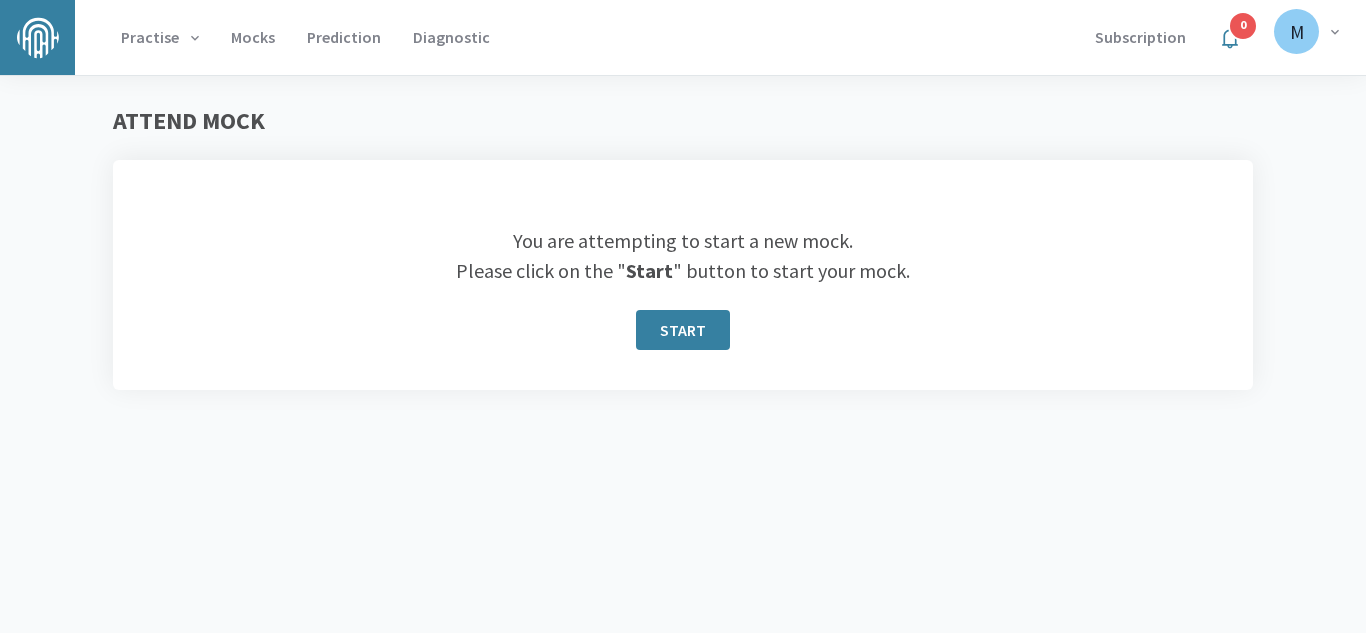 scroll, scrollTop: 0, scrollLeft: 0, axis: both 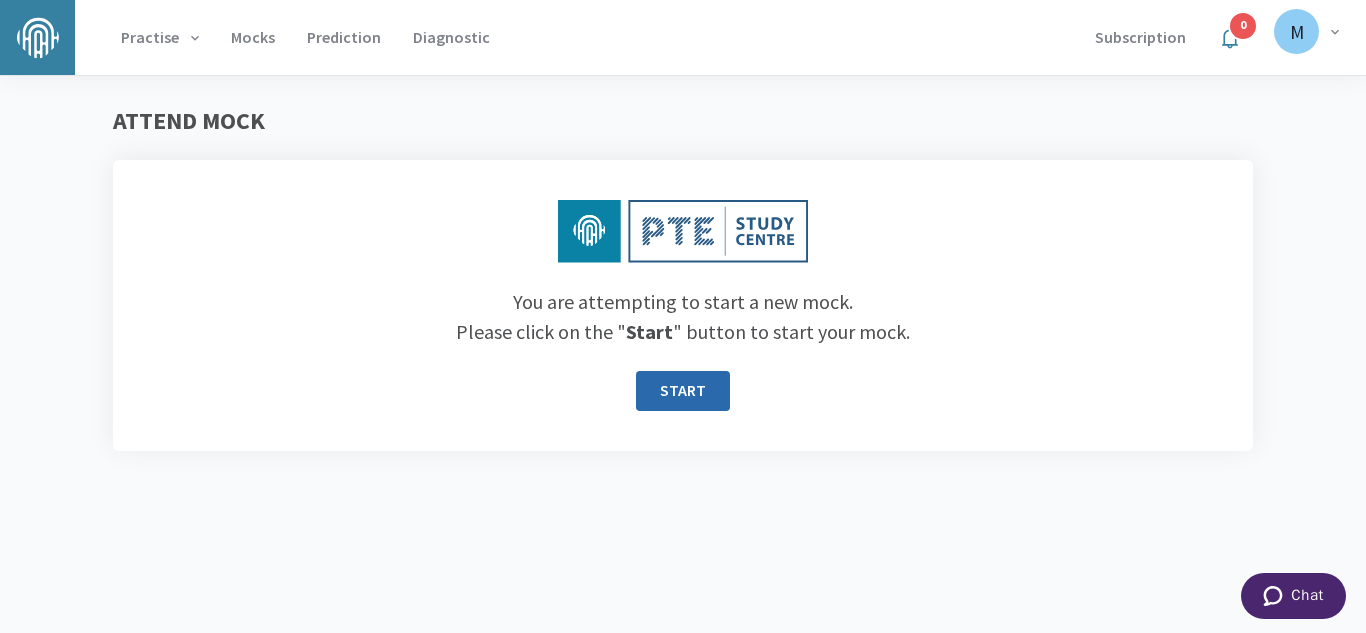 click on "START" at bounding box center (683, 391) 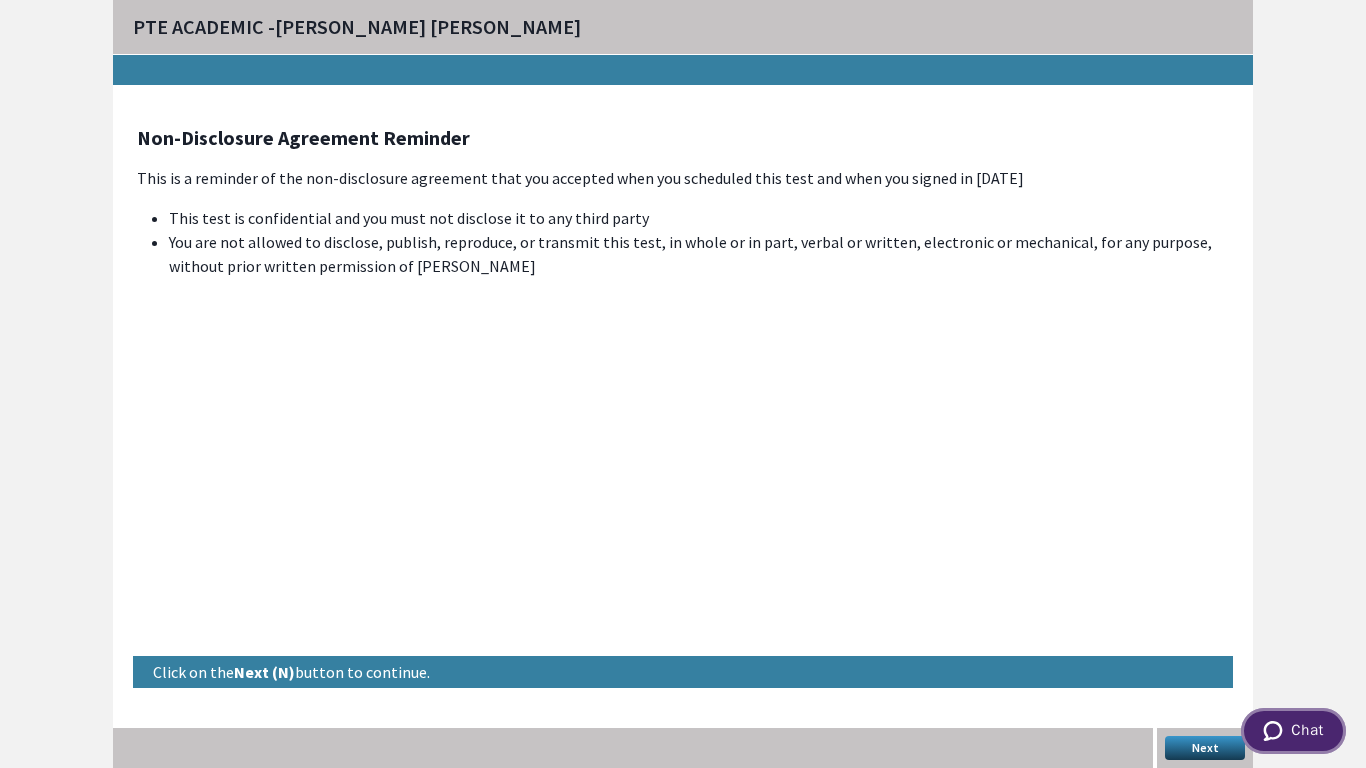click on "Chat" at bounding box center [1293, 731] 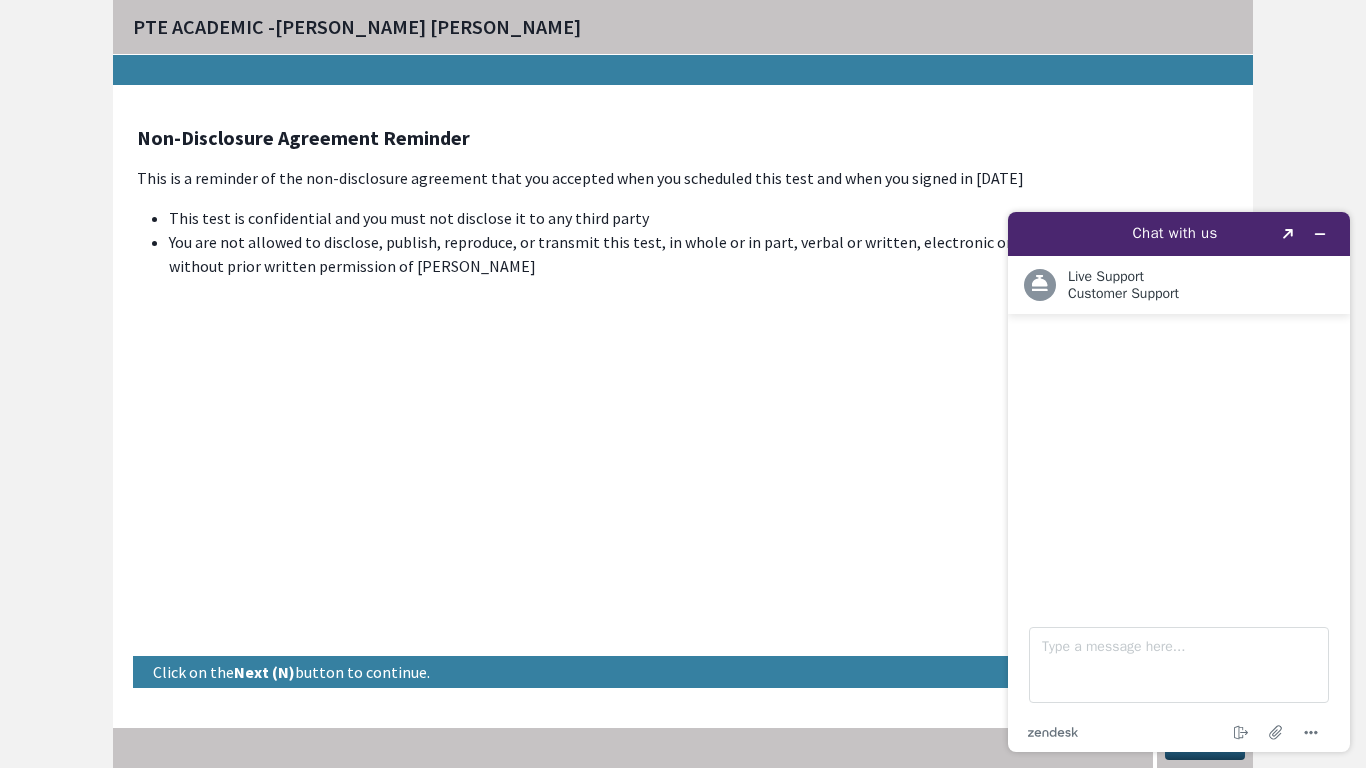 scroll, scrollTop: 0, scrollLeft: 0, axis: both 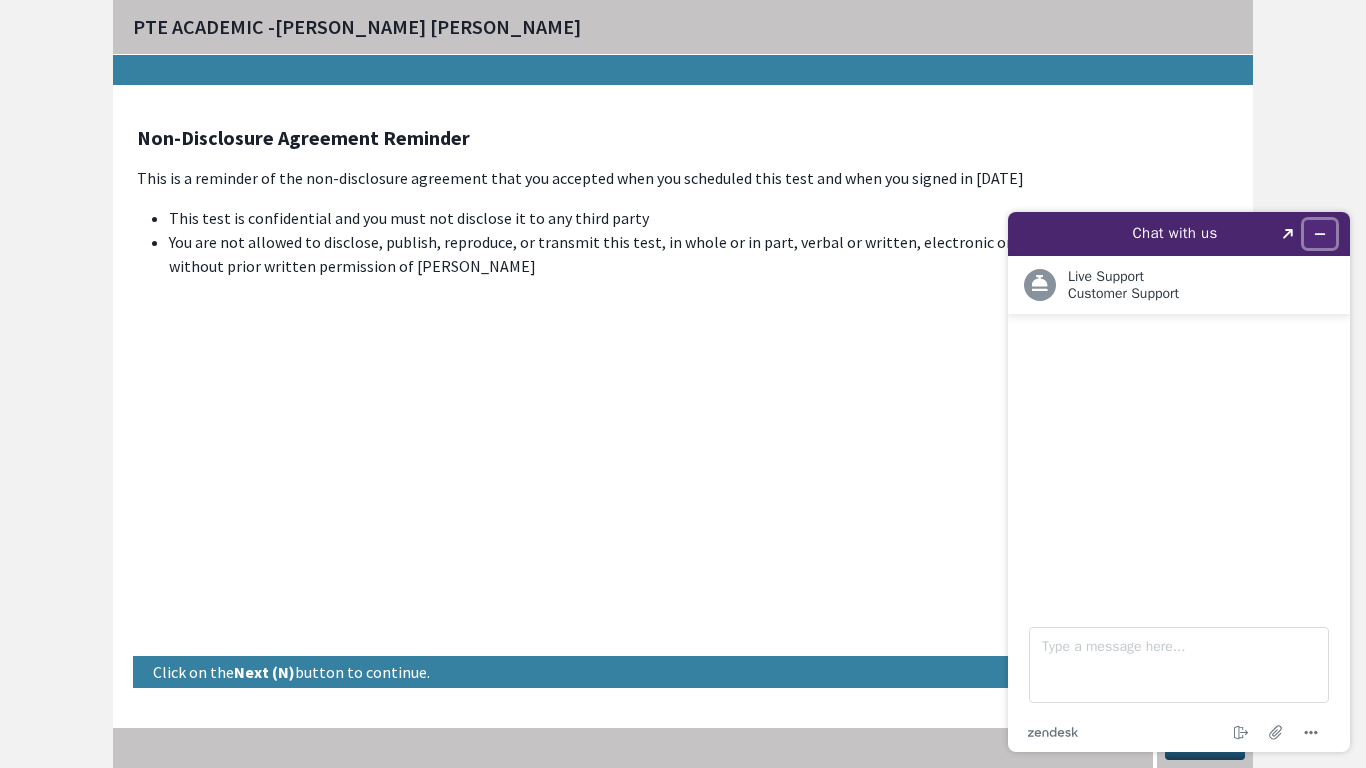 click 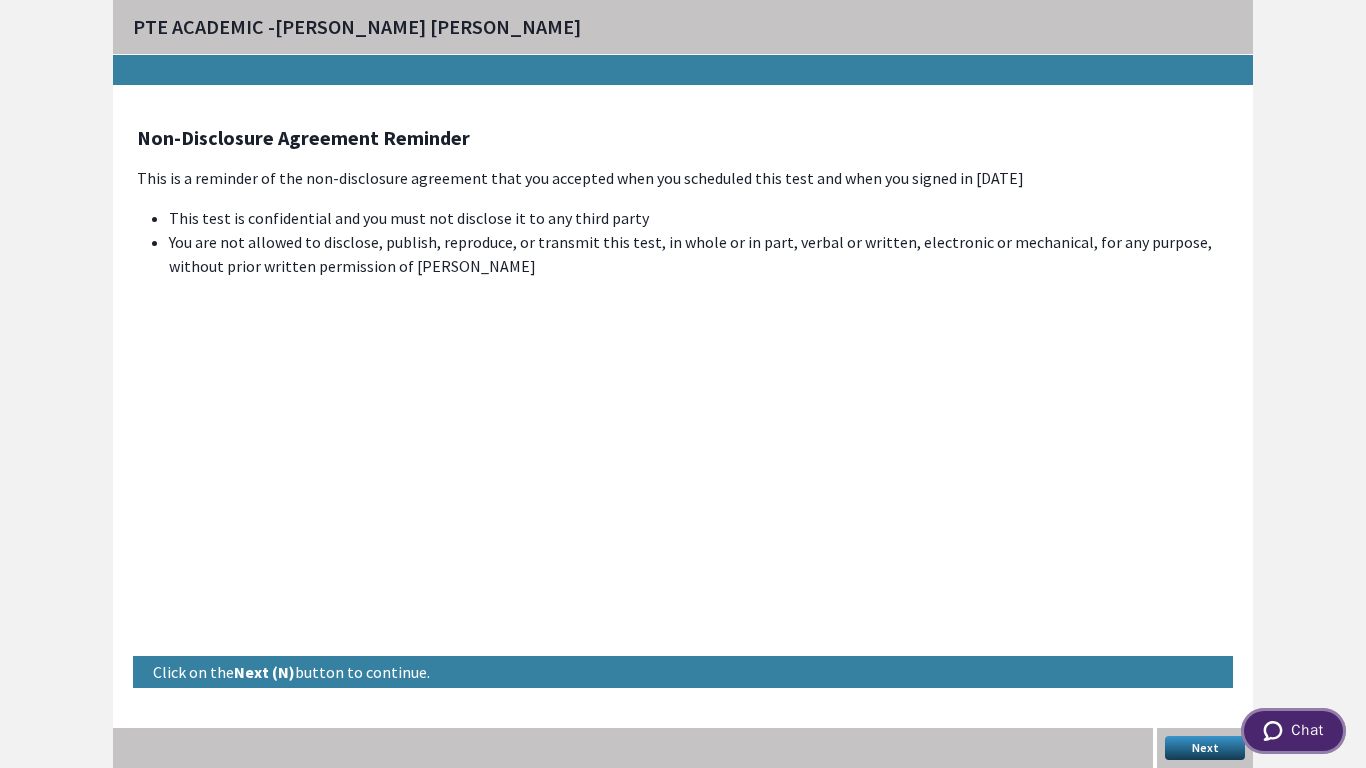type 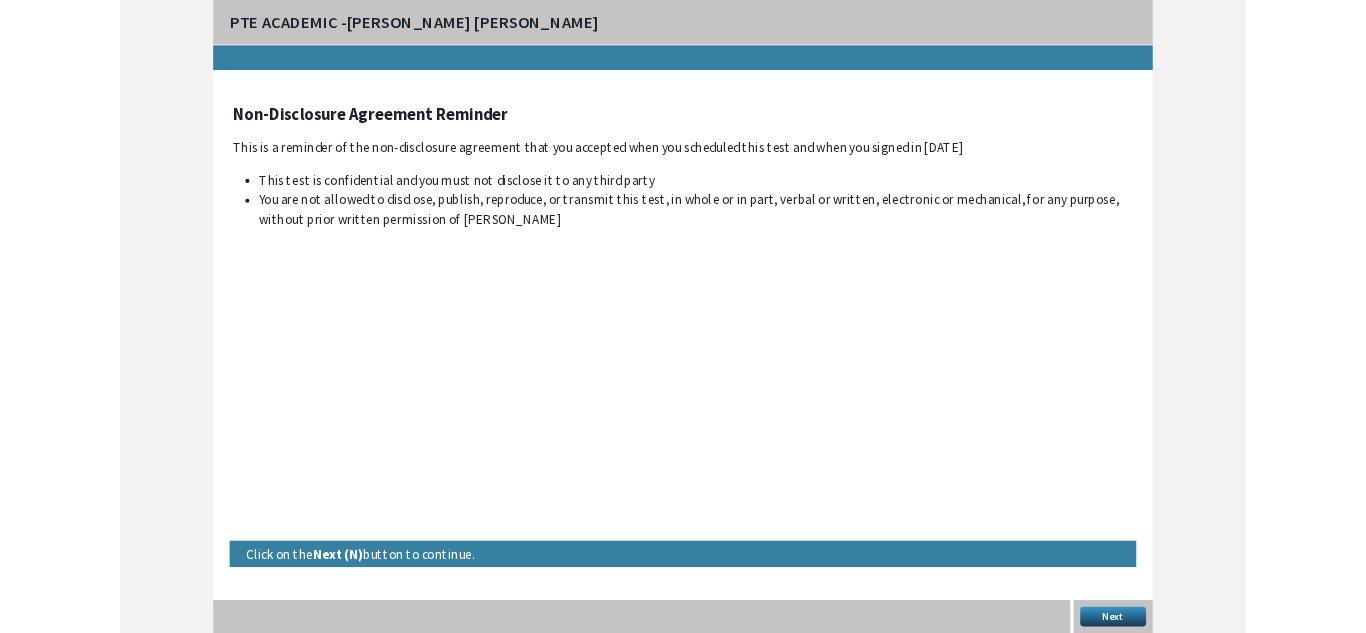 scroll, scrollTop: 0, scrollLeft: 0, axis: both 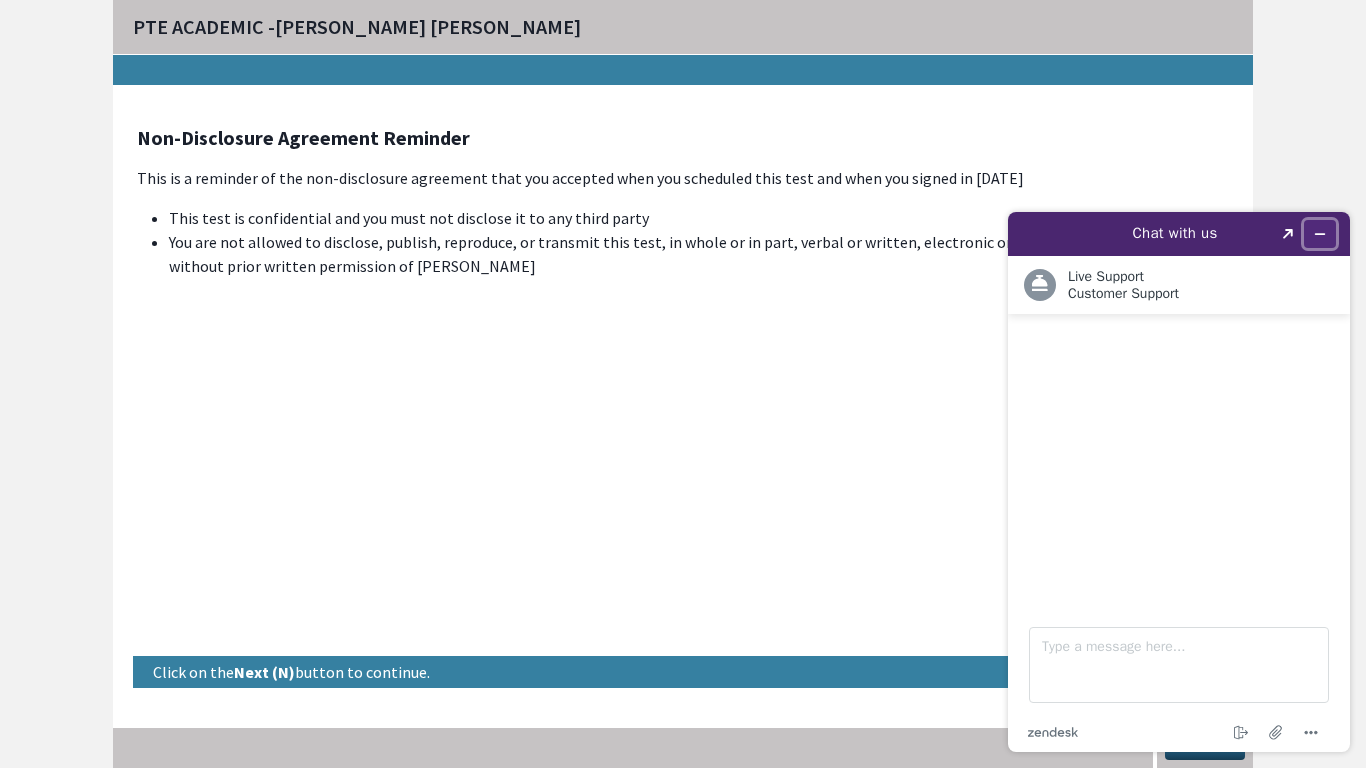click 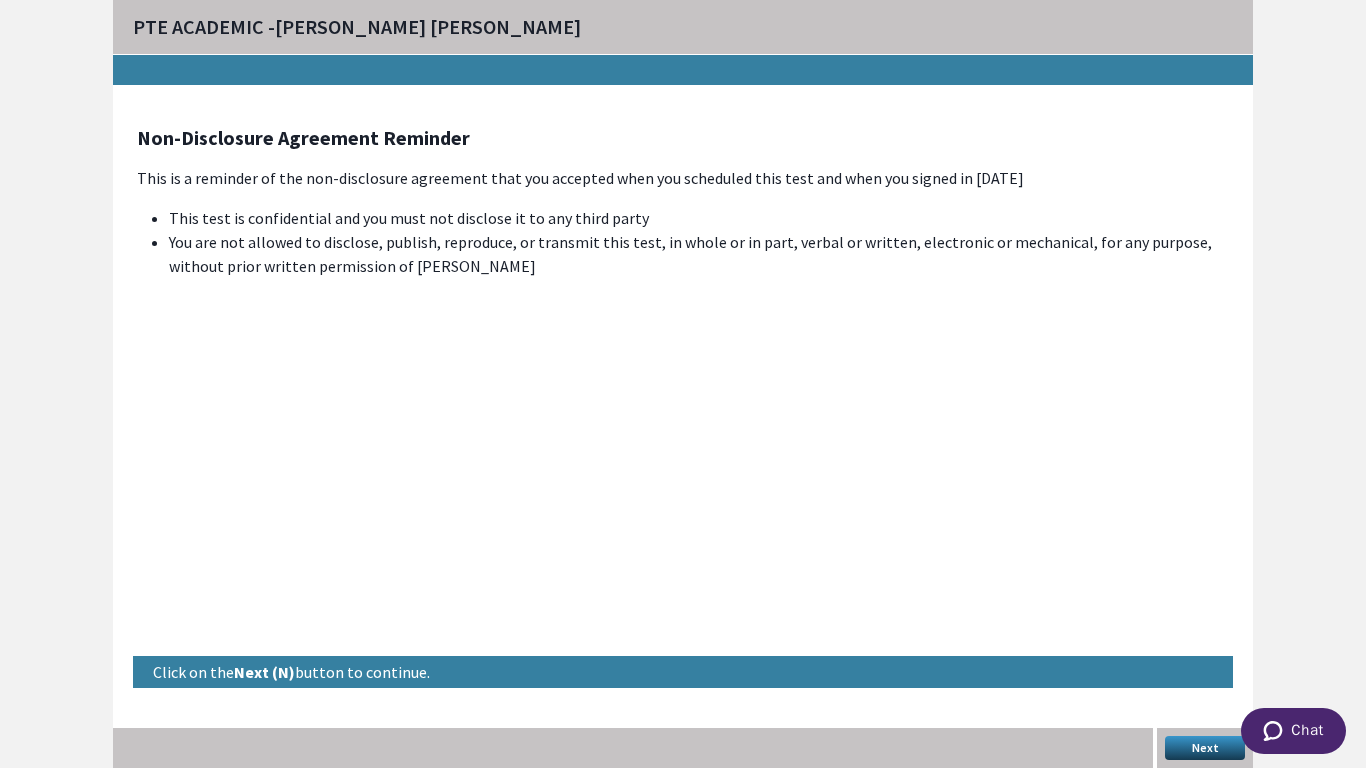 click on "PTE ACADEMIC -  Liana Trisha Magsino Non-Disclosure Agreement Reminder This is a reminder of the non-disclosure agreement that you accepted when you scheduled this test and when you signed in today This test is confidential and you must not disclose it to any third party You are not allowed to disclose, publish, reproduce, or transmit this test, in whole or in part, verbal or written, electronic or mechanical, for any purpose, without prior written permission of Pearson Click on the  Next (N)  button to continue. Next" at bounding box center [683, 384] 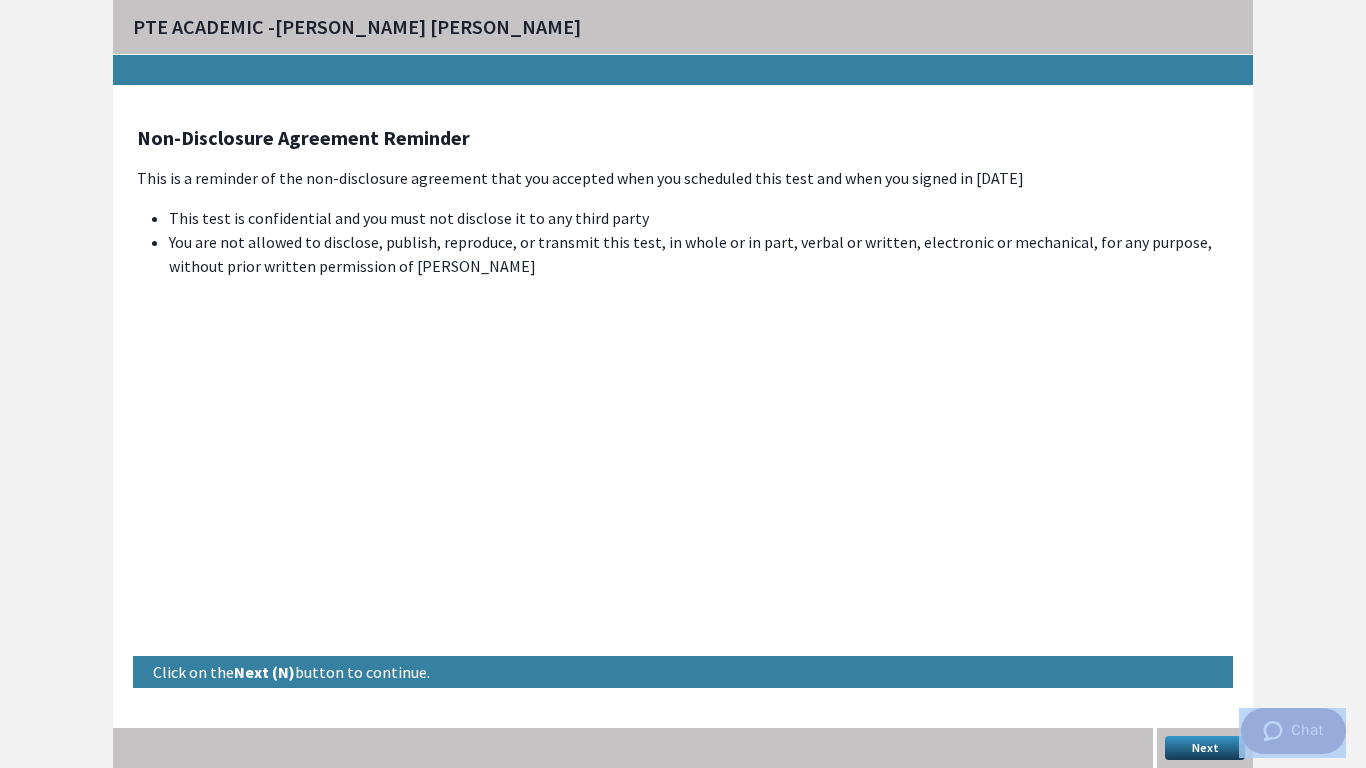 drag, startPoint x: 324, startPoint y: 42, endPoint x: 1316, endPoint y: 238, distance: 1011.17755 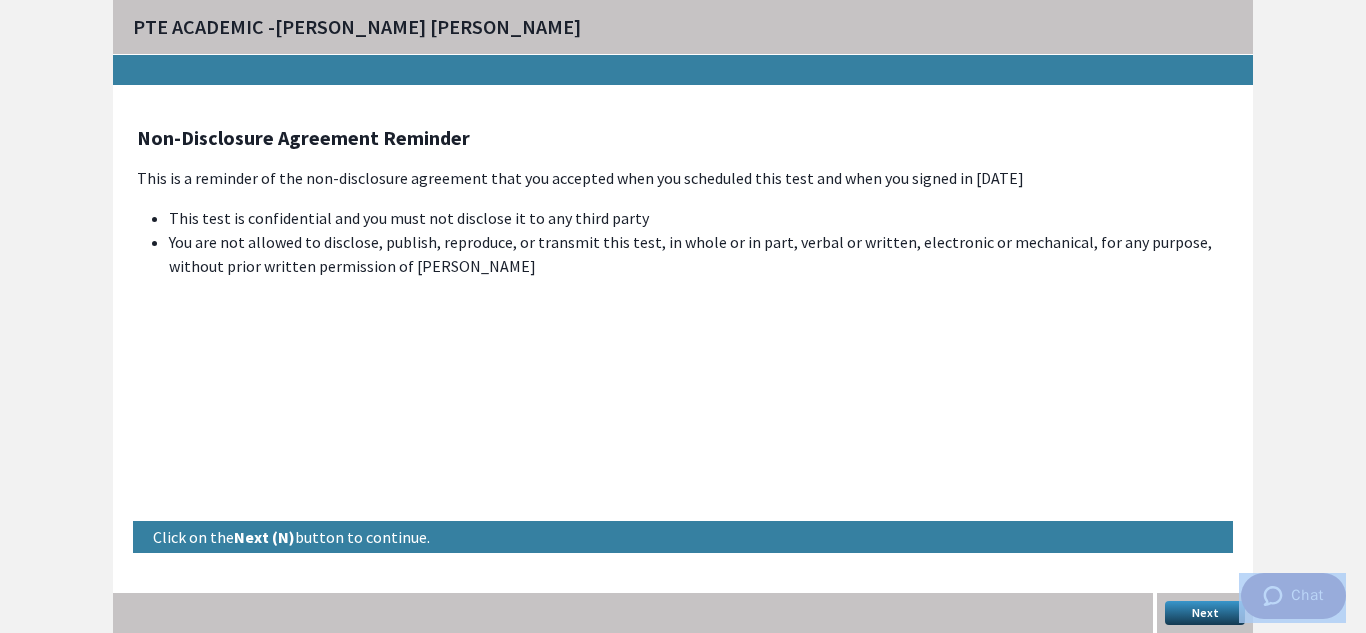 click on "Next" at bounding box center (1205, 613) 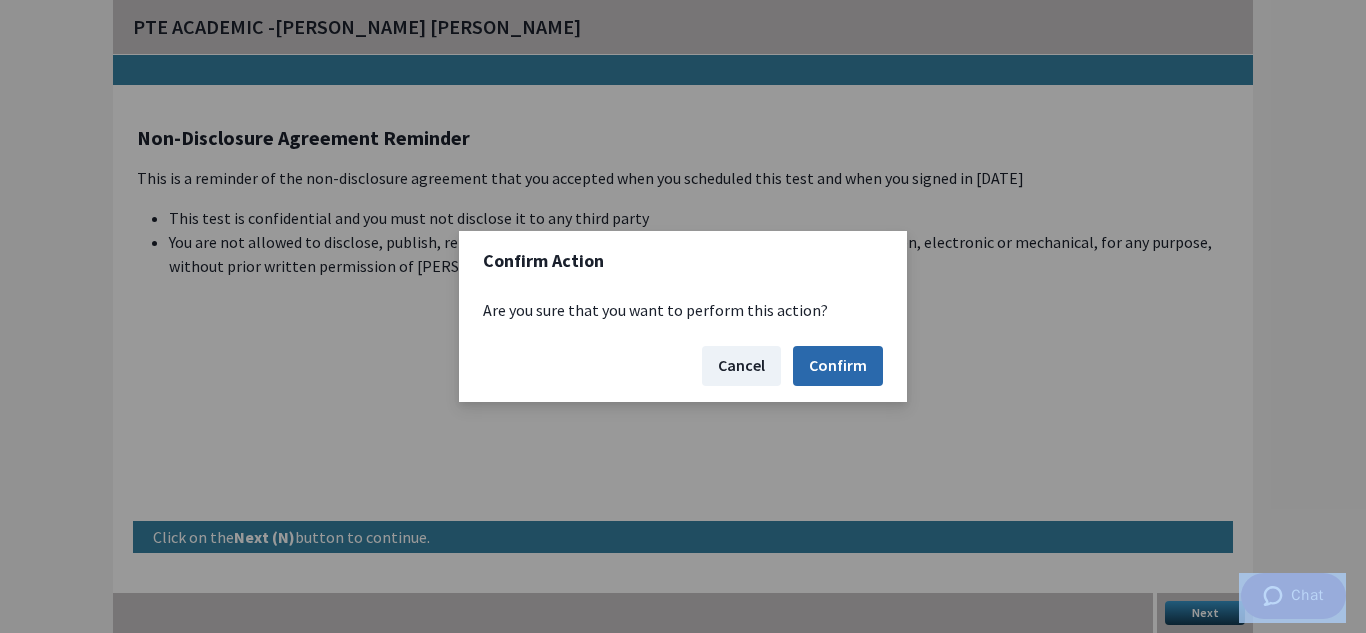 click on "Confirm" at bounding box center [838, 366] 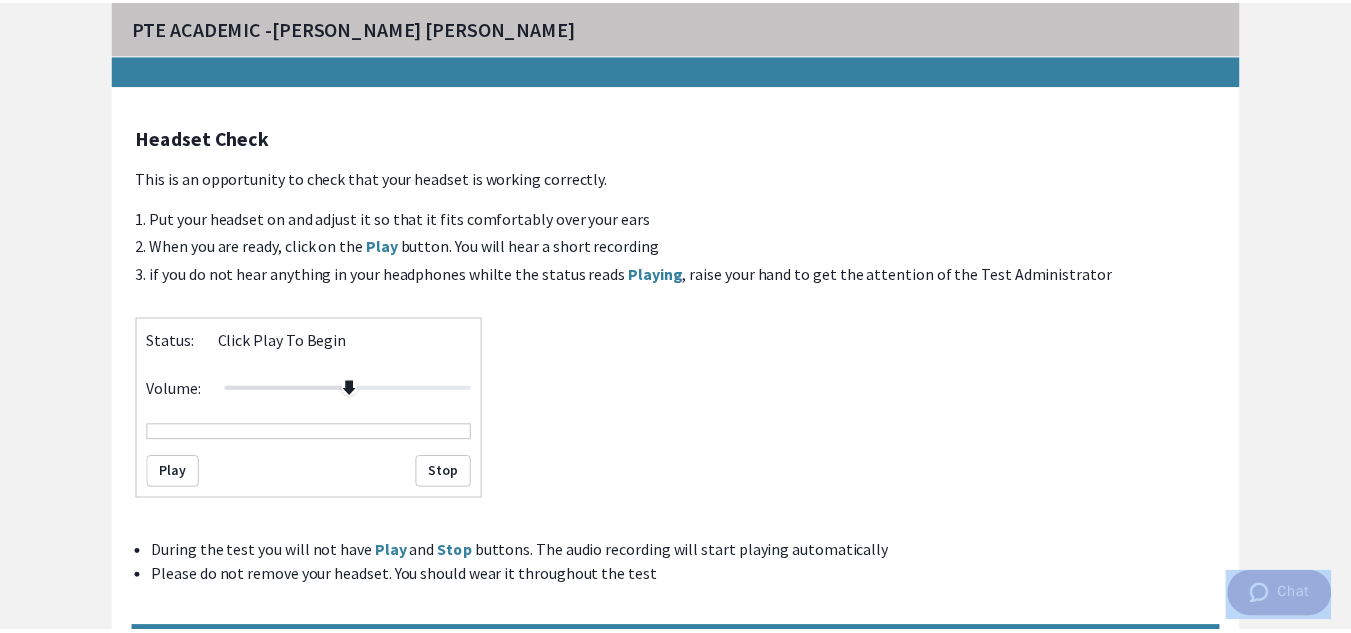scroll, scrollTop: 107, scrollLeft: 0, axis: vertical 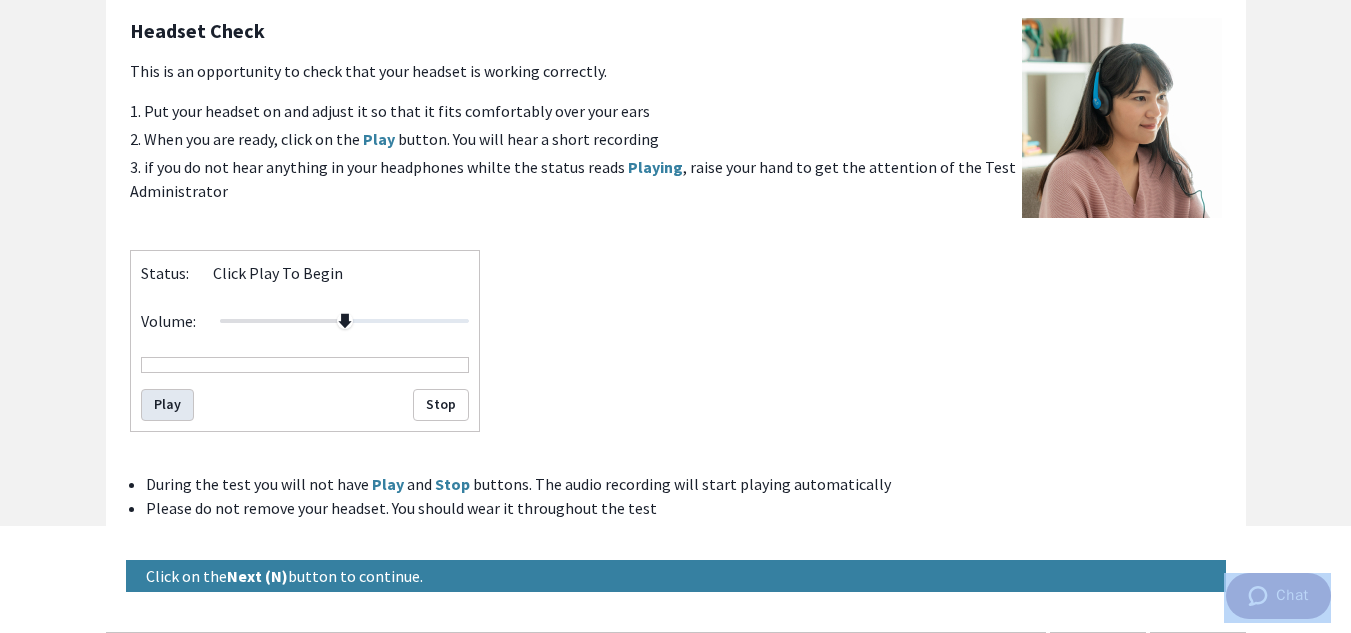 click on "Play" at bounding box center [167, 405] 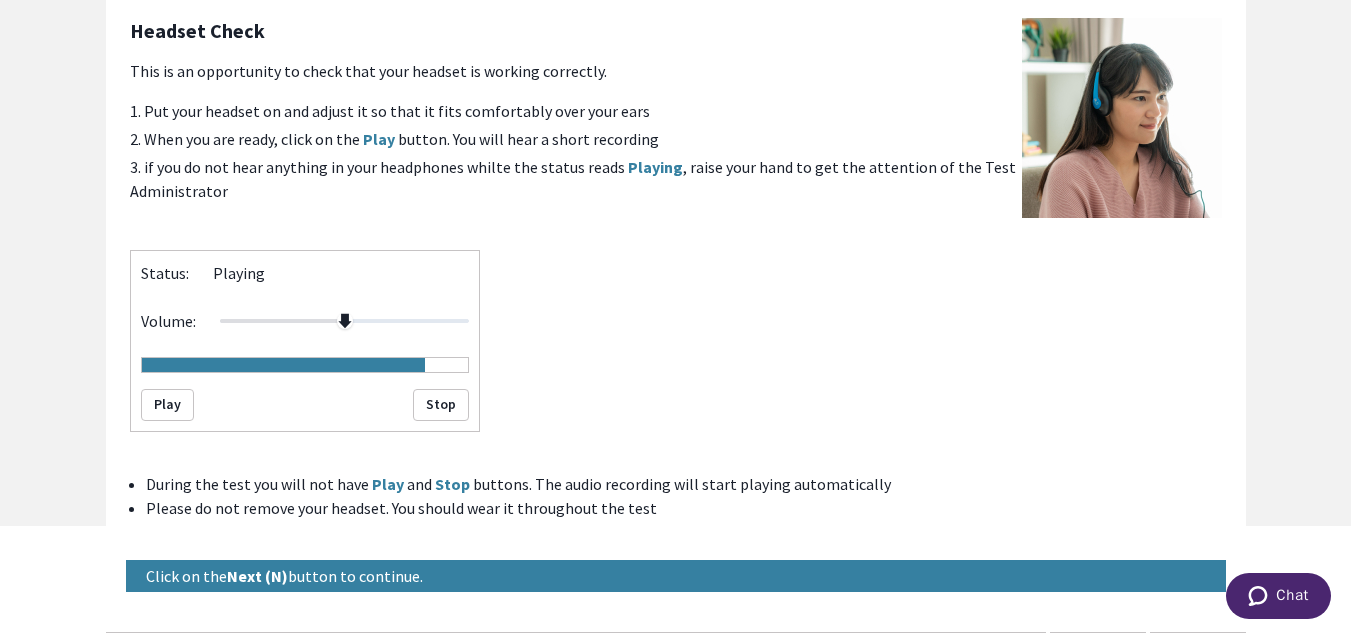 click on "PTE ACADEMIC -  Liana Trisha Magsino Headset Check This is an opportunity to check that your headset is working correctly. 1. Put your headset on and adjust it so that it fits comfortably over your ears 2. When you are ready, click on the   Play   button. You will hear a short recording 3. if you do not hear anything in your headphones whilte the status reads   Playing , raise your hand to get the attention of the Test Administrator Status: playing Volume: Play Stop During the test you will not have   Play   and   Stop   buttons. The audio recording will start playing automatically Please do not remove your headset. You should wear it throughout the test Click on the  Next (N)  button to continue. Previous Next" at bounding box center [675, 209] 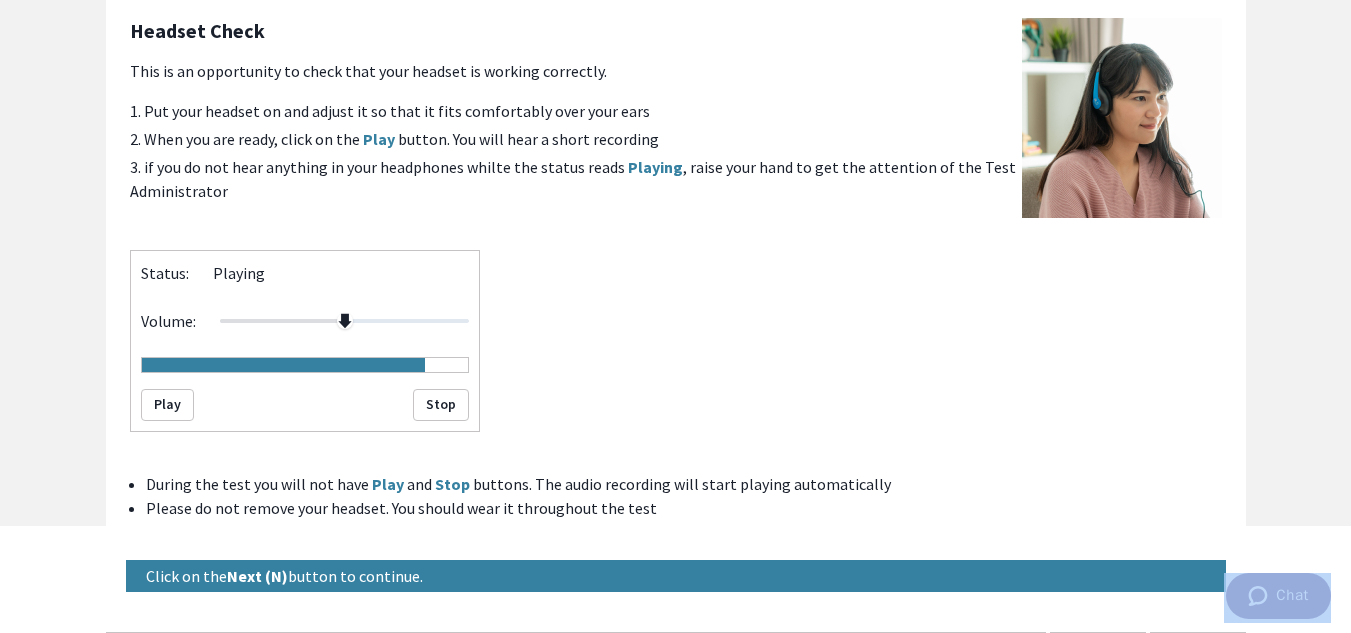 click on "PTE ACADEMIC -  Liana Trisha Magsino Headset Check This is an opportunity to check that your headset is working correctly. 1. Put your headset on and adjust it so that it fits comfortably over your ears 2. When you are ready, click on the   Play   button. You will hear a short recording 3. if you do not hear anything in your headphones whilte the status reads   Playing , raise your hand to get the attention of the Test Administrator Status: playing Volume: Play Stop During the test you will not have   Play   and   Stop   buttons. The audio recording will start playing automatically Please do not remove your headset. You should wear it throughout the test Click on the  Next (N)  button to continue. Previous Next" at bounding box center [675, 209] 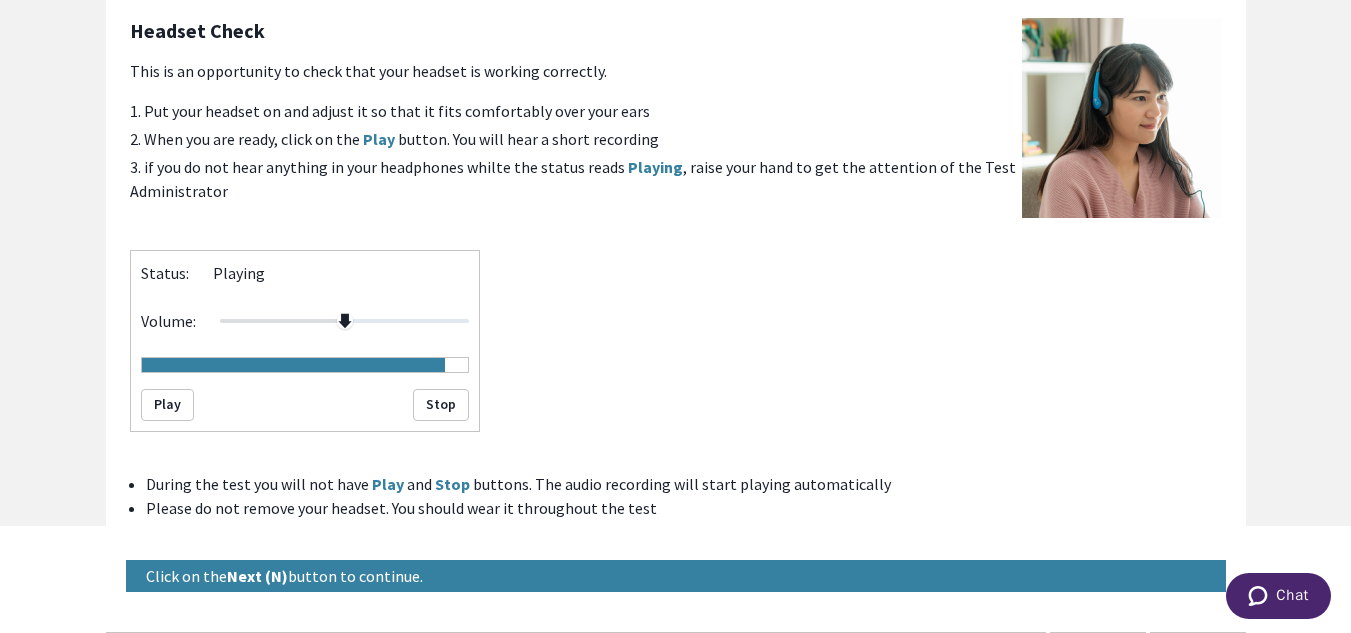 click on "PTE ACADEMIC -  Liana Trisha Magsino Headset Check This is an opportunity to check that your headset is working correctly. 1. Put your headset on and adjust it so that it fits comfortably over your ears 2. When you are ready, click on the   Play   button. You will hear a short recording 3. if you do not hear anything in your headphones whilte the status reads   Playing , raise your hand to get the attention of the Test Administrator Status: playing Volume: Play Stop During the test you will not have   Play   and   Stop   buttons. The audio recording will start playing automatically Please do not remove your headset. You should wear it throughout the test Click on the  Next (N)  button to continue. Previous Next" at bounding box center (675, 209) 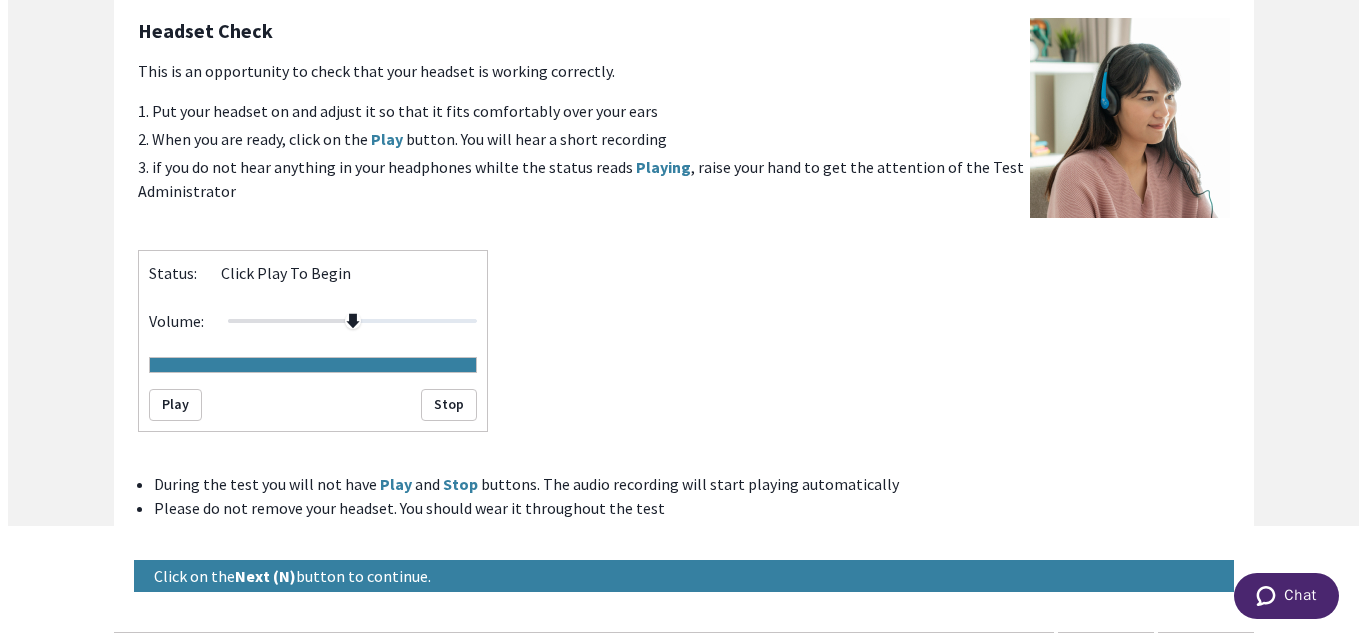 scroll, scrollTop: 146, scrollLeft: 0, axis: vertical 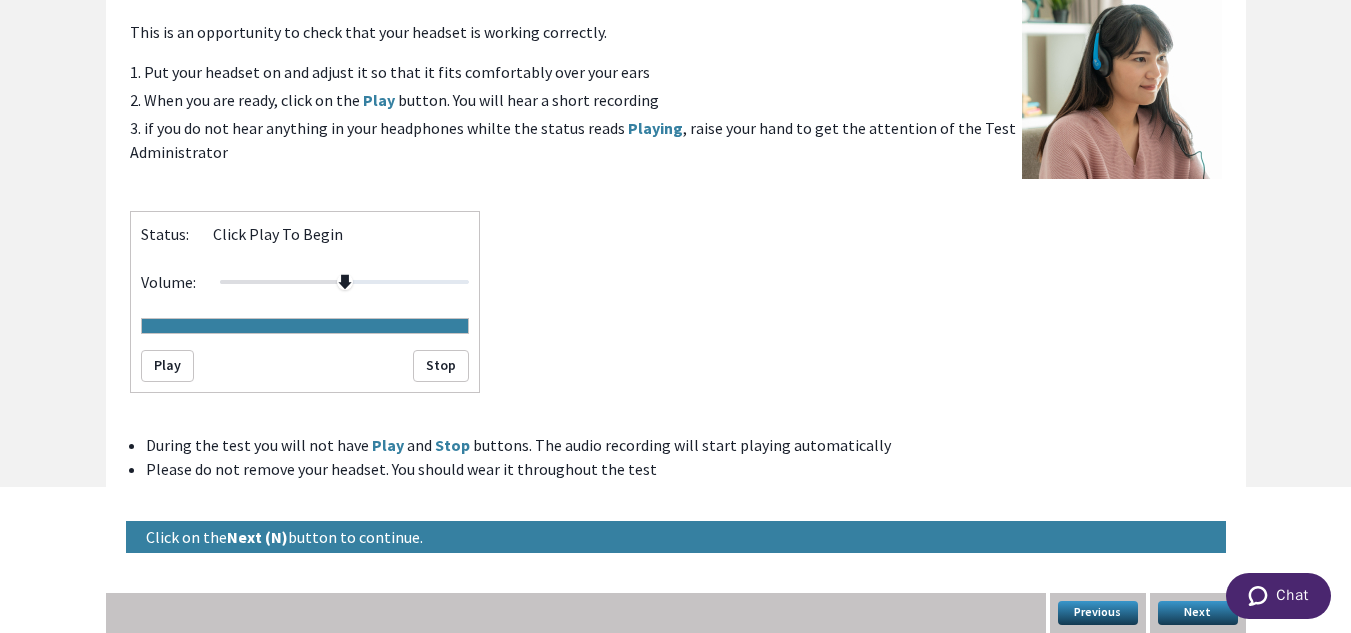 click on "Next" at bounding box center [1198, 613] 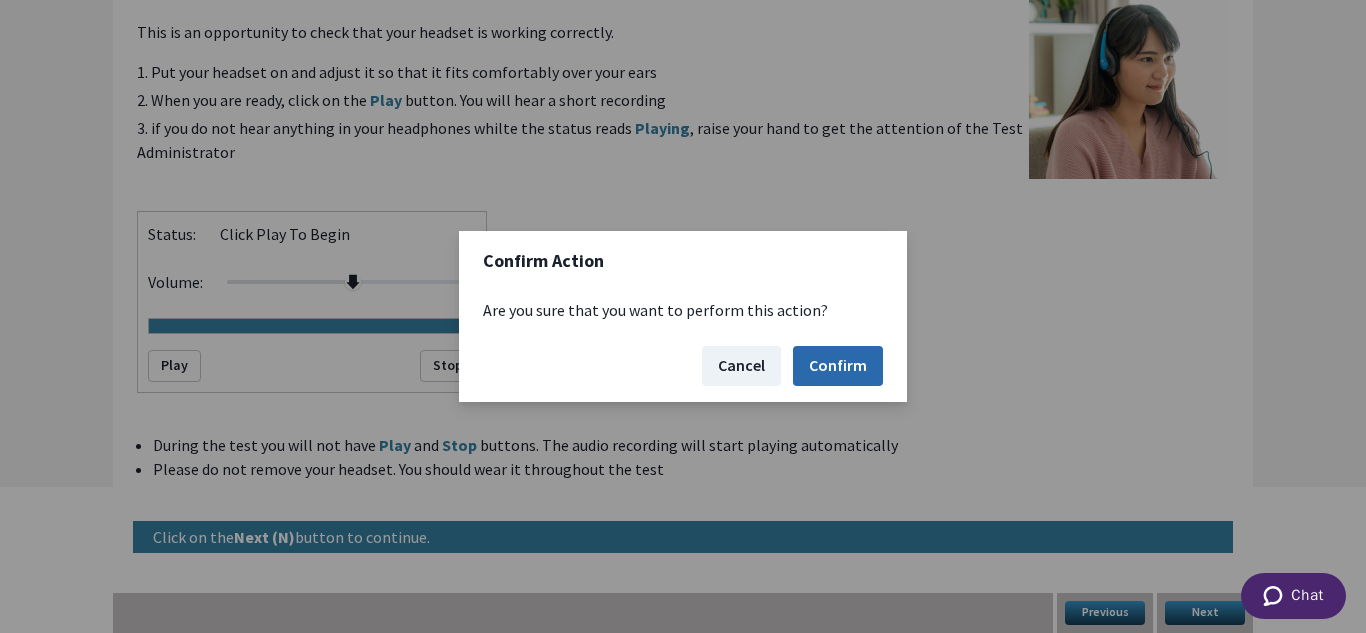 click on "Confirm" at bounding box center [838, 366] 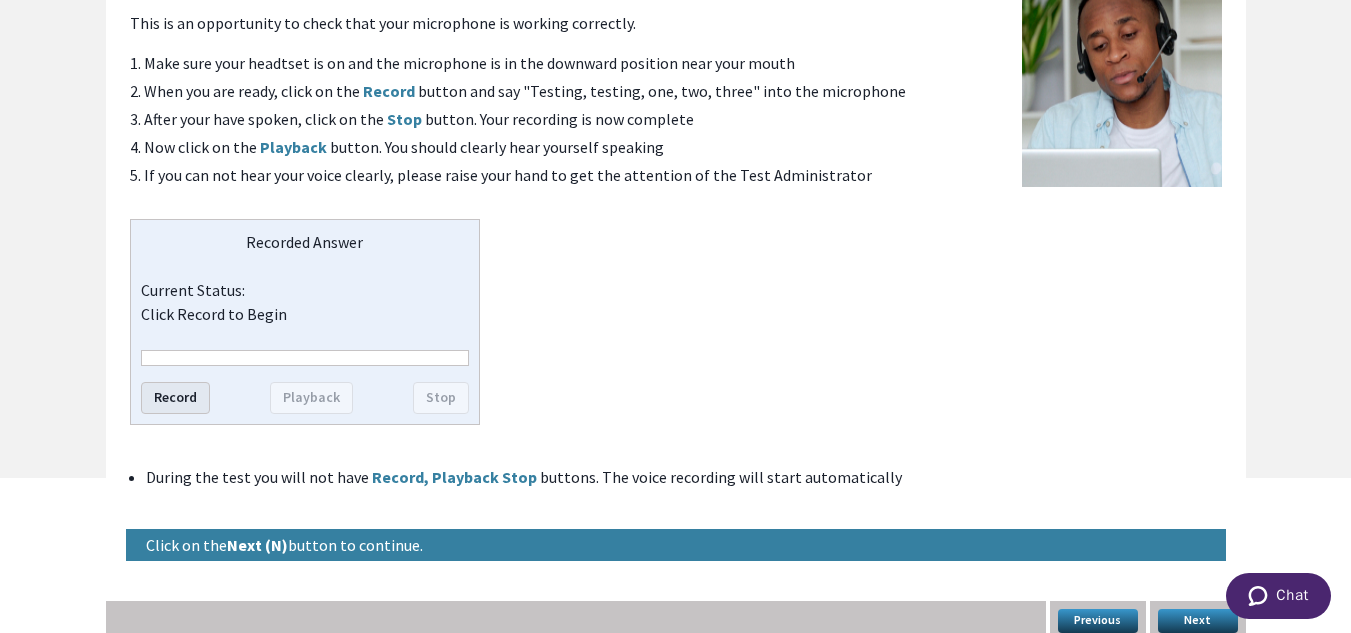 click on "Record" at bounding box center [175, 398] 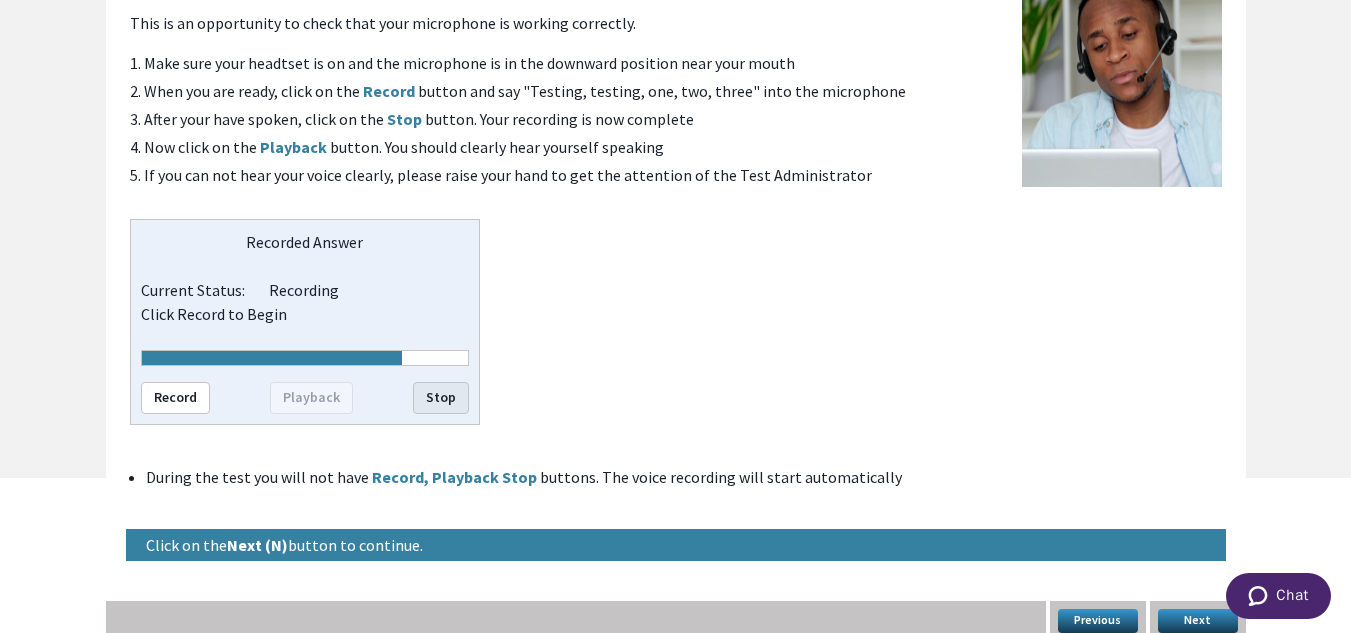 click on "Stop" at bounding box center (441, 398) 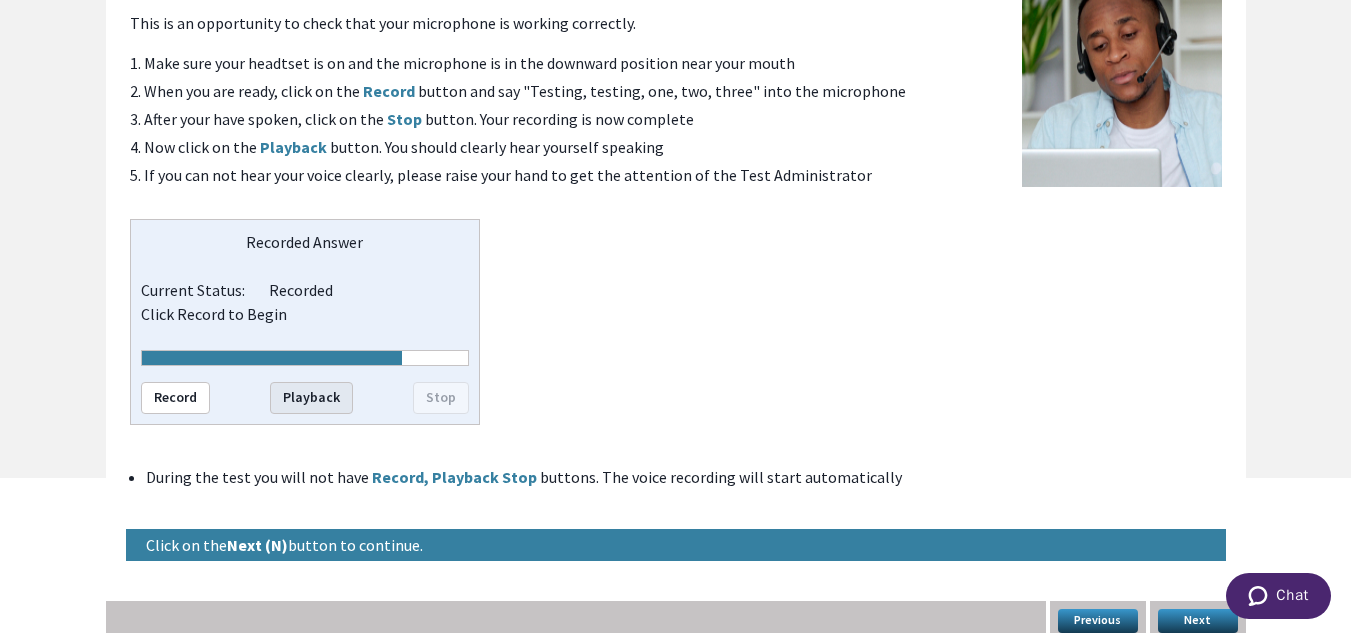 click on "Playback" at bounding box center [311, 398] 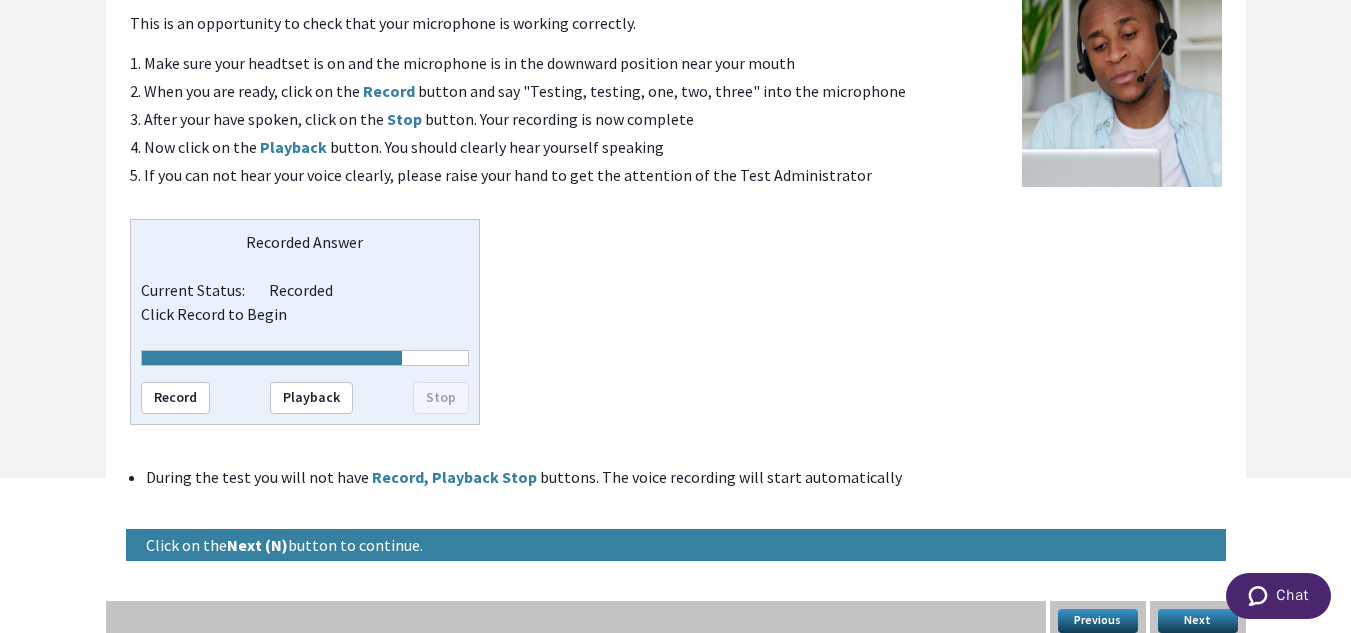 click on "Next" at bounding box center [1198, 621] 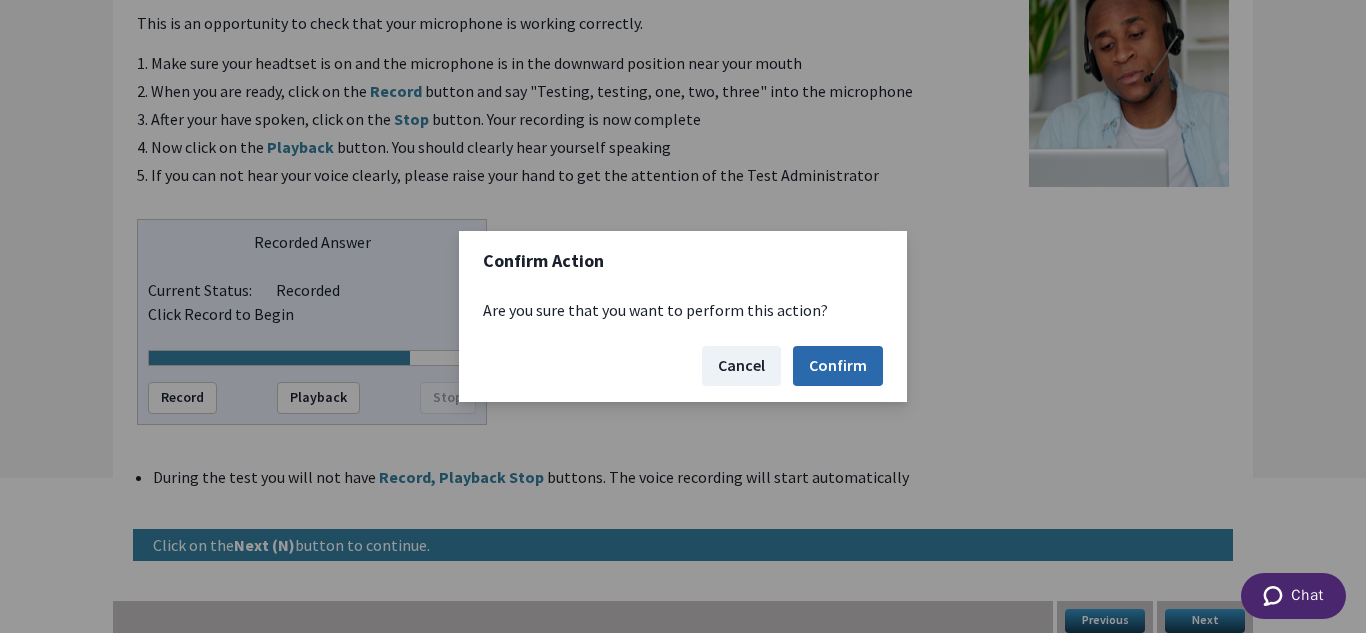 click on "Confirm" at bounding box center (838, 366) 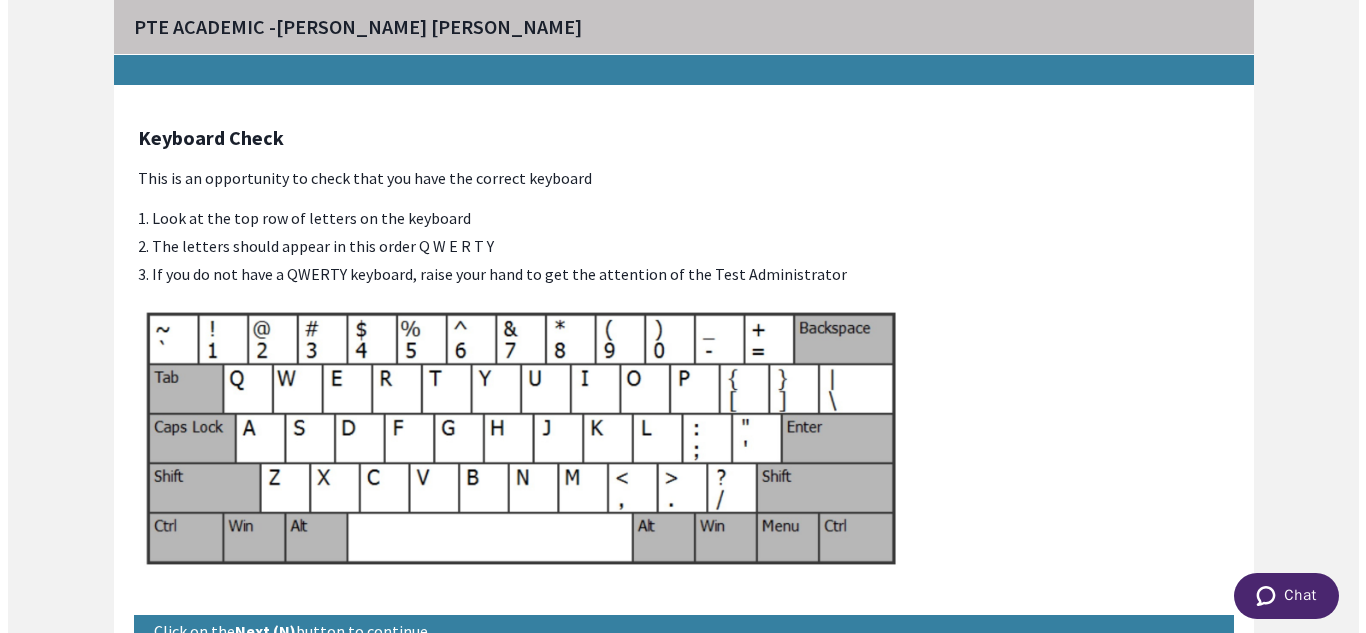 scroll, scrollTop: 94, scrollLeft: 0, axis: vertical 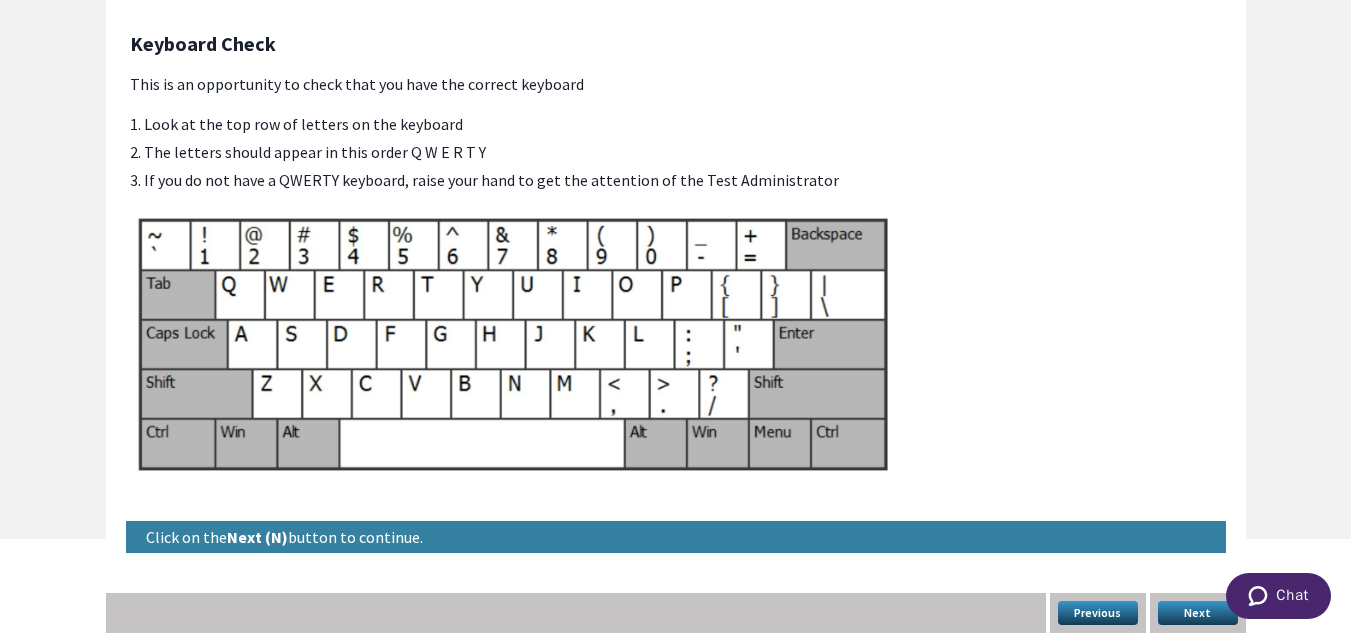 click on "Next" at bounding box center [1198, 613] 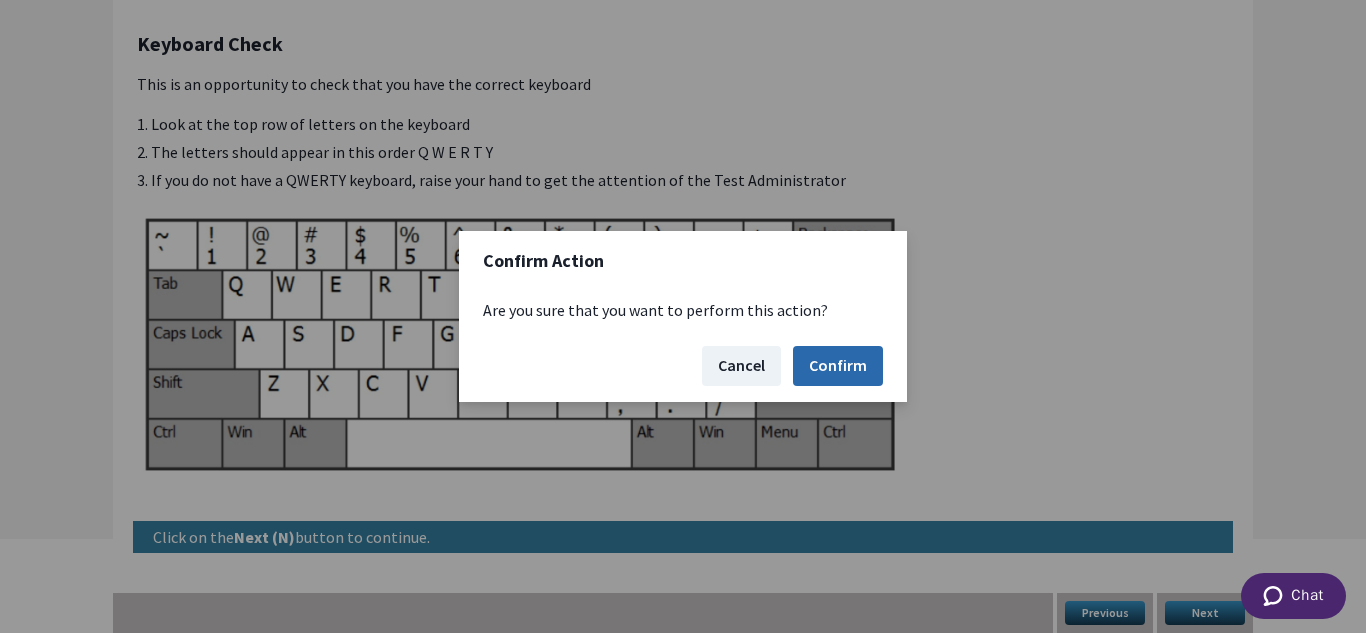 click on "Confirm" at bounding box center (838, 366) 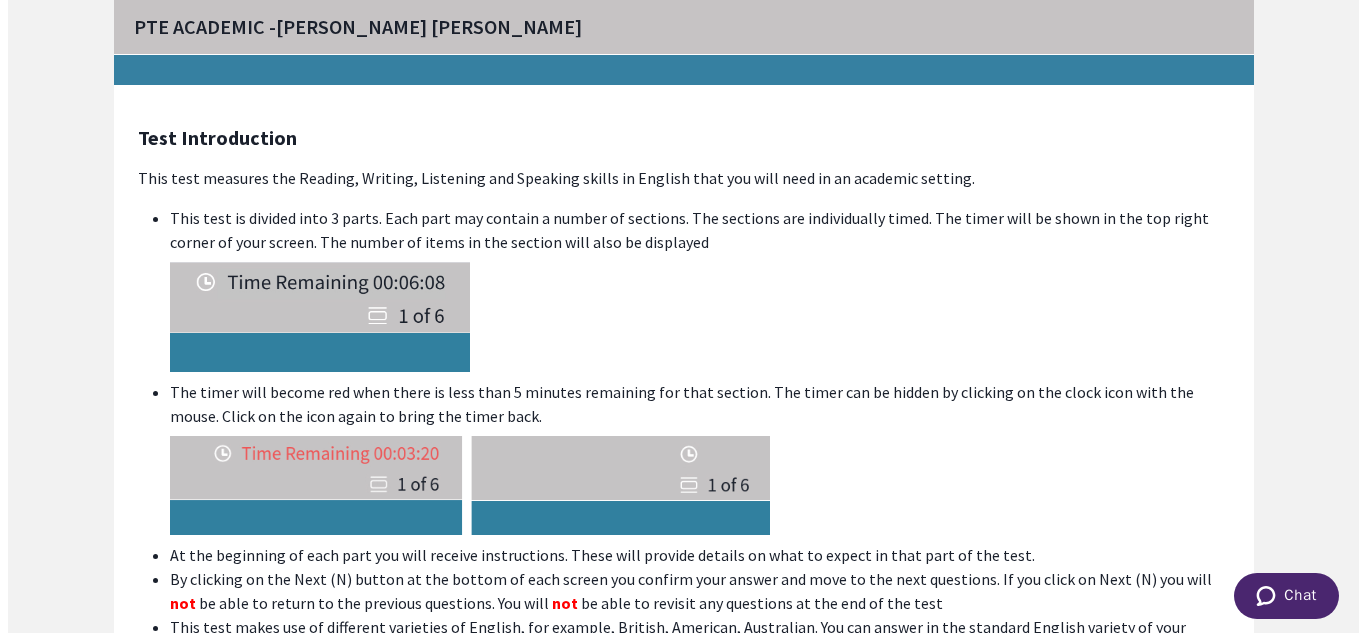 scroll, scrollTop: 158, scrollLeft: 0, axis: vertical 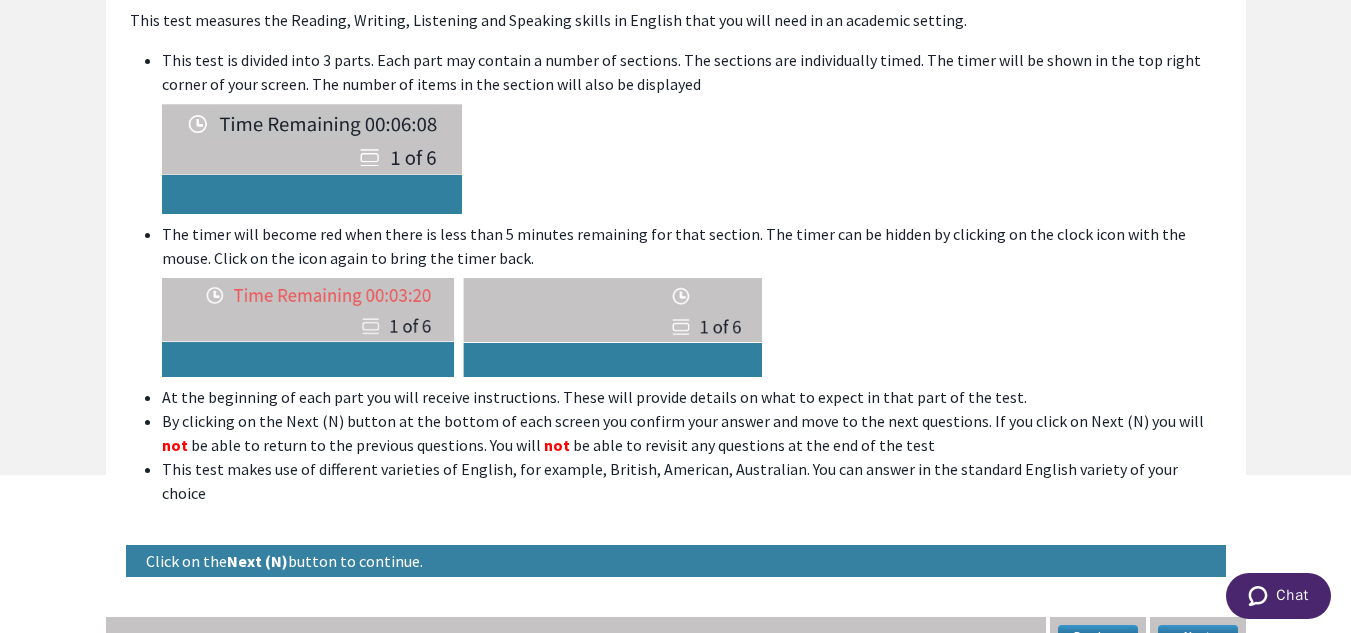 click on "Next" at bounding box center (1198, 637) 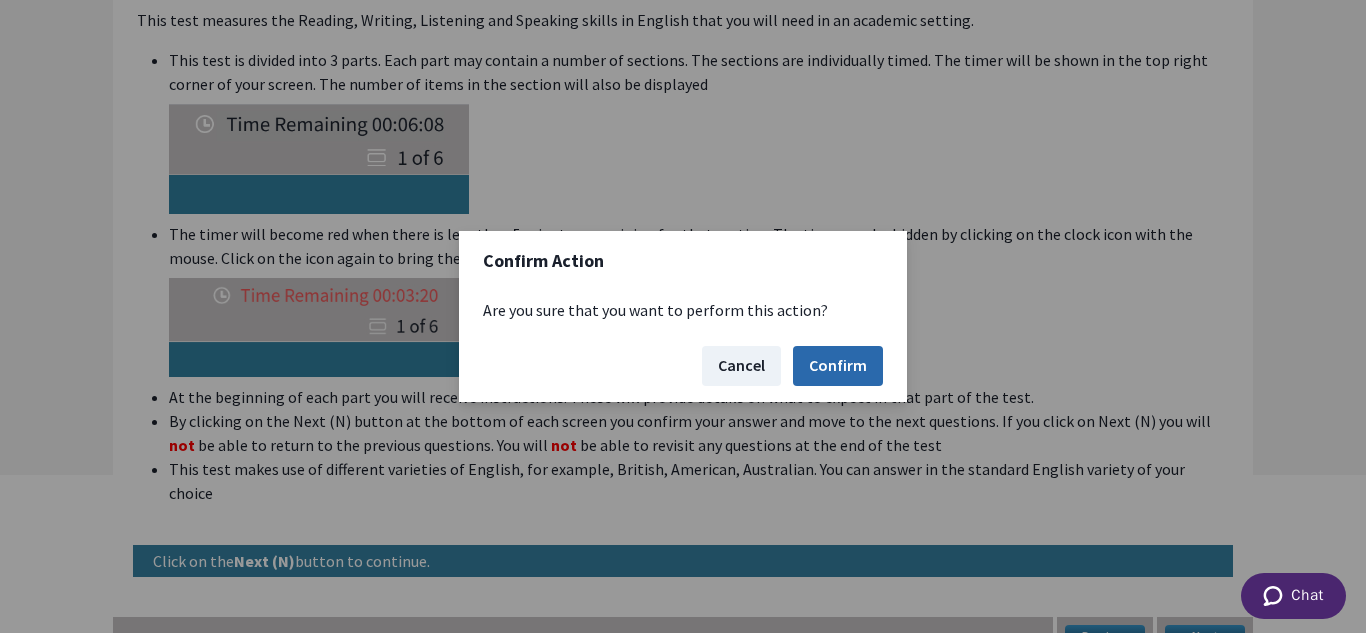 click on "Confirm" at bounding box center [838, 366] 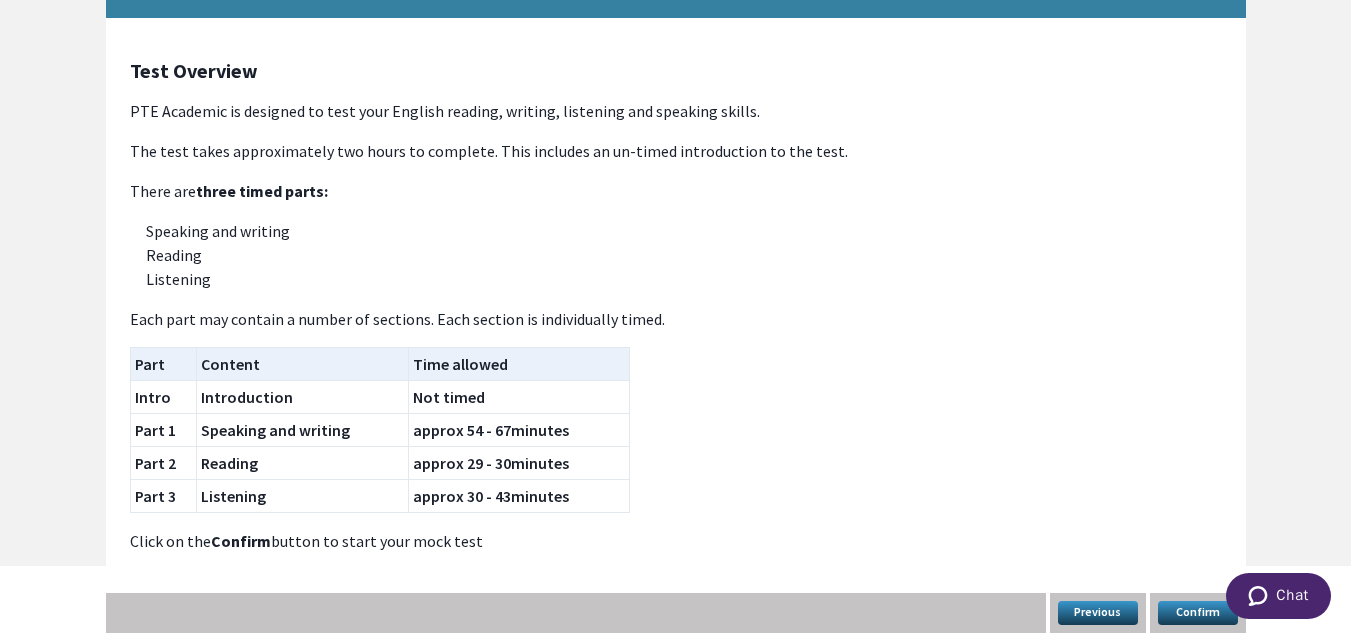 click on "Confirm" at bounding box center (1198, 613) 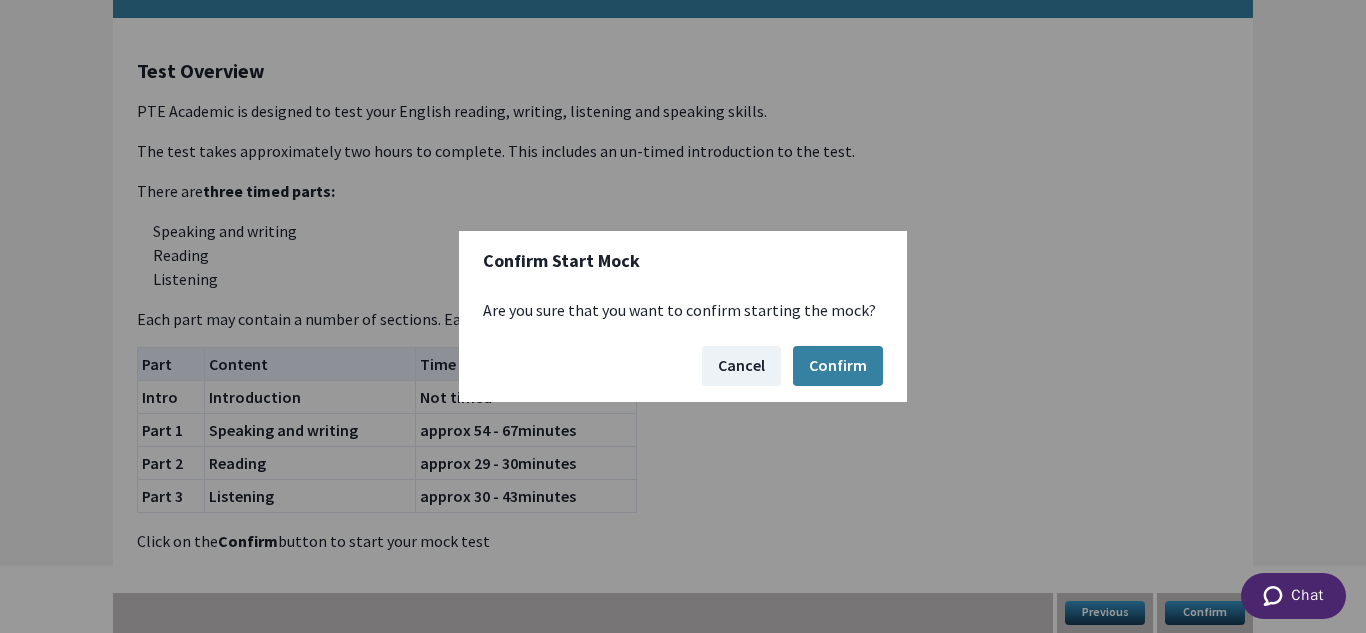 click on "Cancel Confirm" at bounding box center [683, 366] 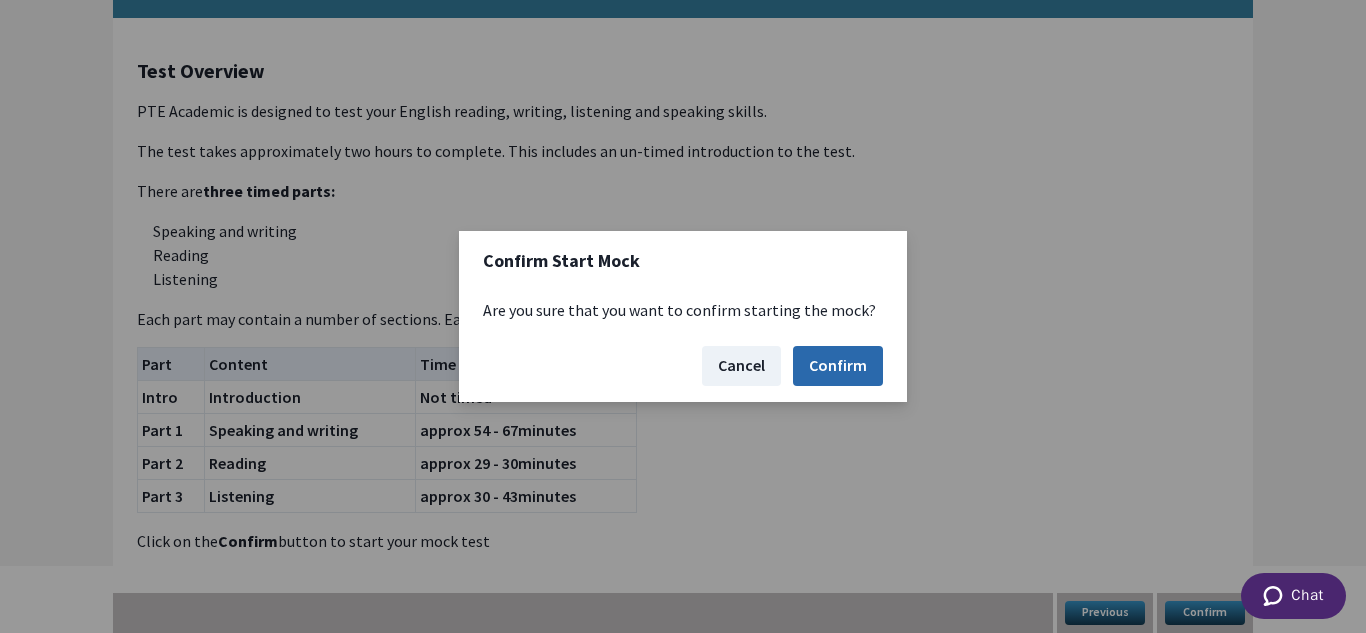 click on "Confirm" at bounding box center (838, 366) 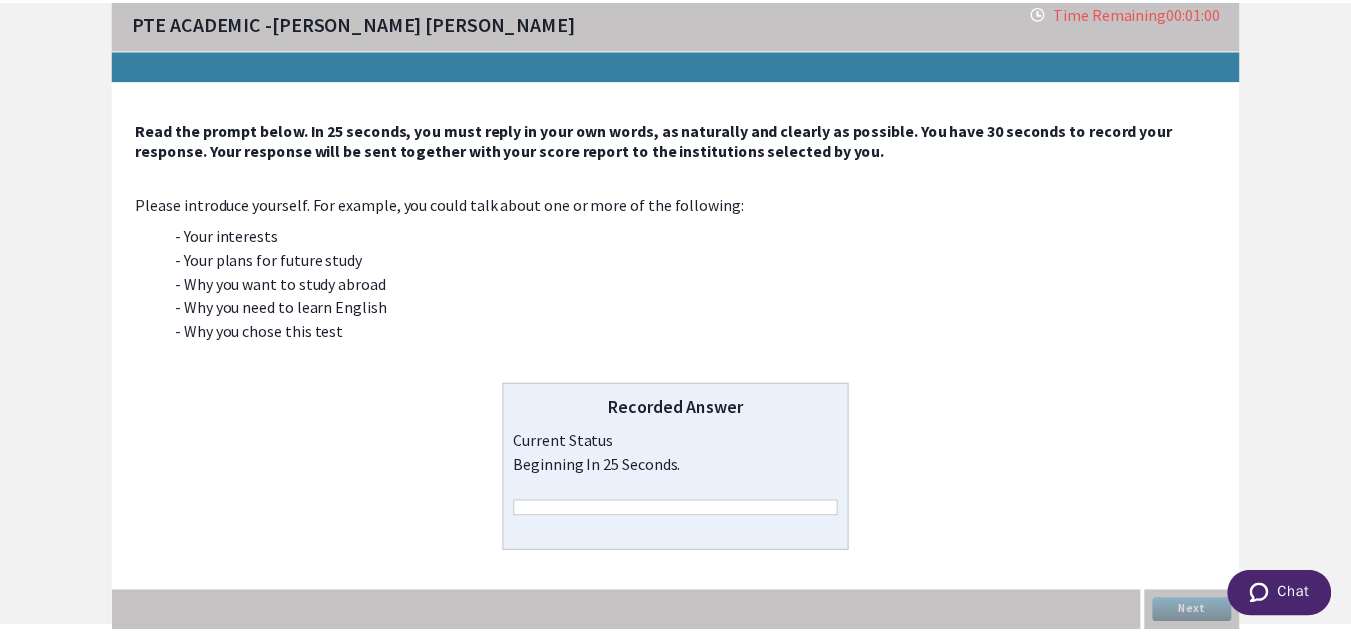 scroll, scrollTop: 5, scrollLeft: 0, axis: vertical 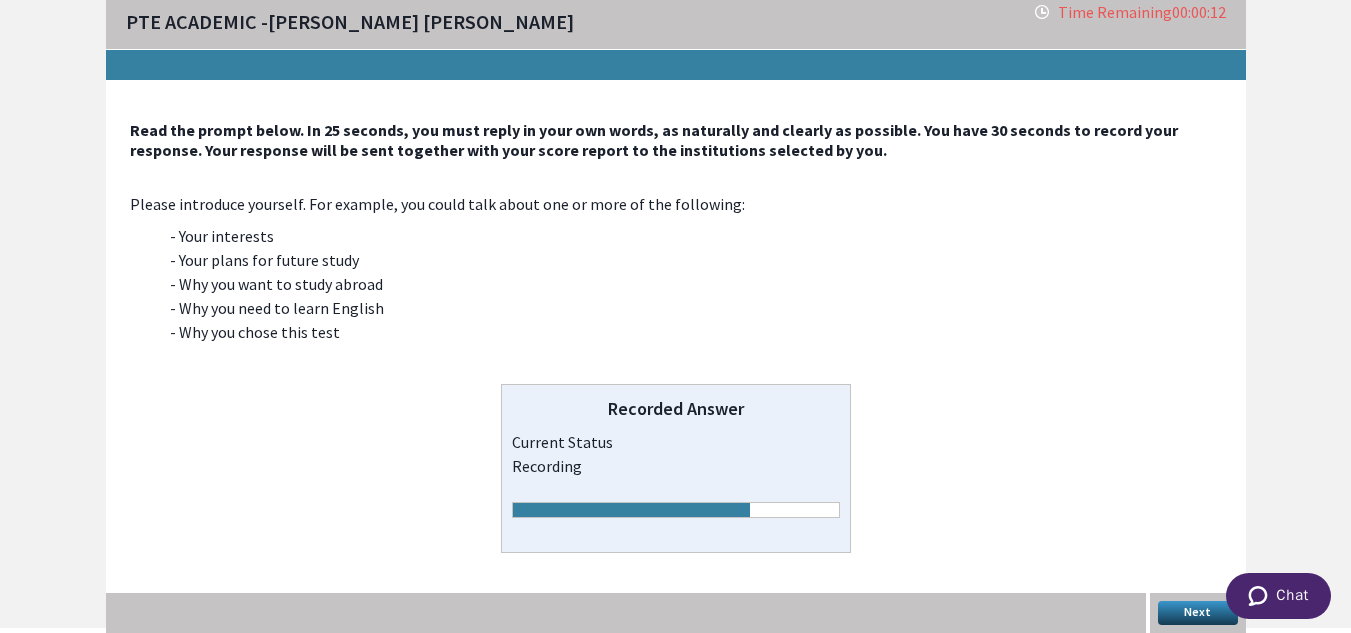 click on "Next" at bounding box center (1198, 613) 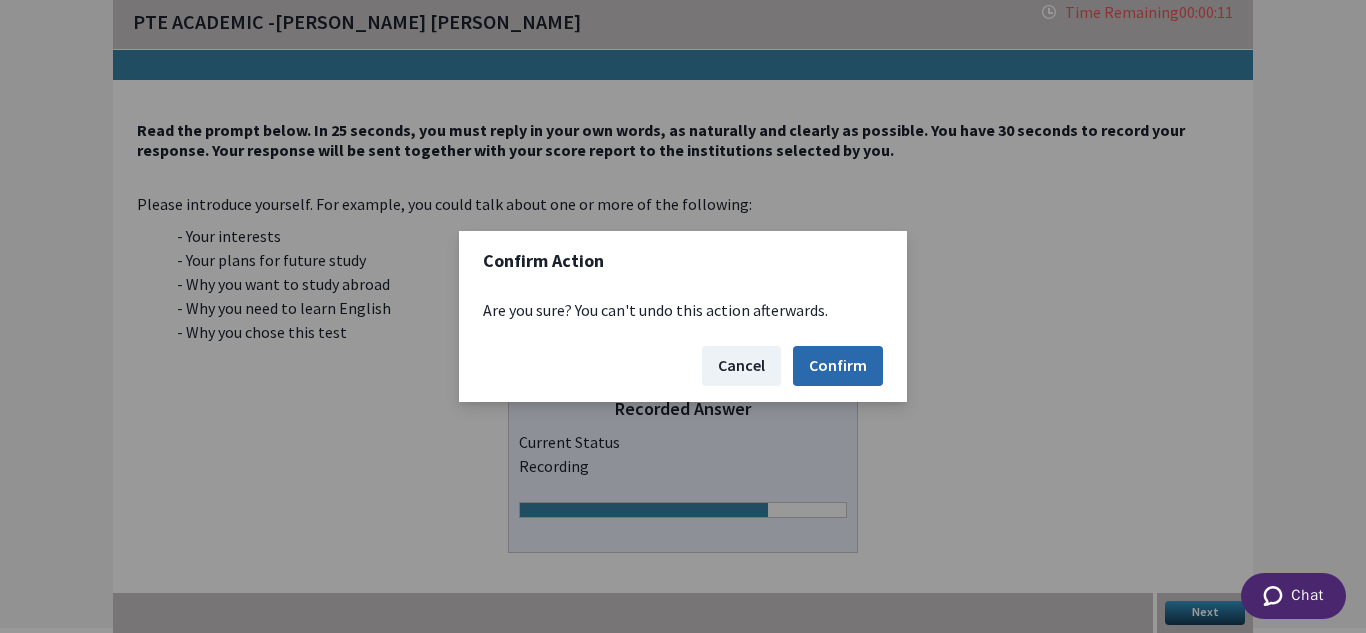 click on "Confirm" at bounding box center (838, 366) 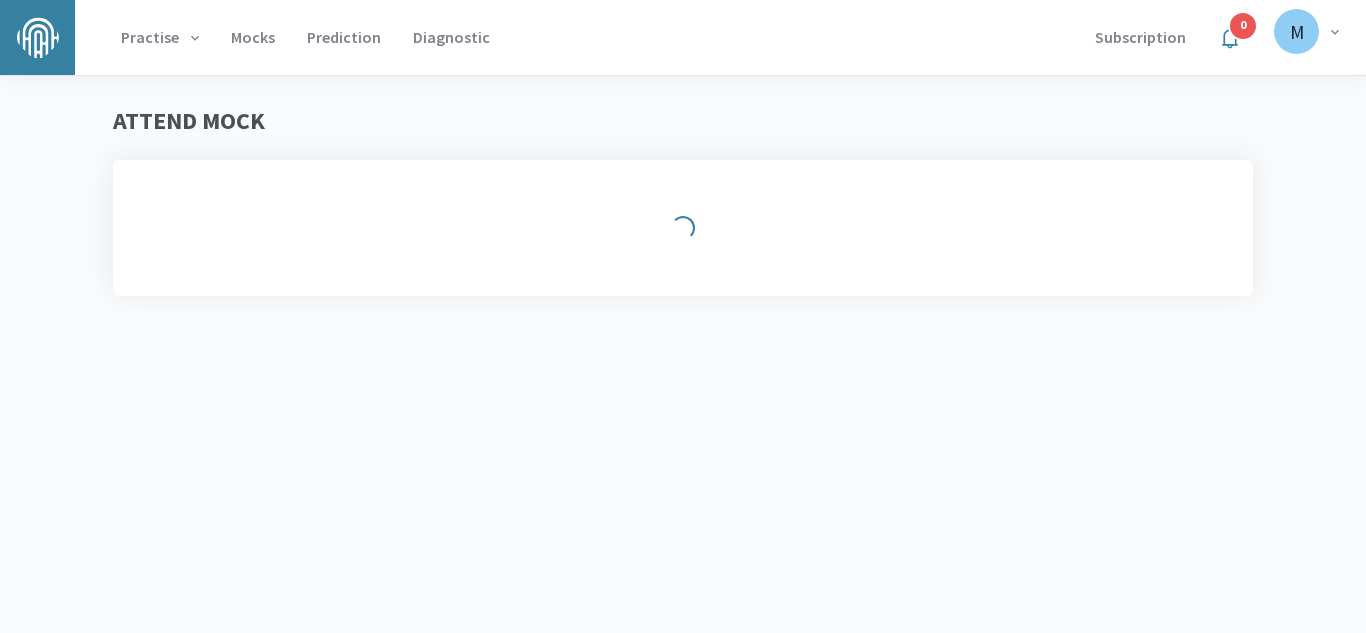scroll, scrollTop: 0, scrollLeft: 0, axis: both 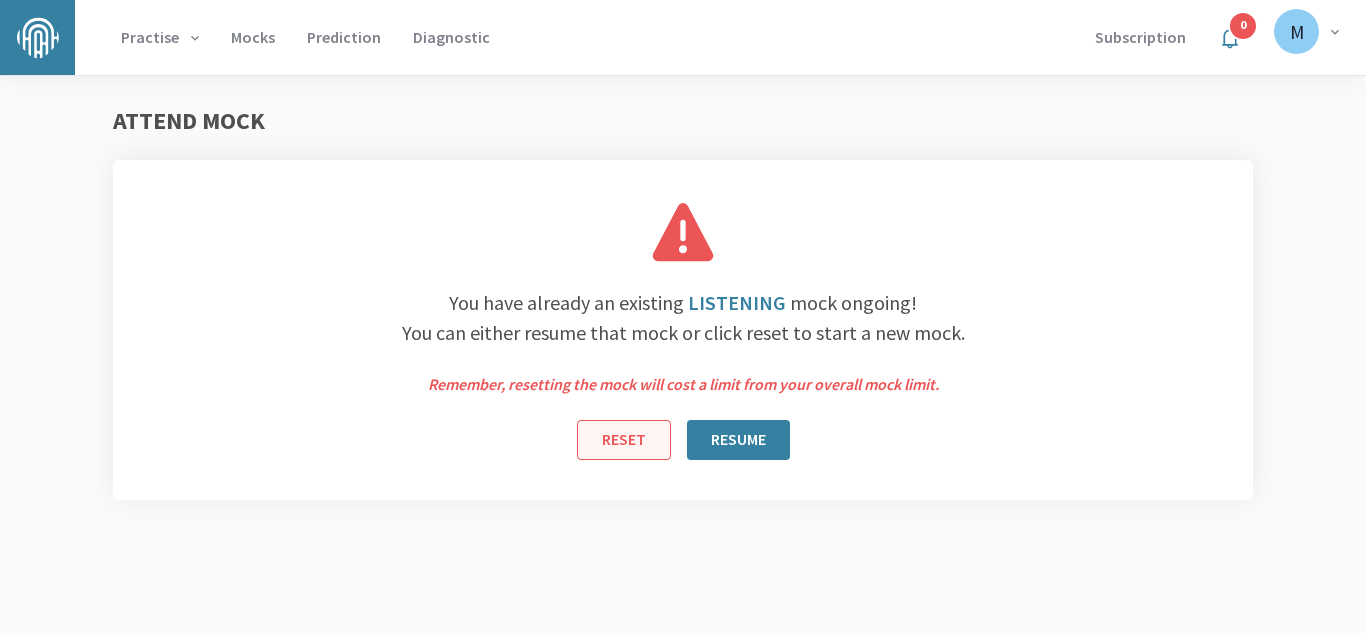 click on "RESET" at bounding box center (624, 440) 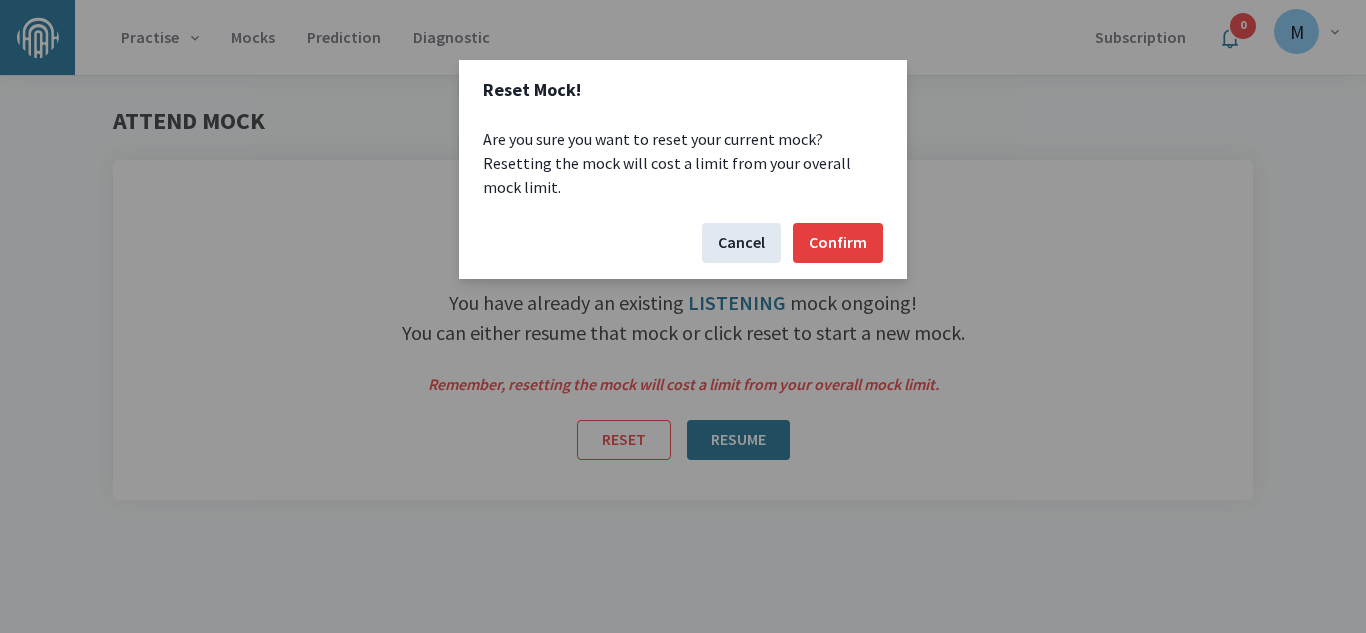 click on "Cancel" at bounding box center (741, 243) 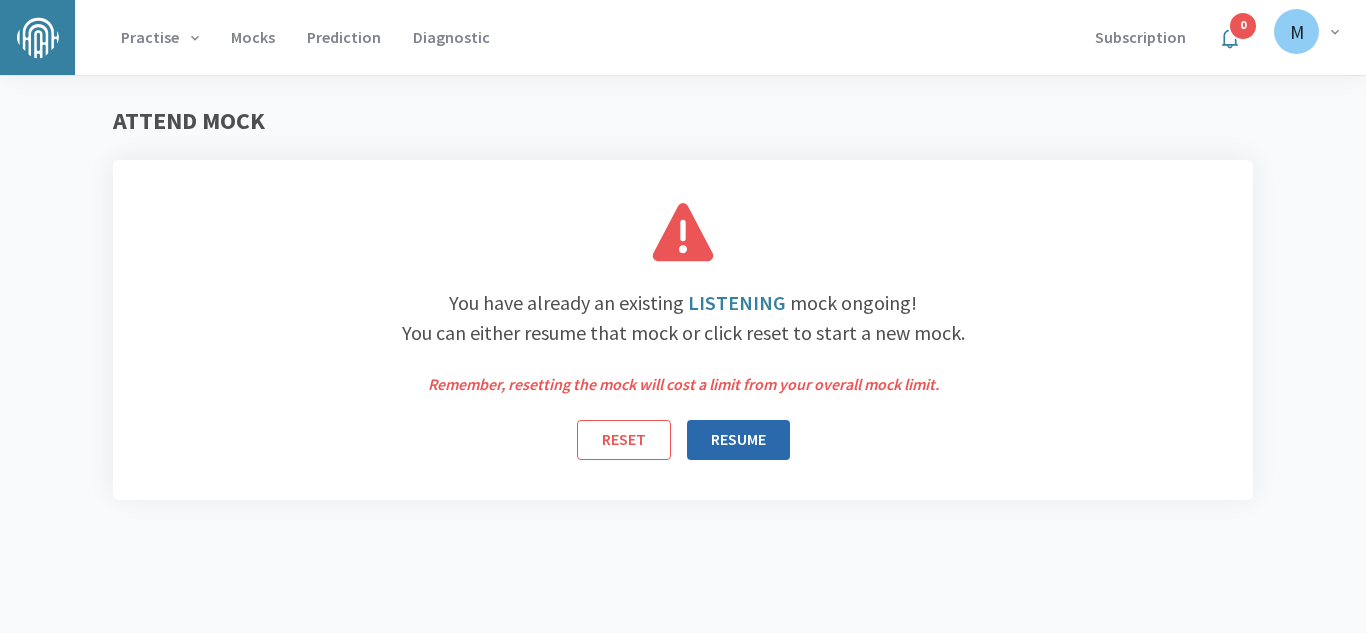 click on "RESUME" at bounding box center (738, 440) 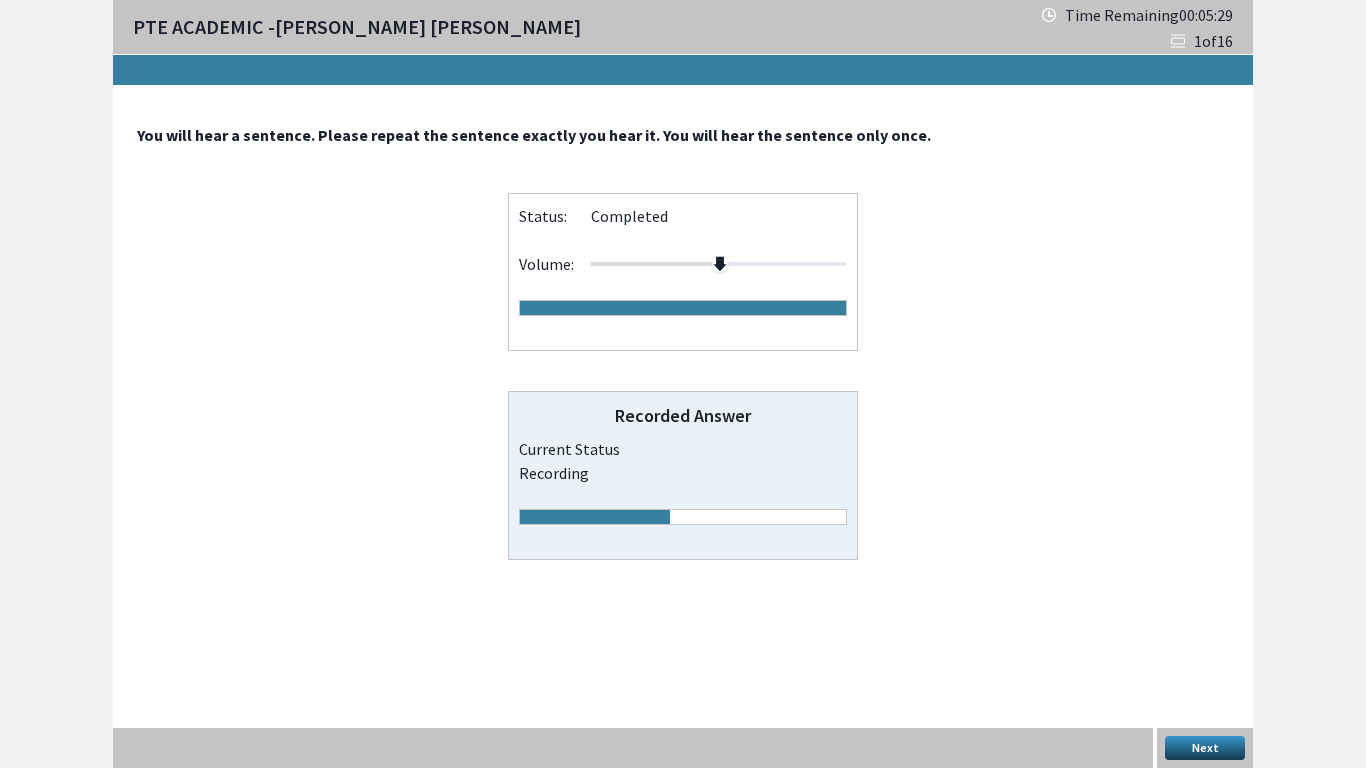 drag, startPoint x: 1365, startPoint y: 390, endPoint x: 1284, endPoint y: 452, distance: 102.0049 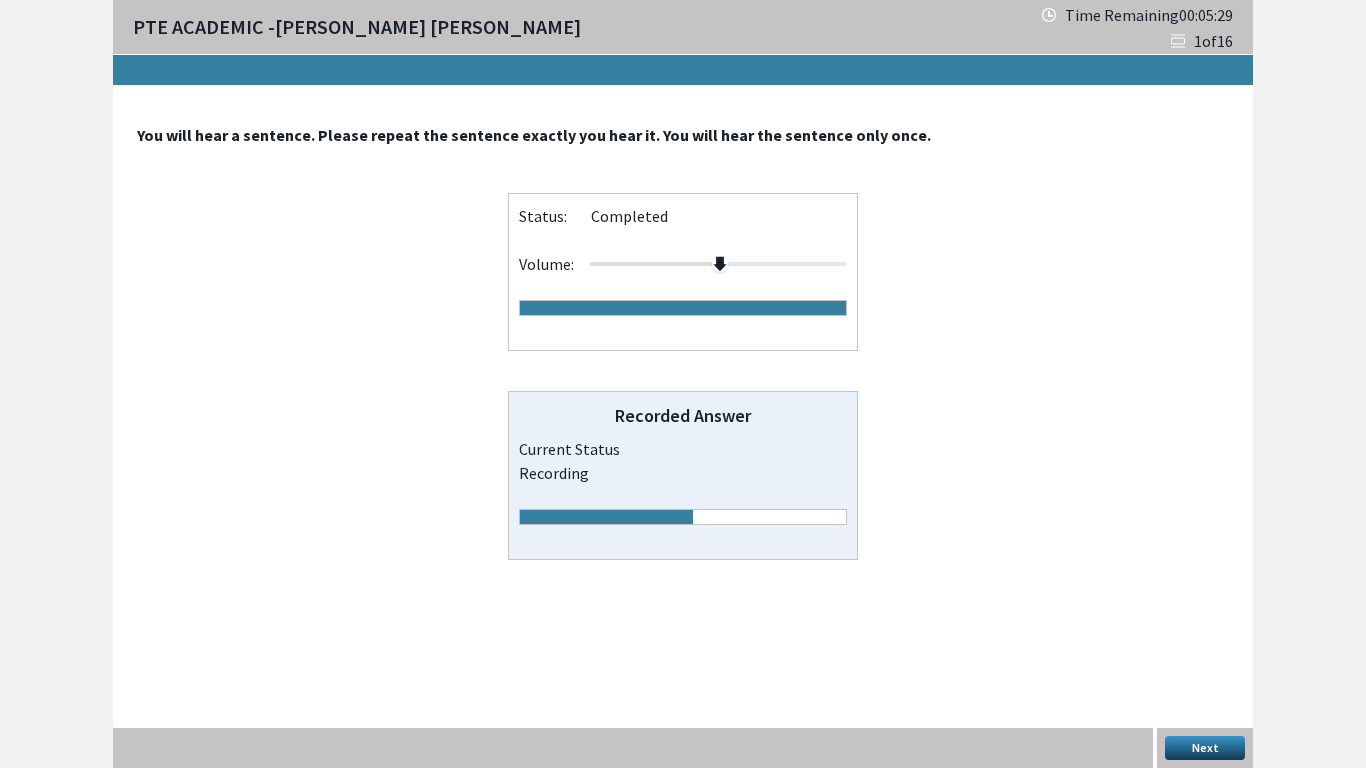 click on "PTE ACADEMIC -  [PERSON_NAME] [PERSON_NAME] Time Remaining  00 : 05 : 29 1  of  16 You will hear a sentence. Please repeat the sentence exactly you hear it. You will hear the sentence only once. Status: completed Volume: Recorded Answer Current Status recording Next" at bounding box center [683, 384] 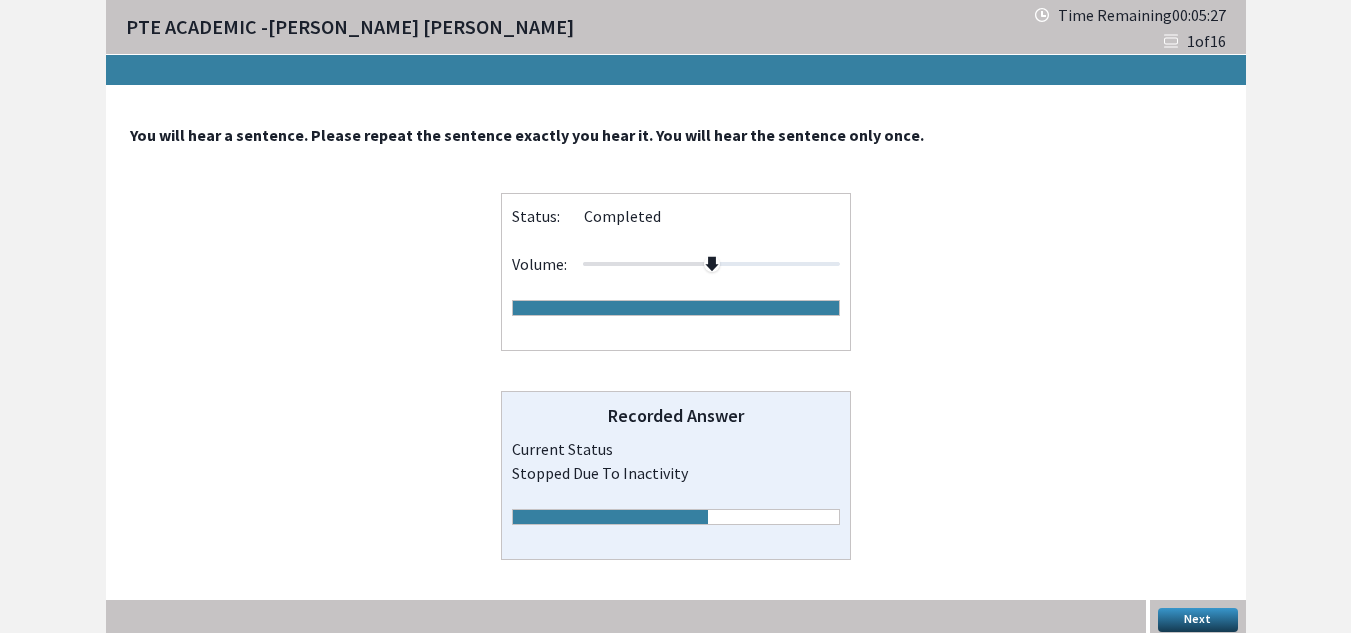 click on "Next" at bounding box center [1198, 620] 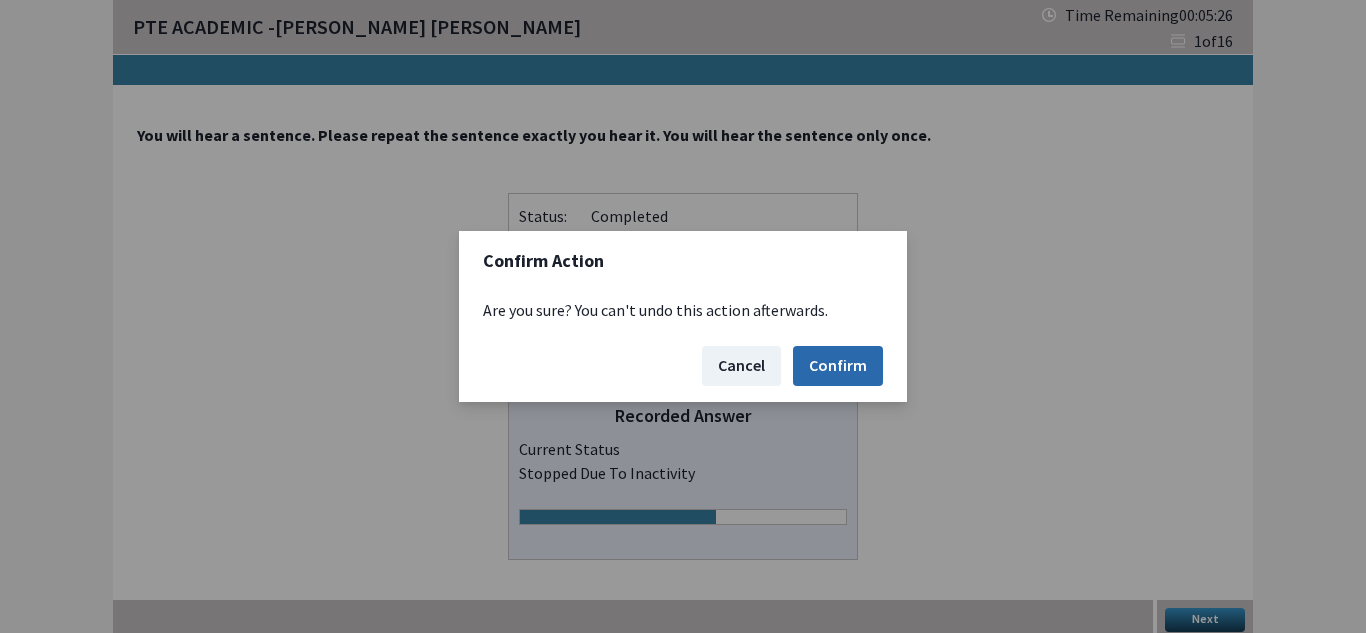 click on "Confirm" at bounding box center (838, 366) 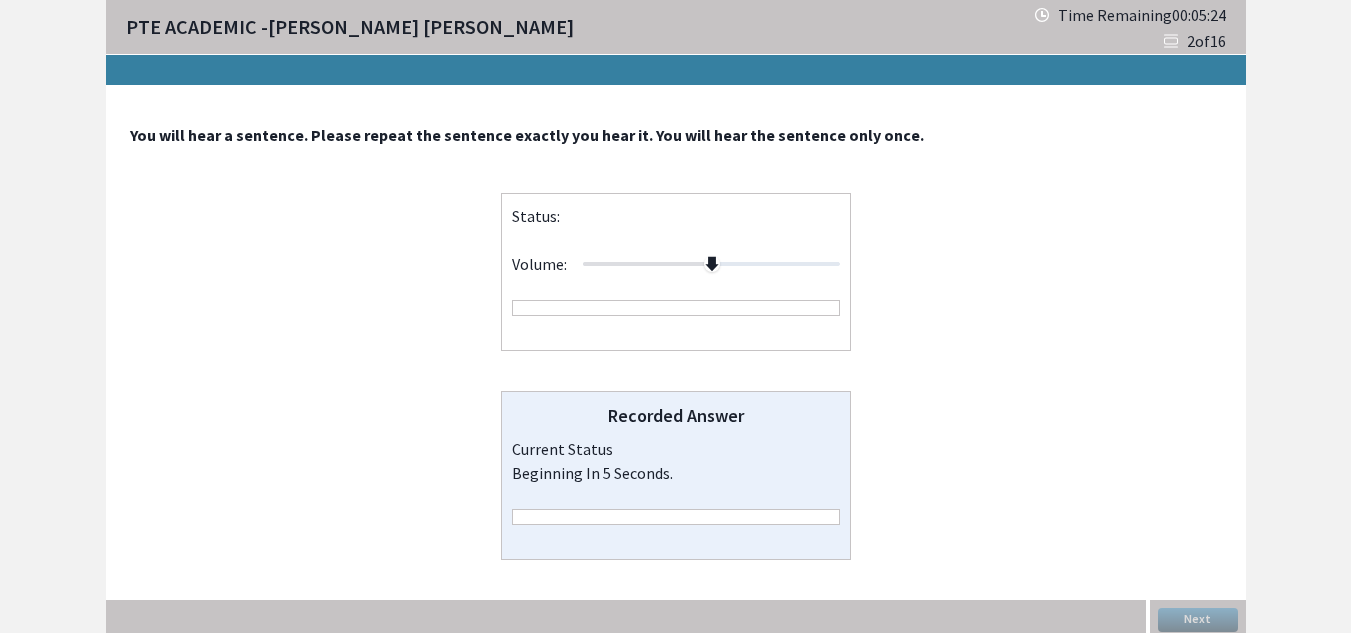 scroll, scrollTop: 7, scrollLeft: 0, axis: vertical 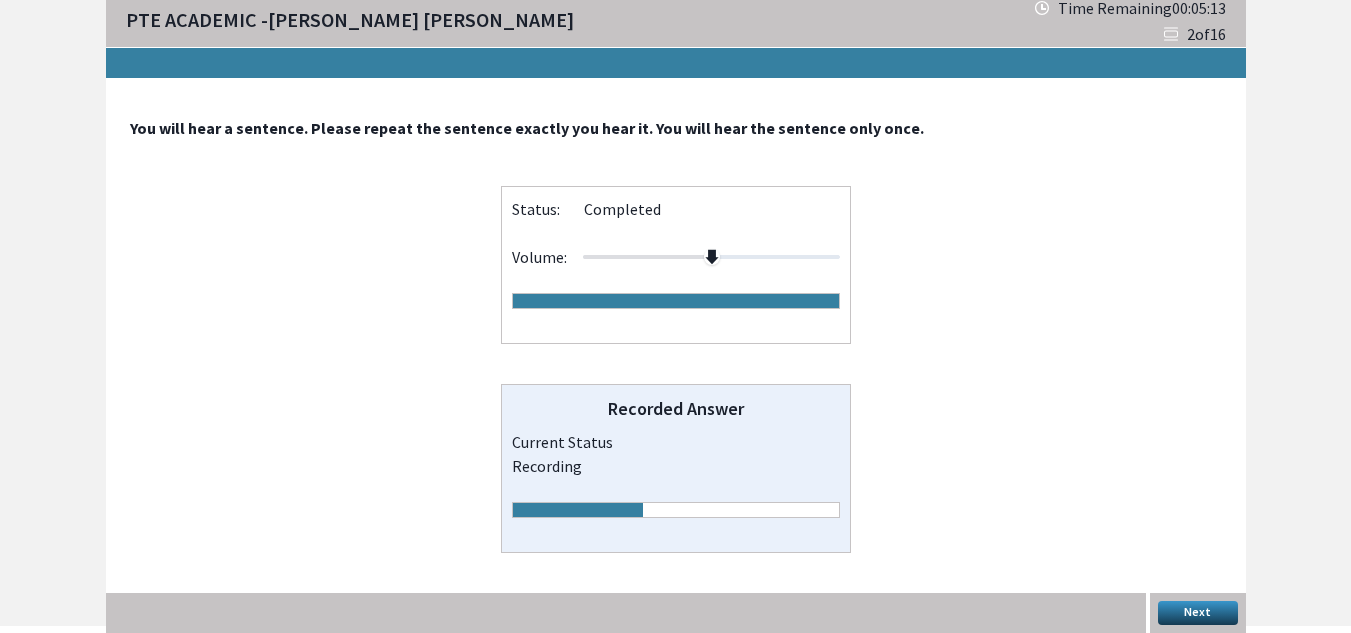 click on "Next" at bounding box center (1198, 613) 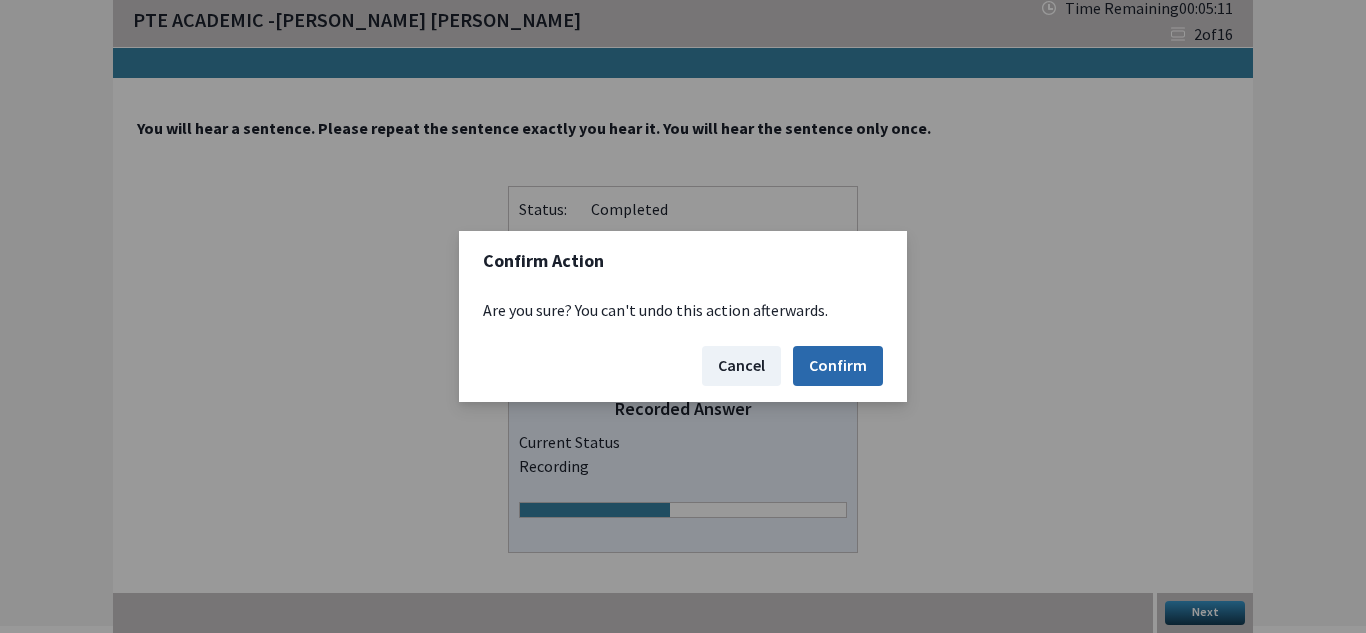 click on "Confirm" at bounding box center (838, 366) 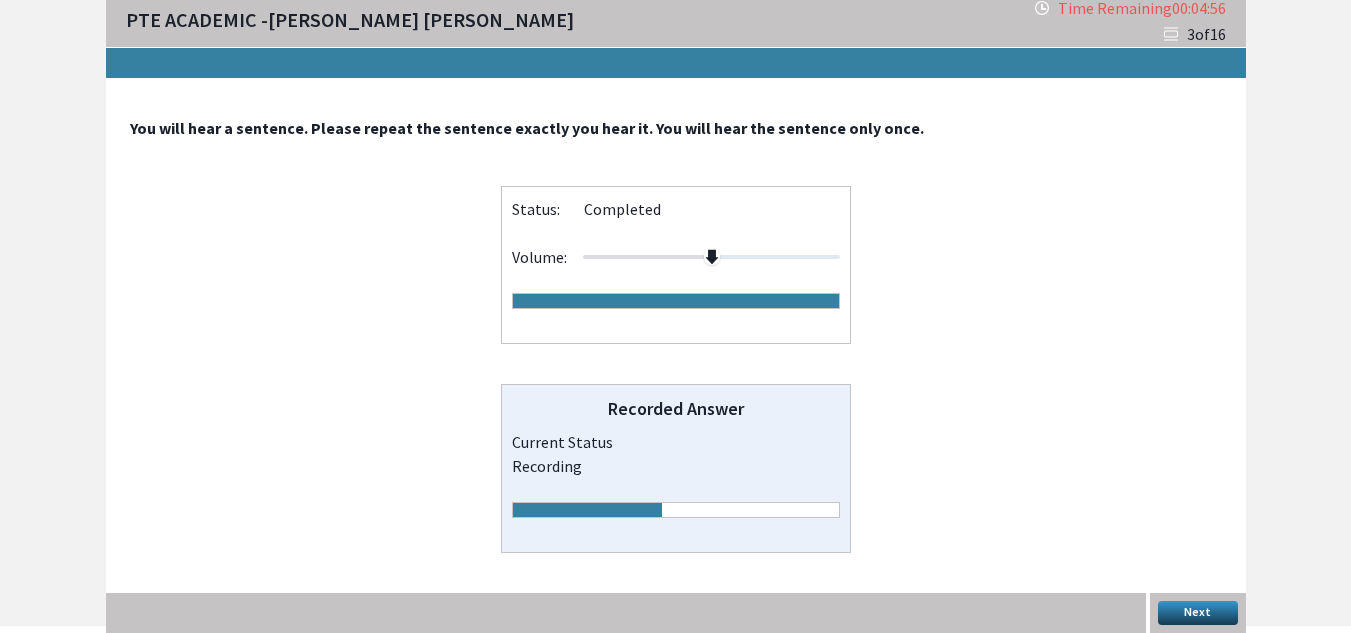 click on "Next" at bounding box center (1198, 613) 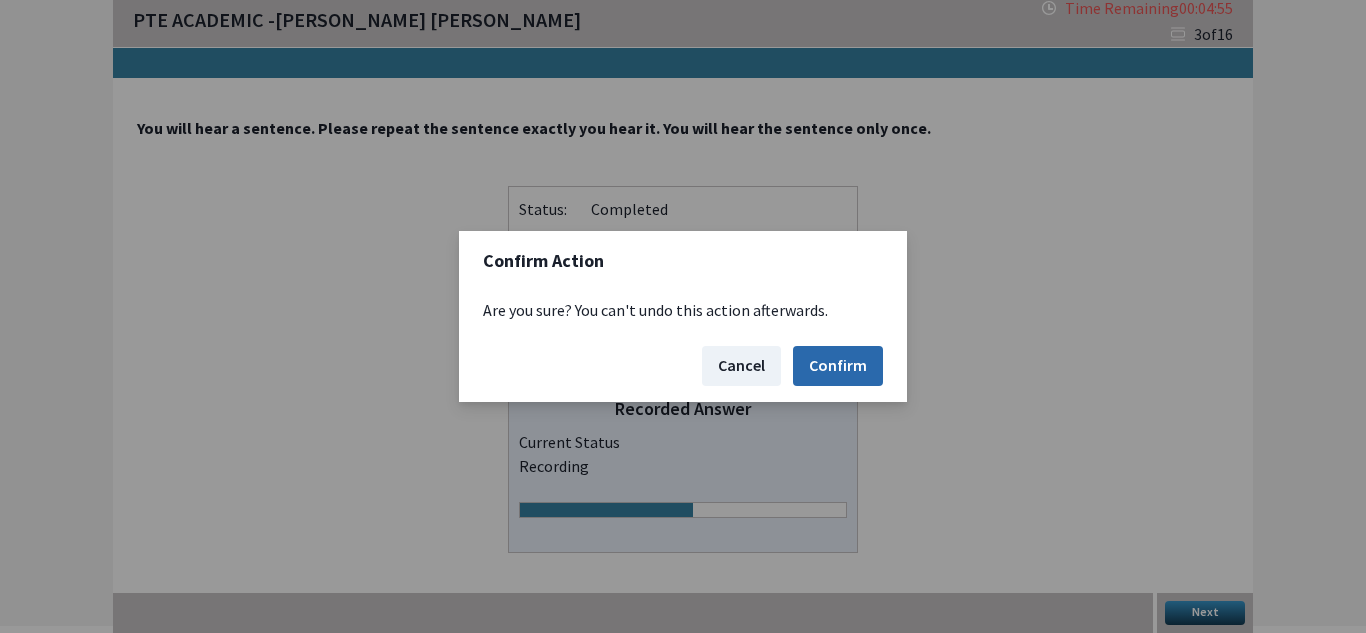click on "Confirm" at bounding box center [838, 366] 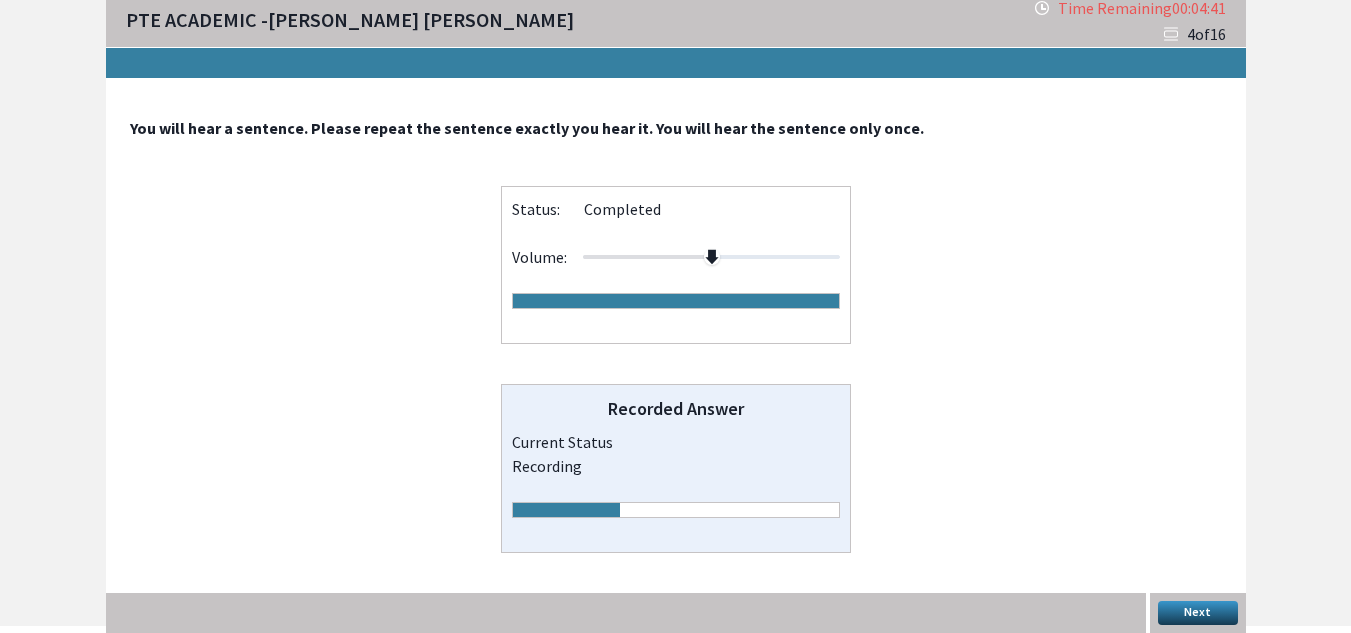 click on "Next" at bounding box center (1198, 613) 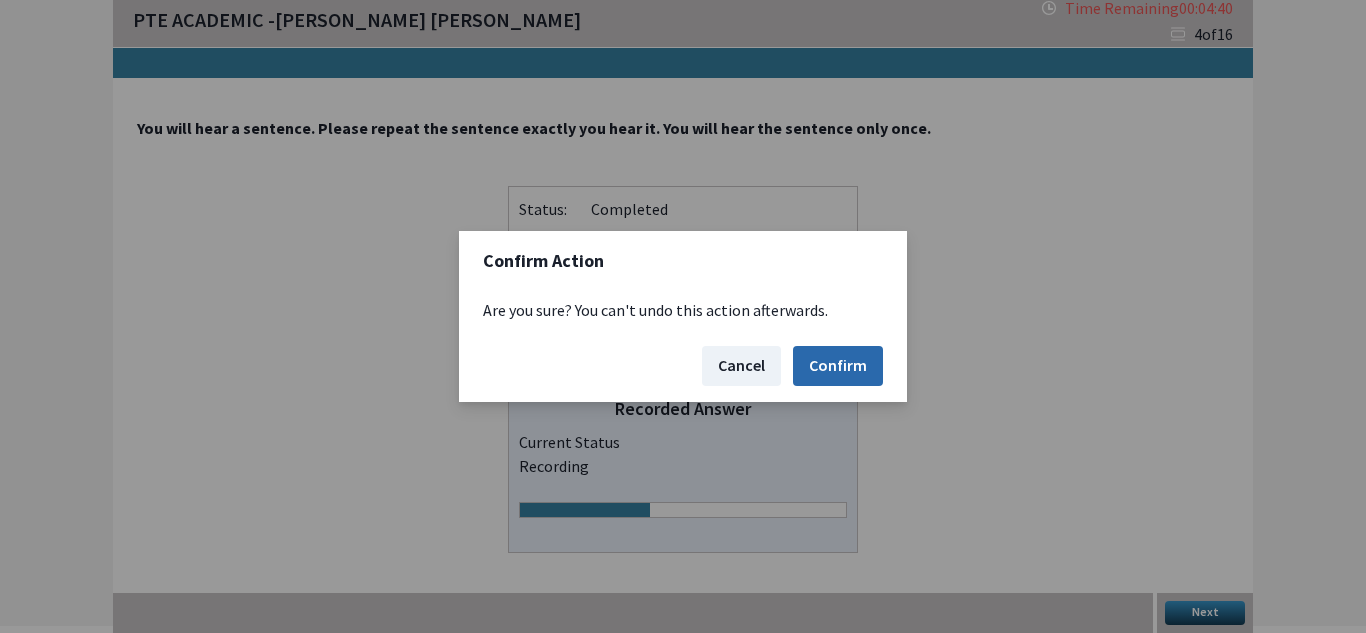 click on "Confirm" at bounding box center [838, 366] 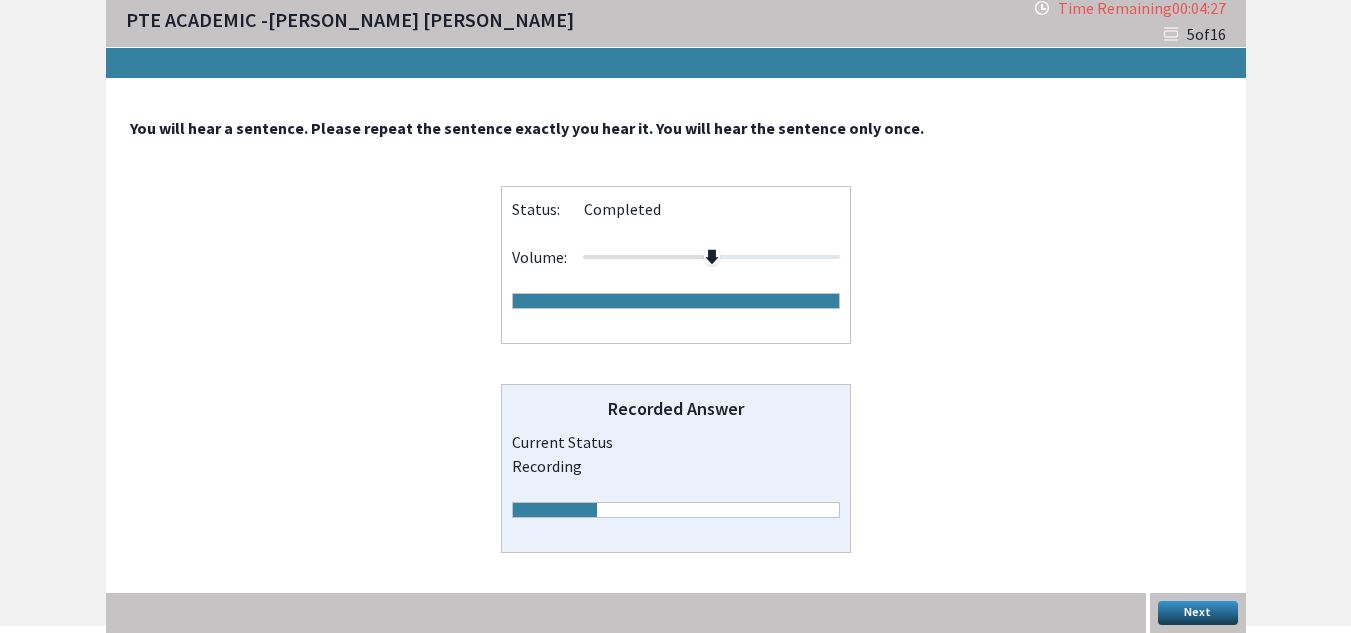 click on "Next" at bounding box center [1198, 613] 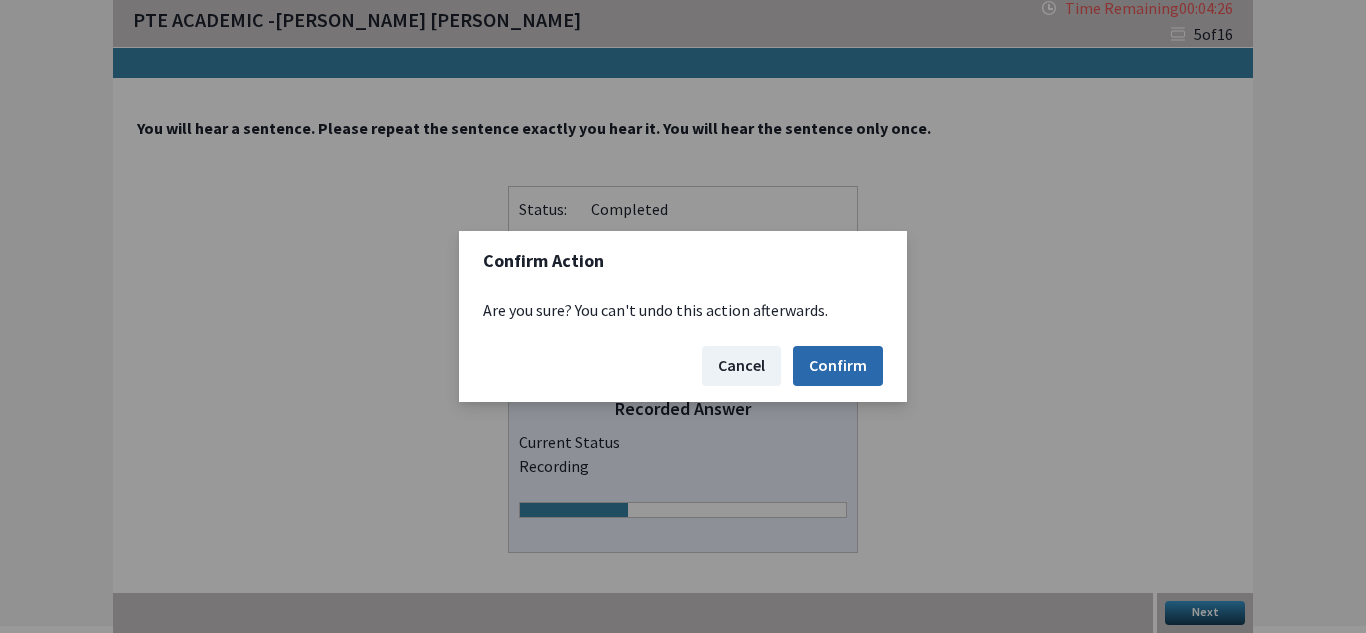 click on "Confirm" at bounding box center (838, 366) 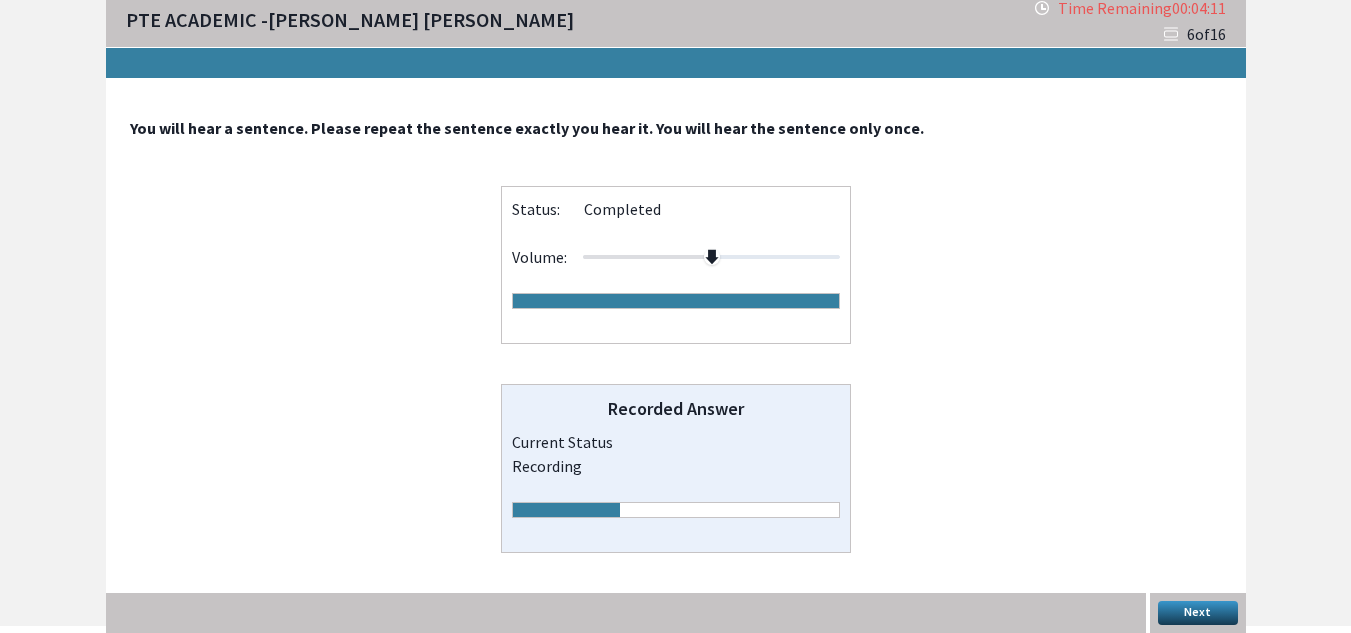 click on "Next" at bounding box center (1198, 613) 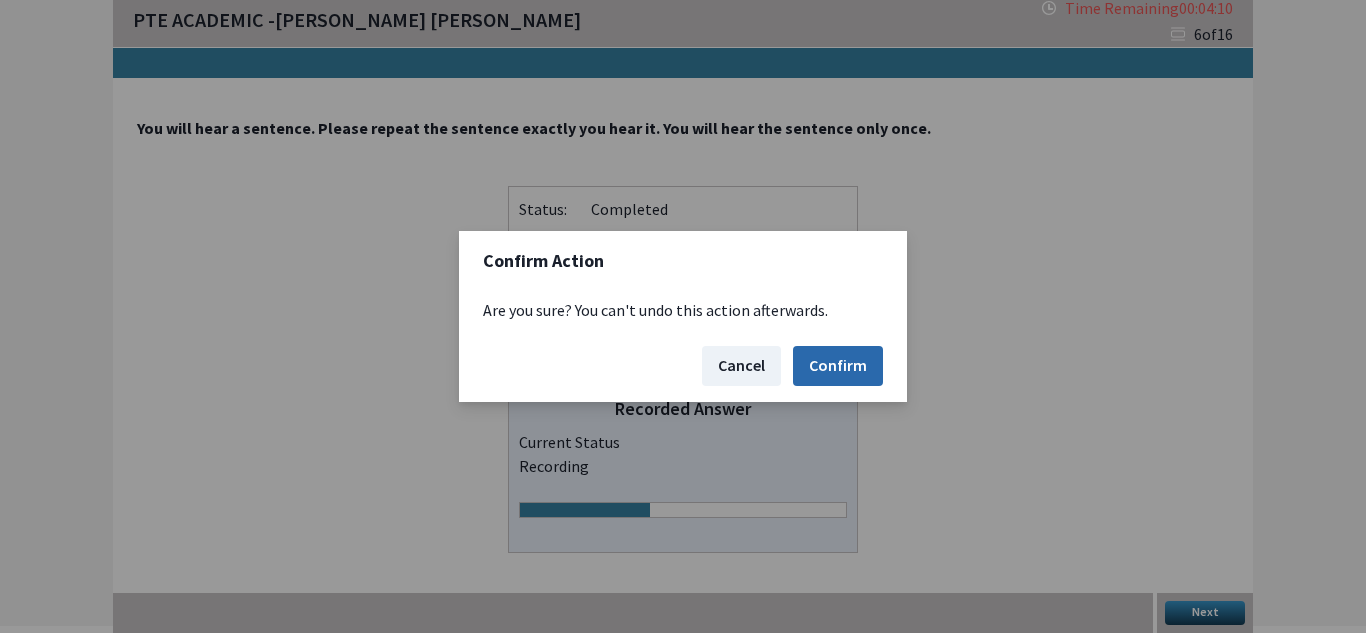 click on "Confirm" at bounding box center (838, 366) 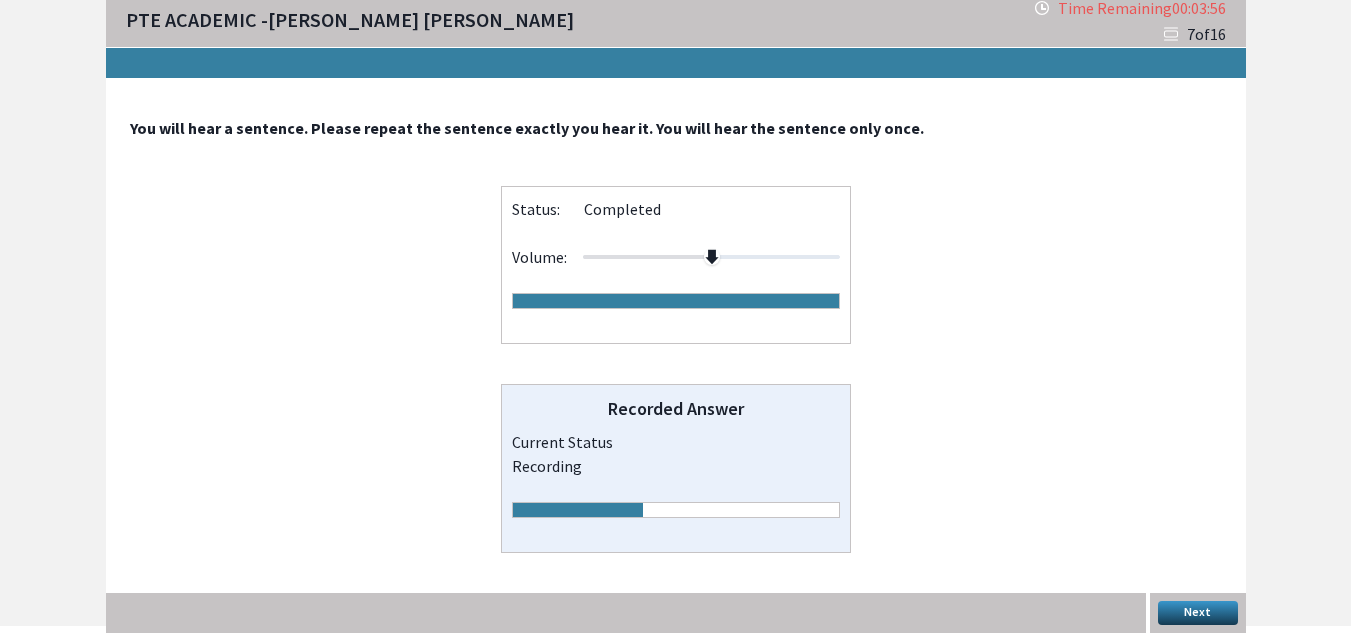 click on "Next" at bounding box center (1198, 613) 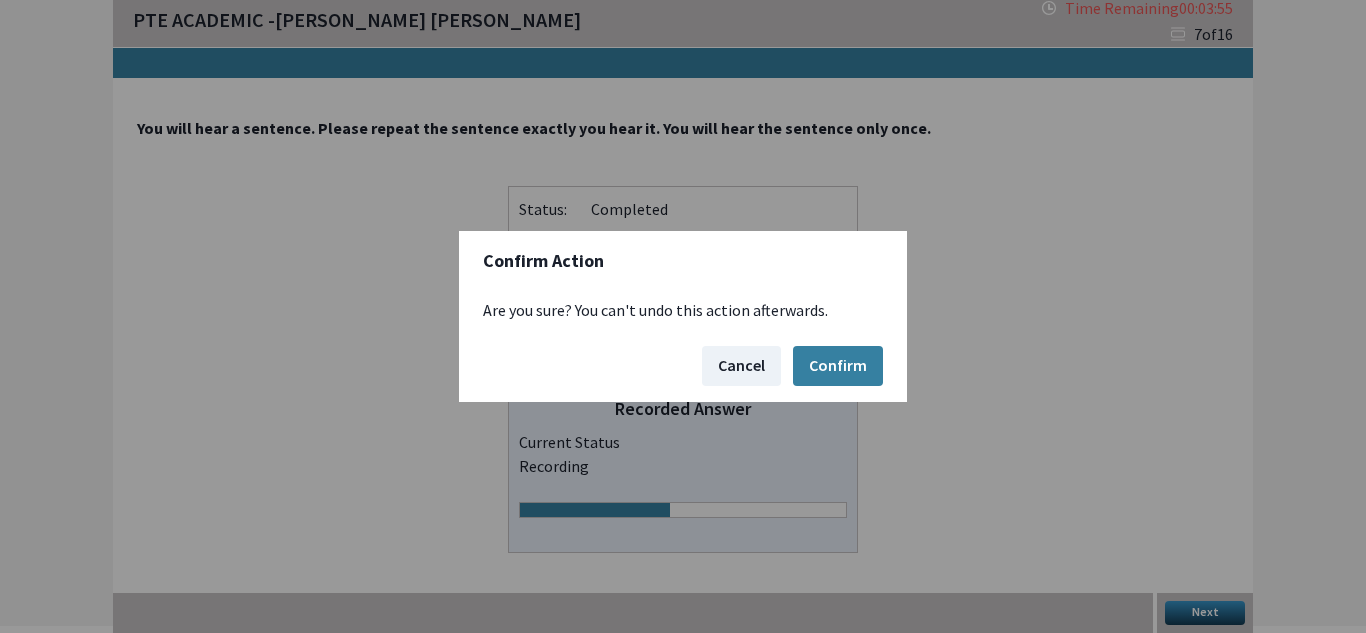 click on "Cancel Confirm" at bounding box center (683, 366) 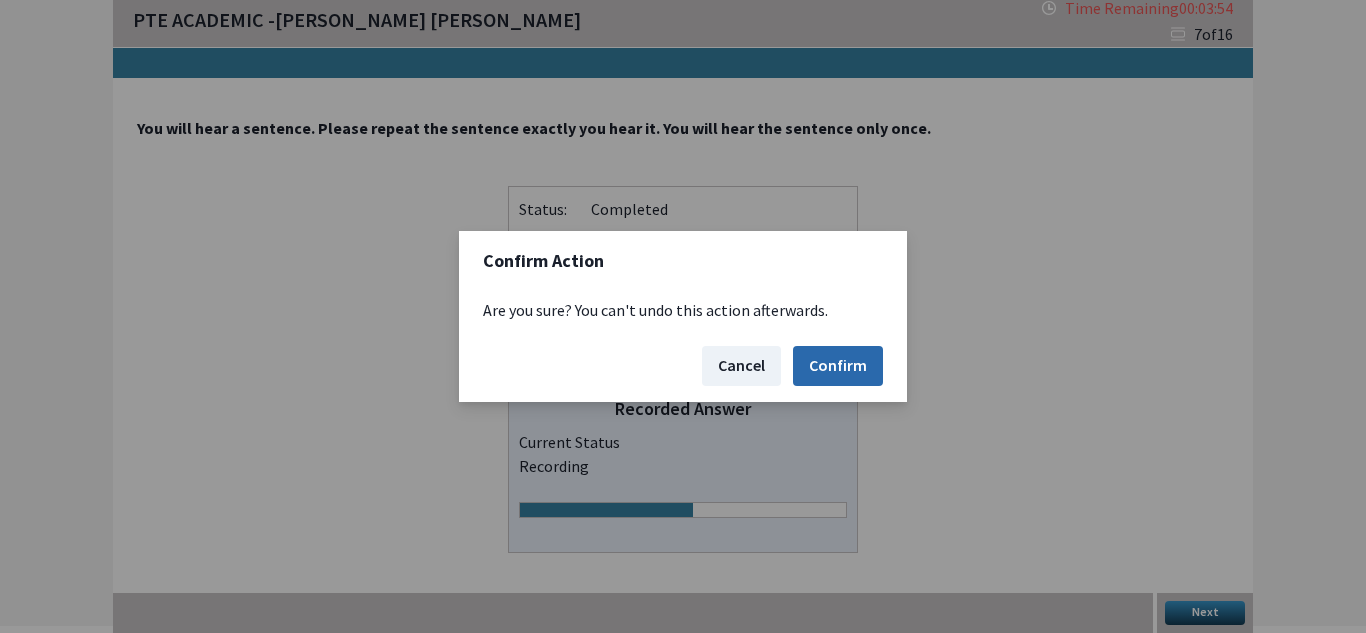 click on "Confirm" at bounding box center [838, 366] 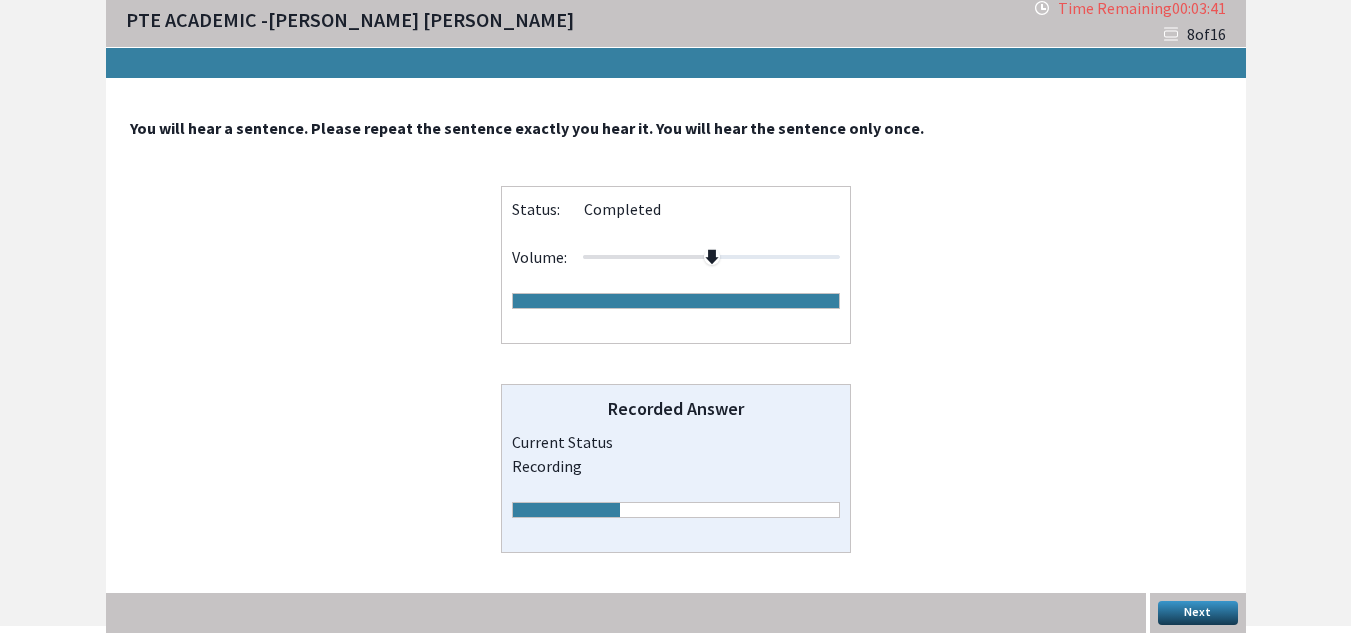 click on "Next" at bounding box center (1198, 613) 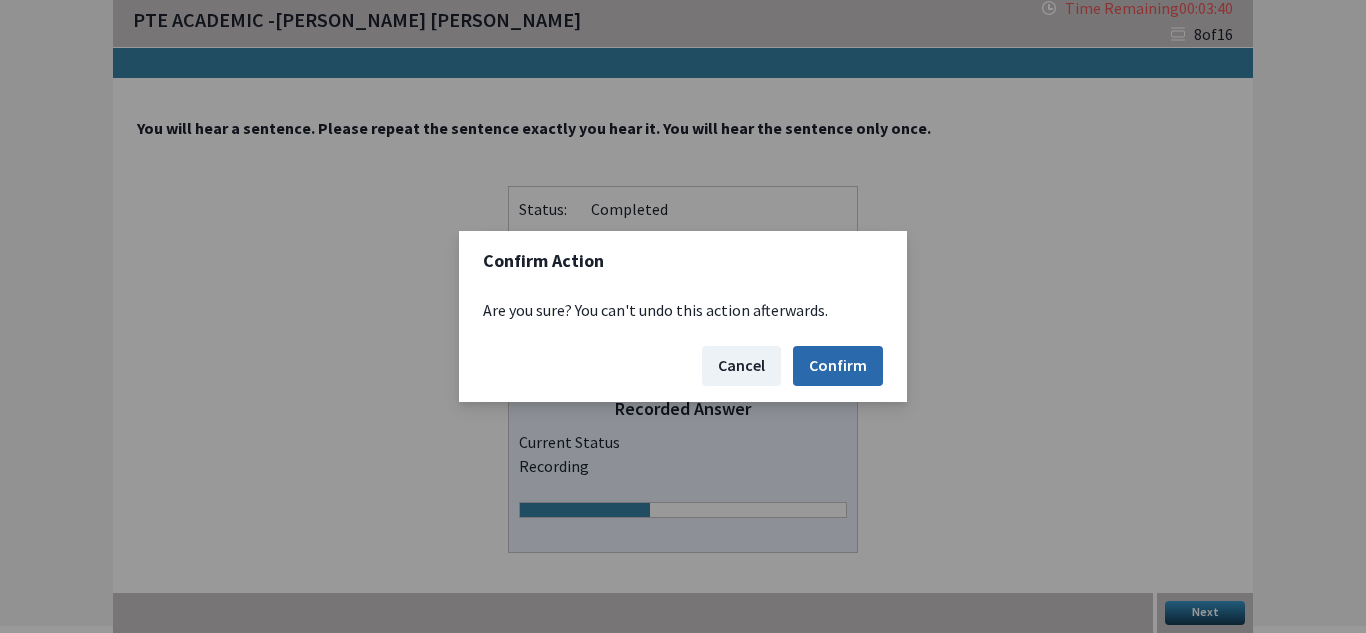click on "Confirm" at bounding box center [838, 366] 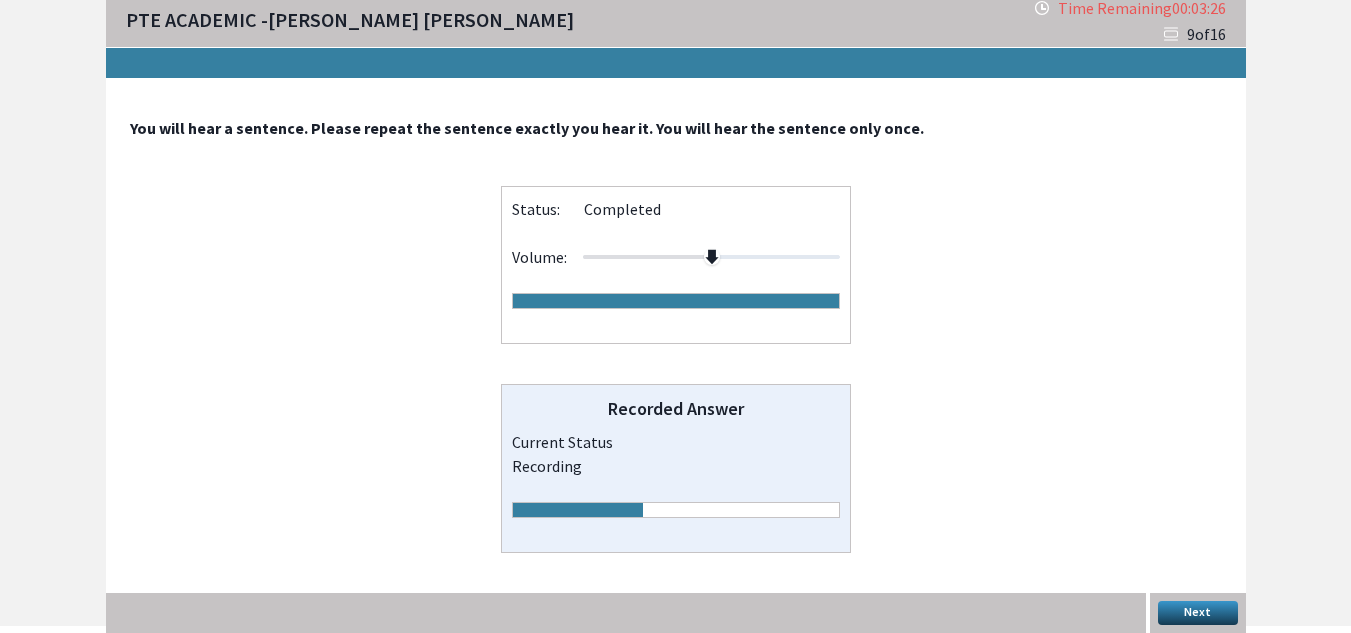 click on "Next" at bounding box center (1198, 613) 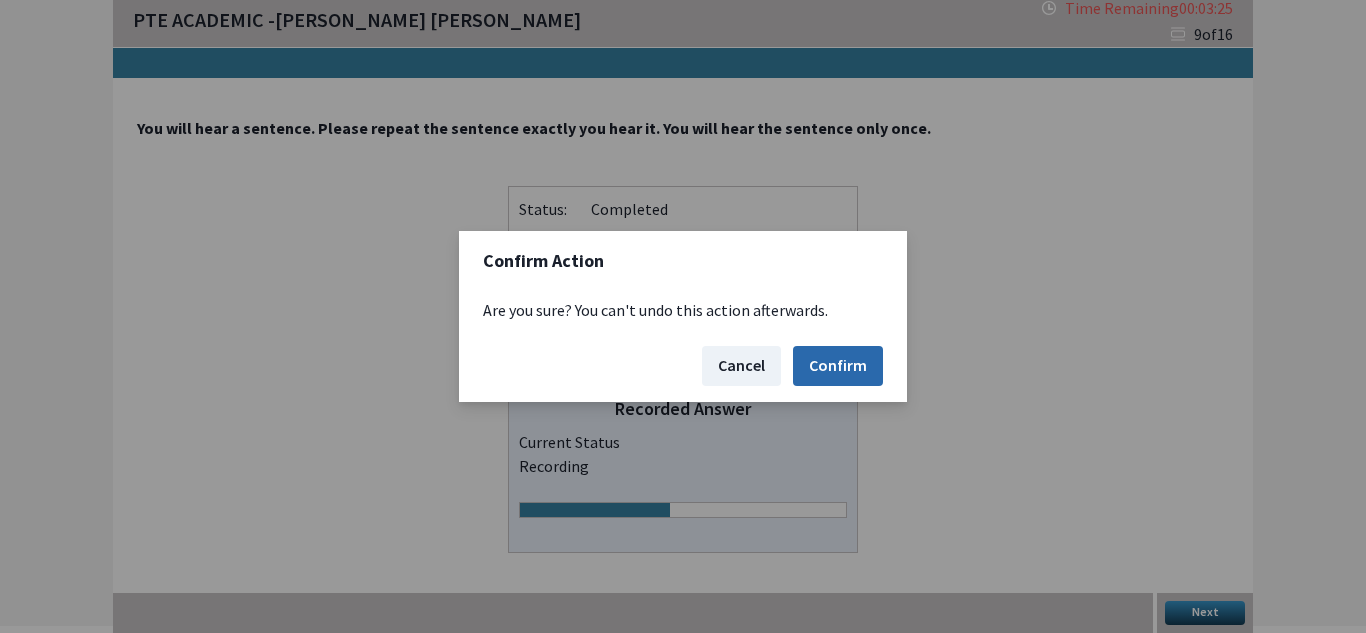 click on "Confirm" at bounding box center [838, 366] 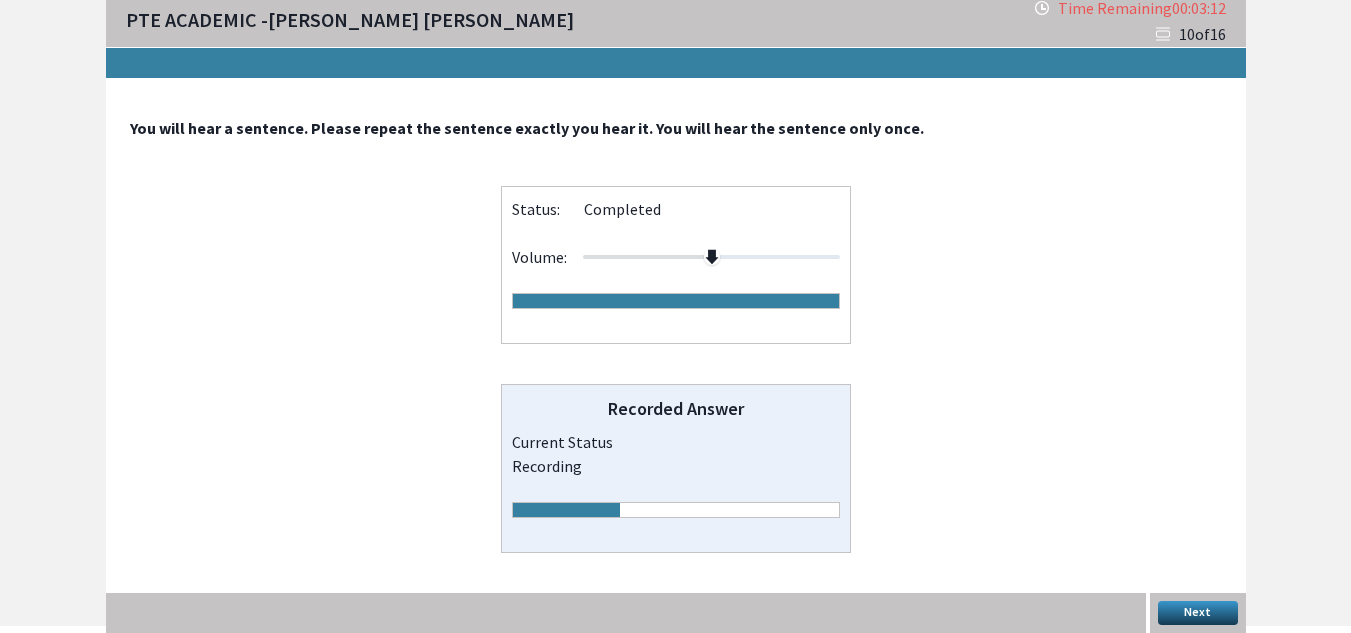 click on "Next" at bounding box center (1198, 613) 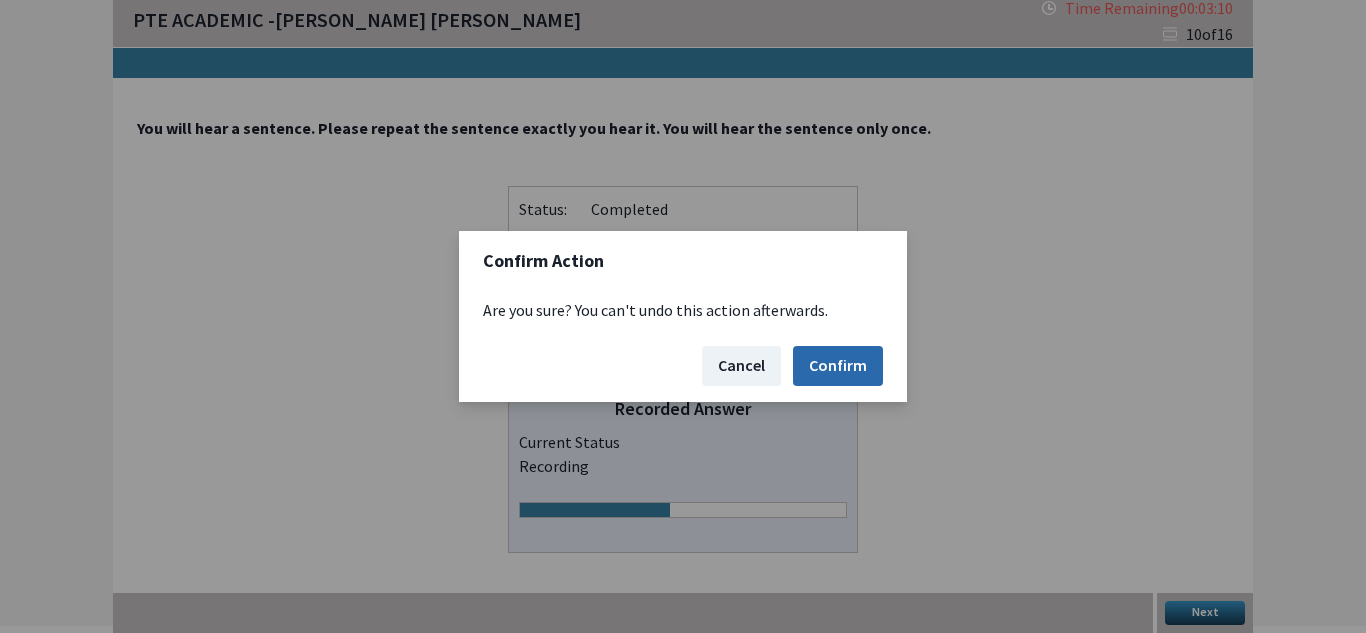click on "Confirm" at bounding box center (838, 366) 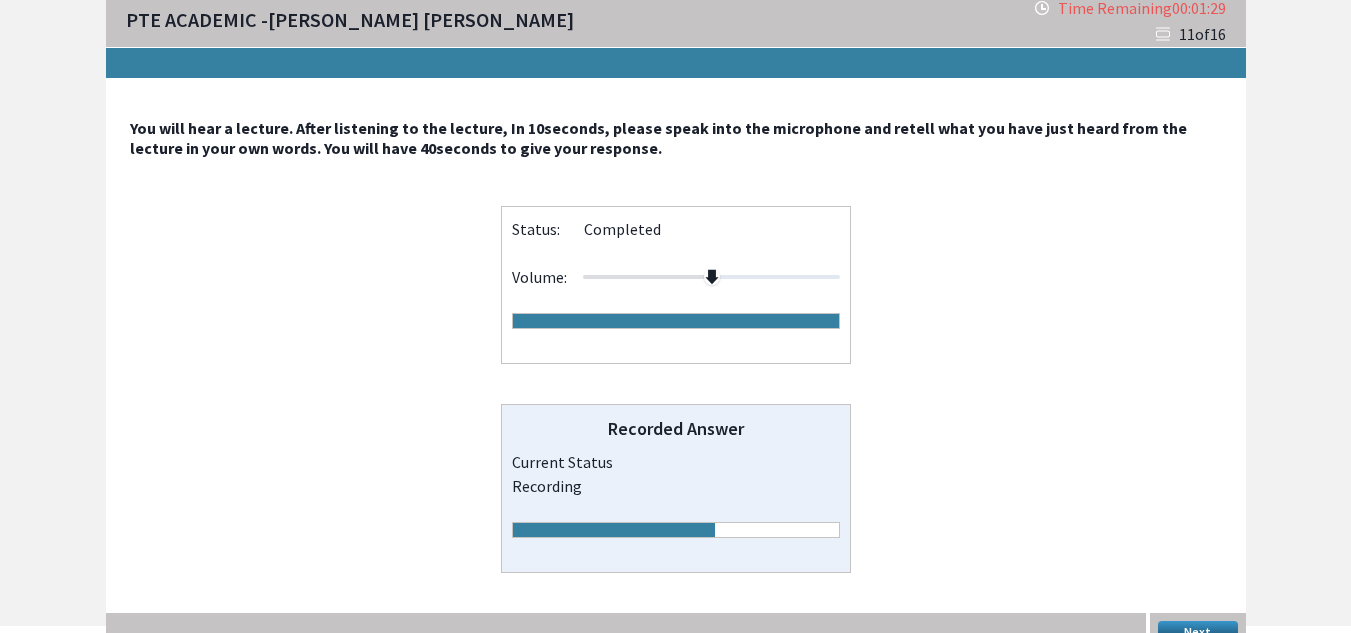 click on "Next" at bounding box center [1198, 633] 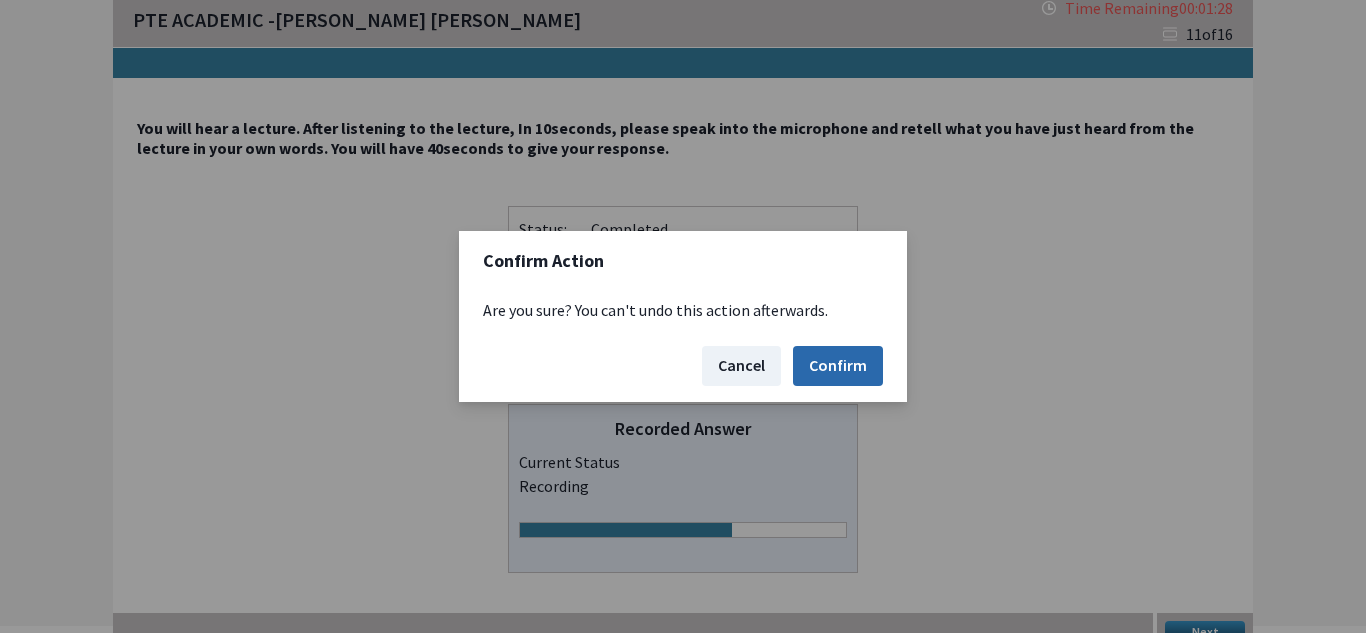 click on "Confirm" at bounding box center (838, 366) 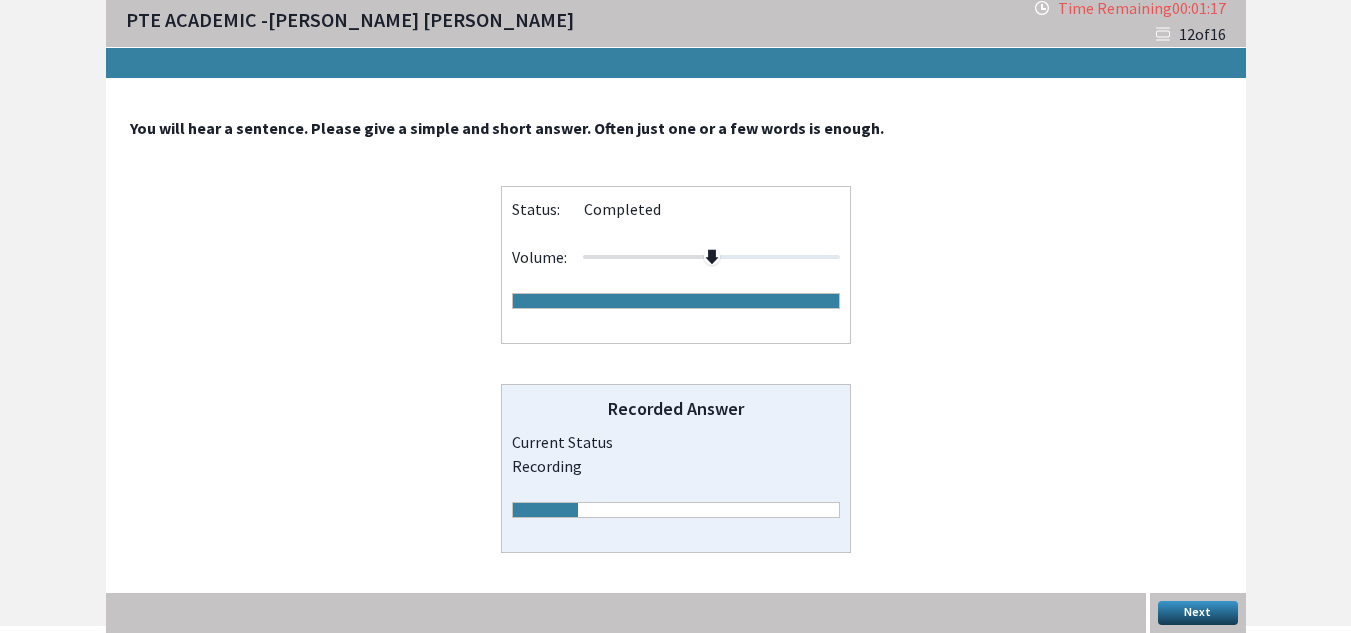 click on "Next" at bounding box center (1198, 613) 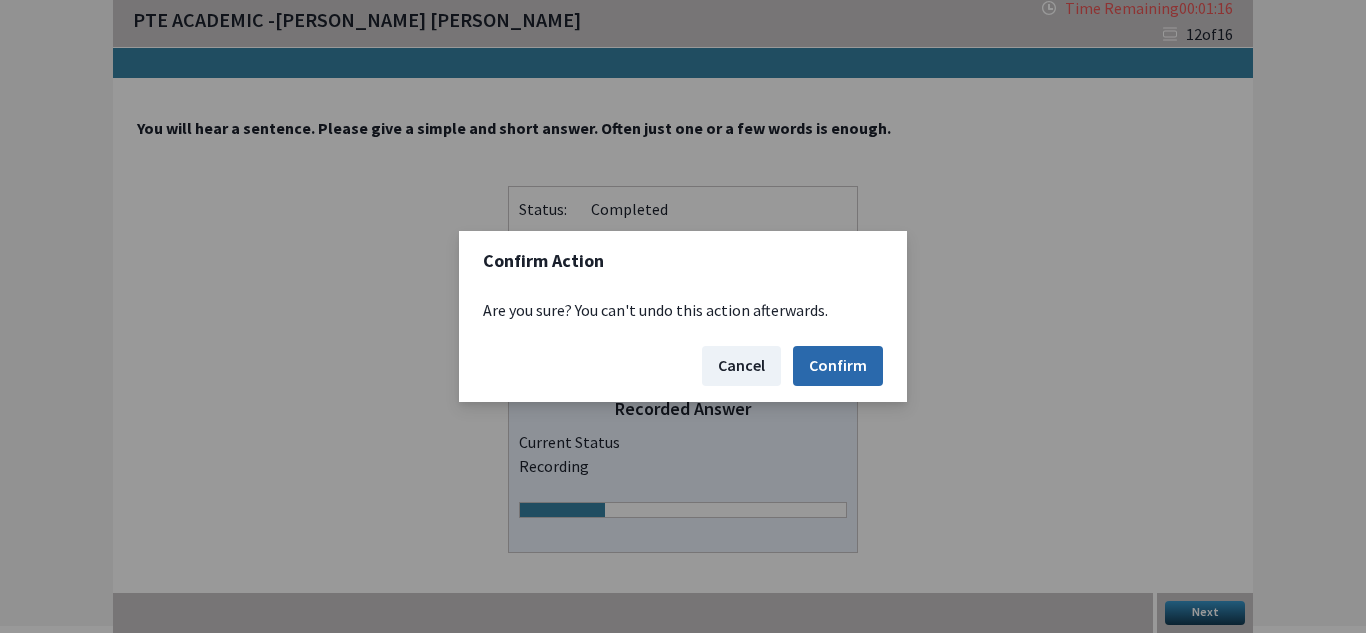 click on "Confirm" at bounding box center (838, 366) 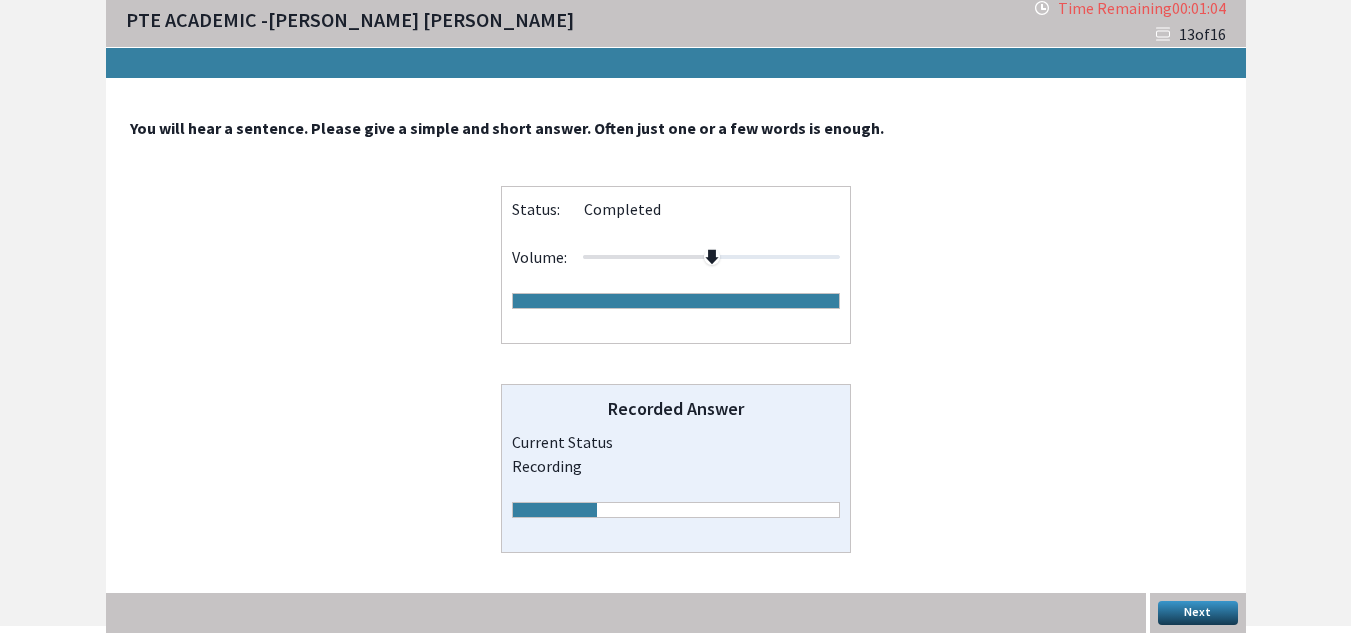 click on "Next" at bounding box center (1198, 613) 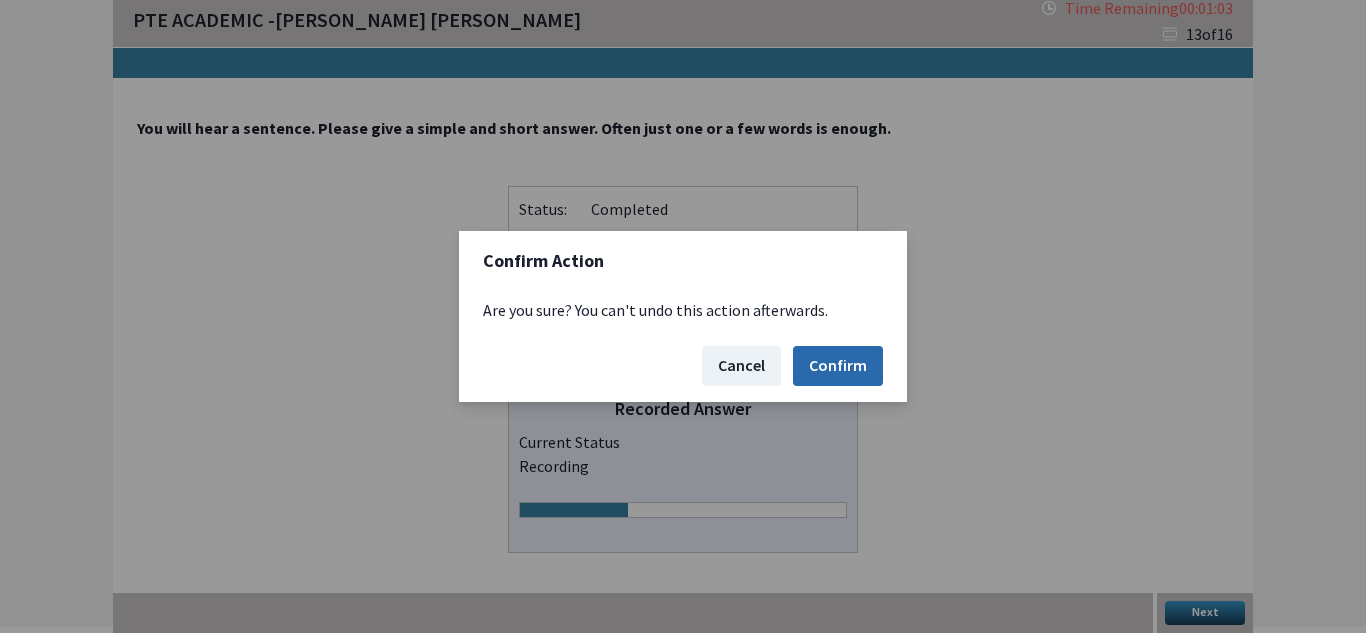 click on "Confirm" at bounding box center [838, 366] 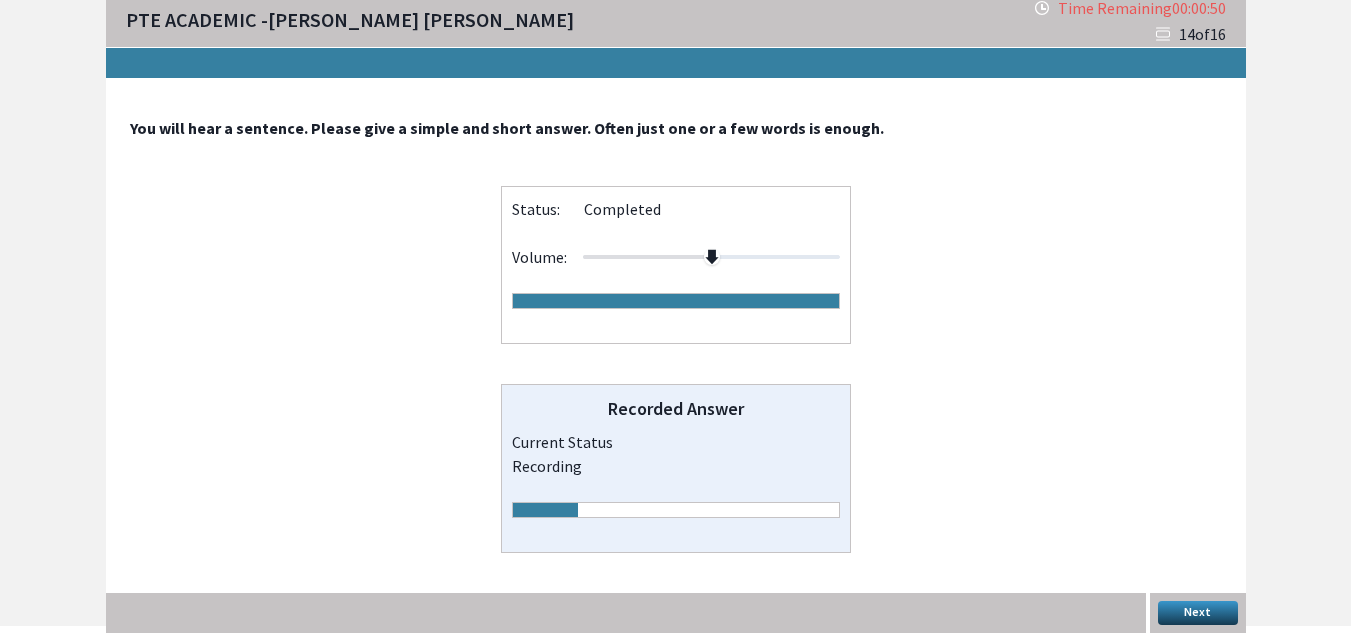 click on "Next" at bounding box center [1198, 613] 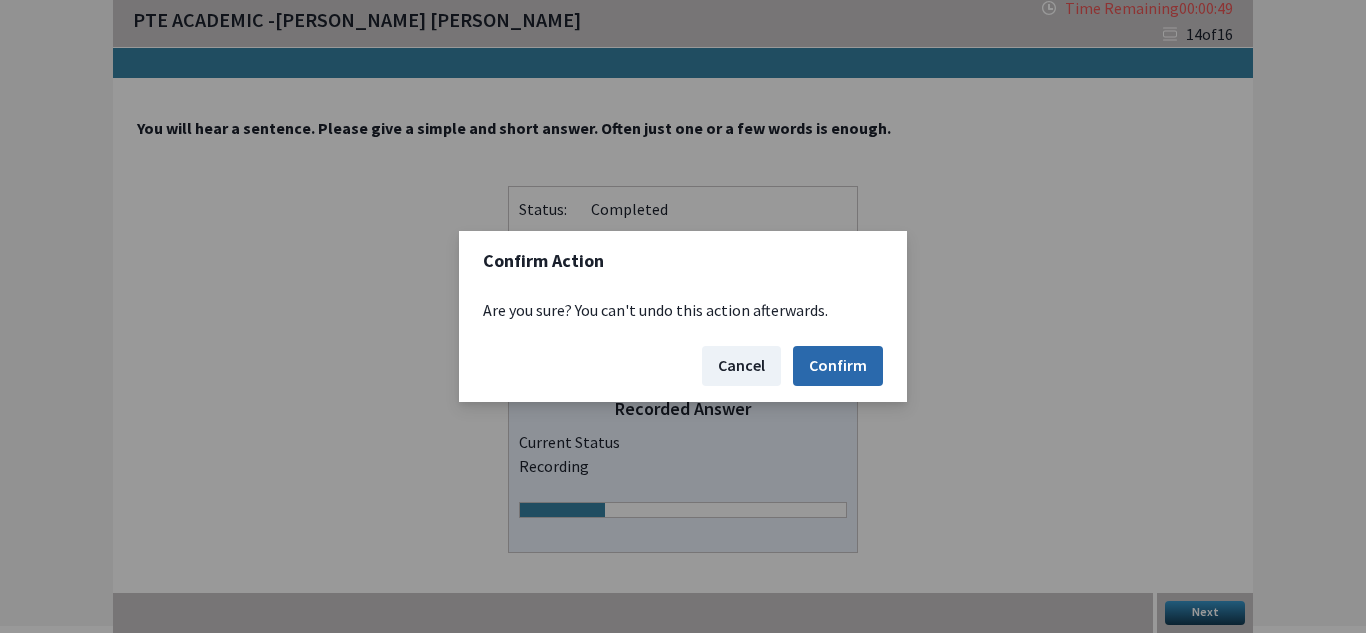 click on "Confirm" at bounding box center (838, 366) 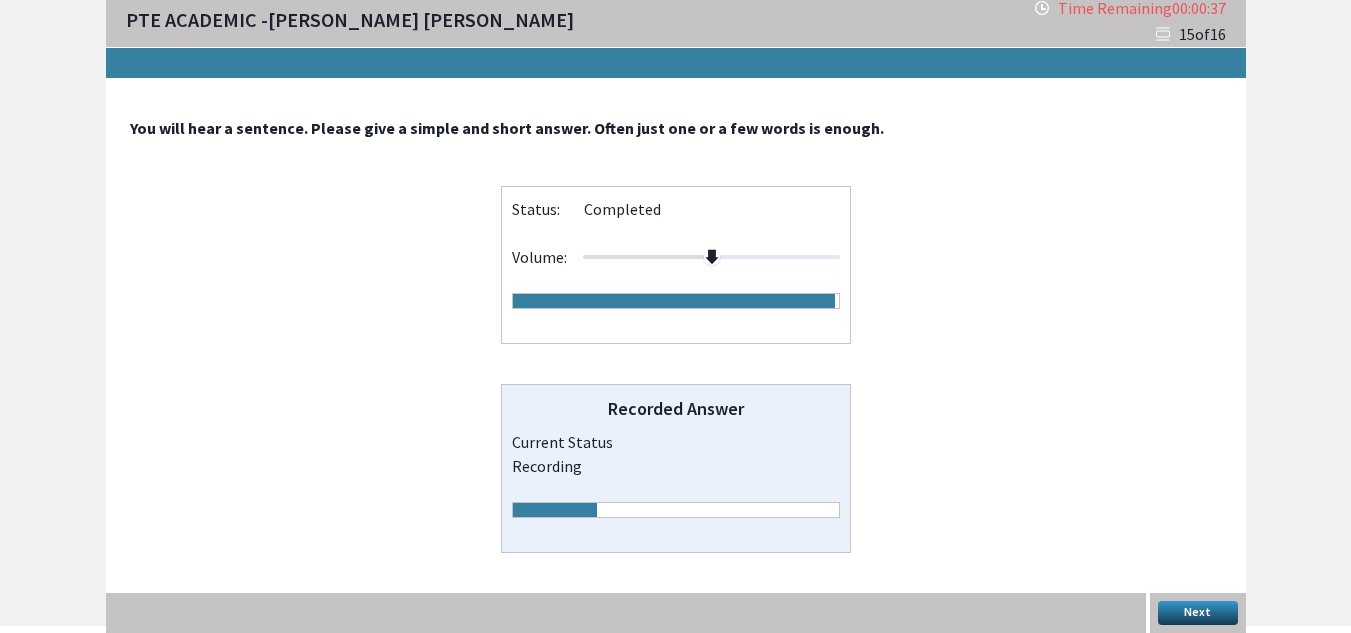 click on "Next" at bounding box center (1198, 613) 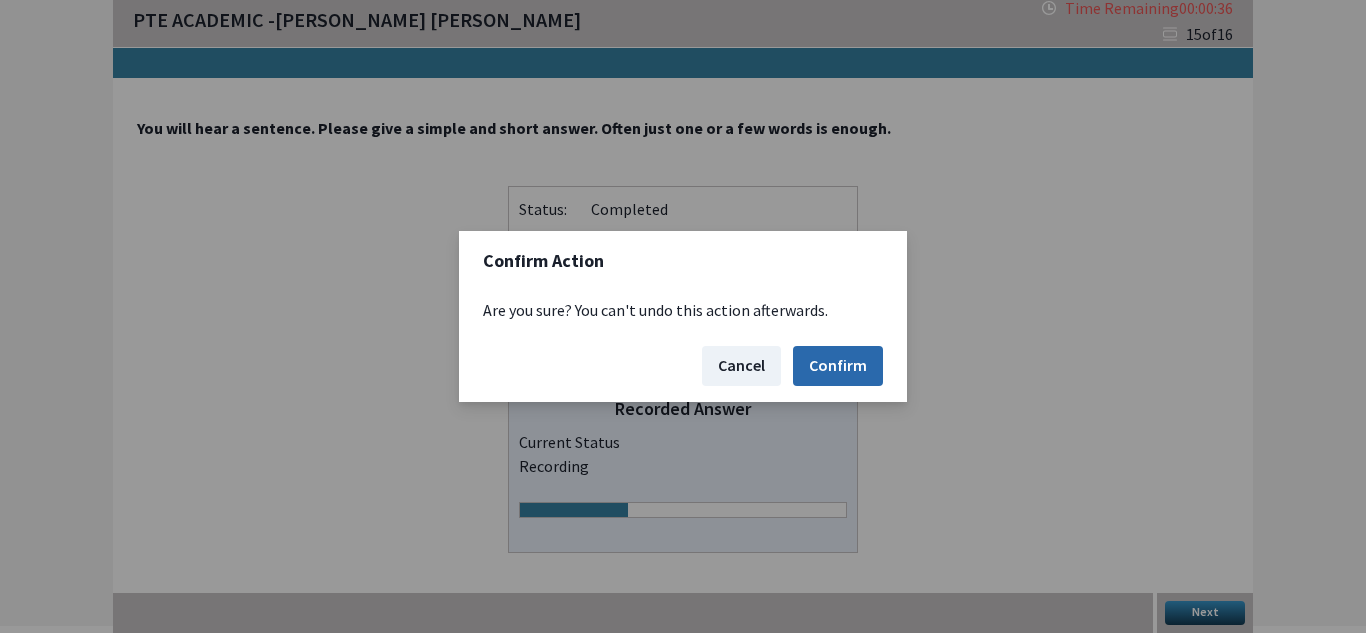 click on "Confirm" at bounding box center (838, 366) 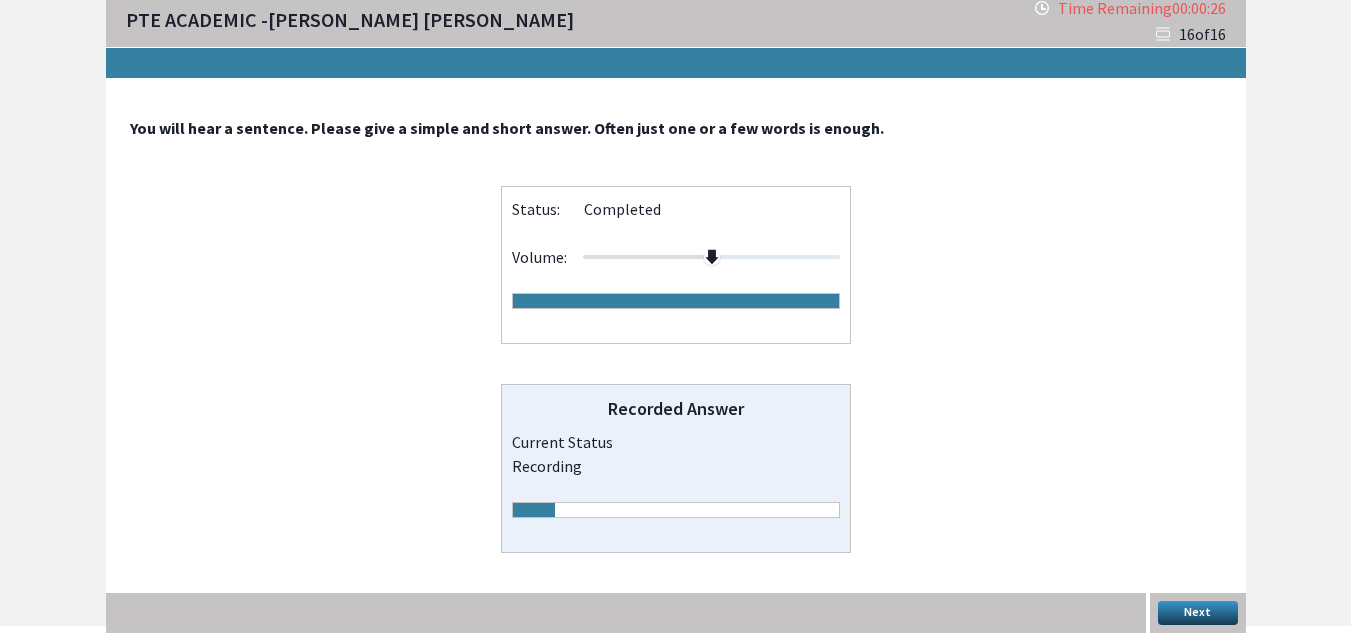 click on "Next" at bounding box center (1198, 613) 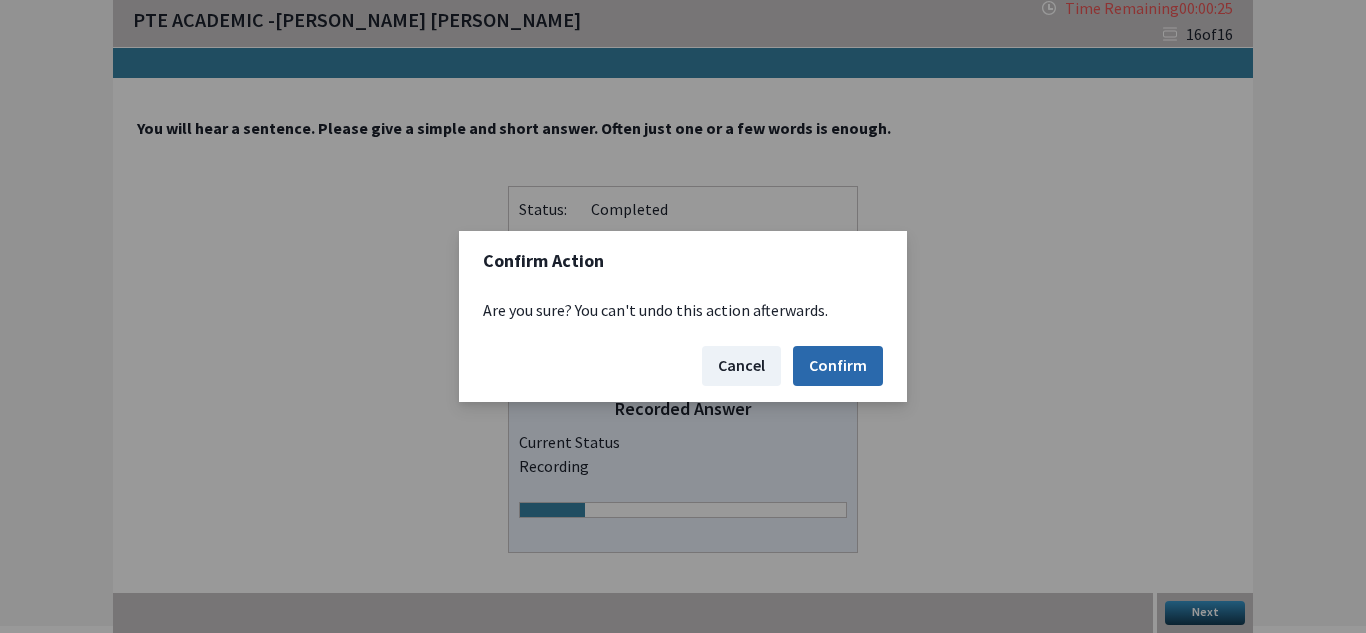 click on "Confirm" at bounding box center (838, 366) 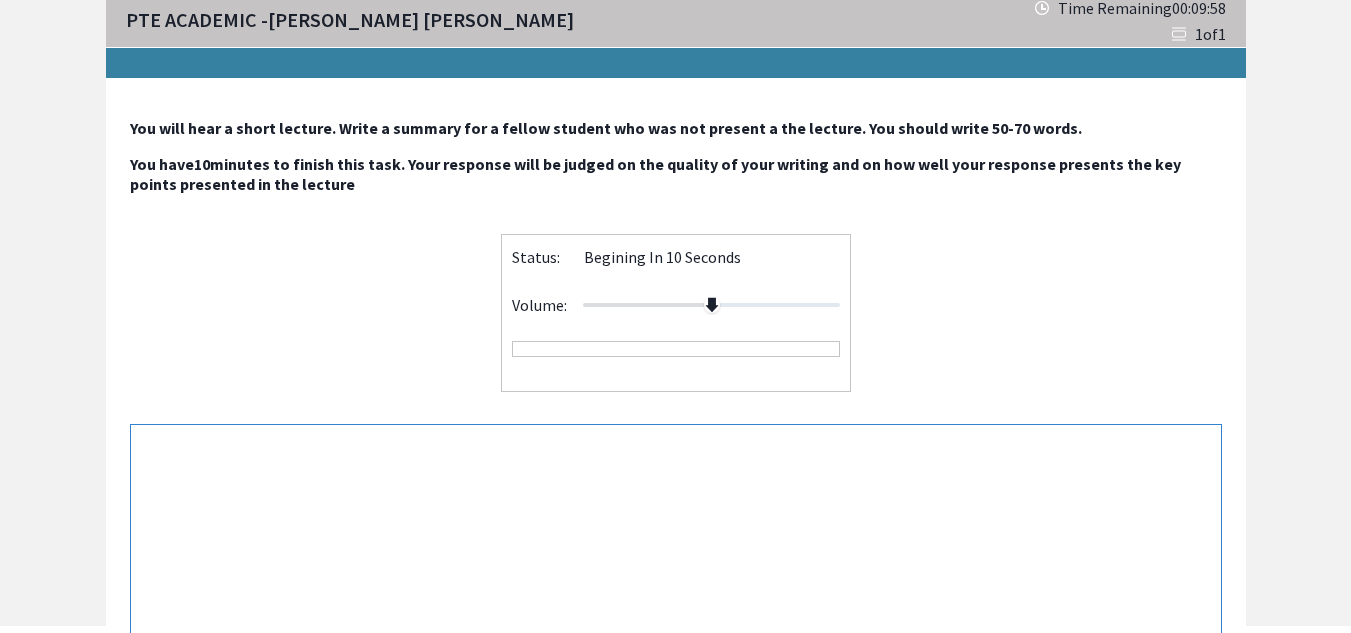click at bounding box center [676, 534] 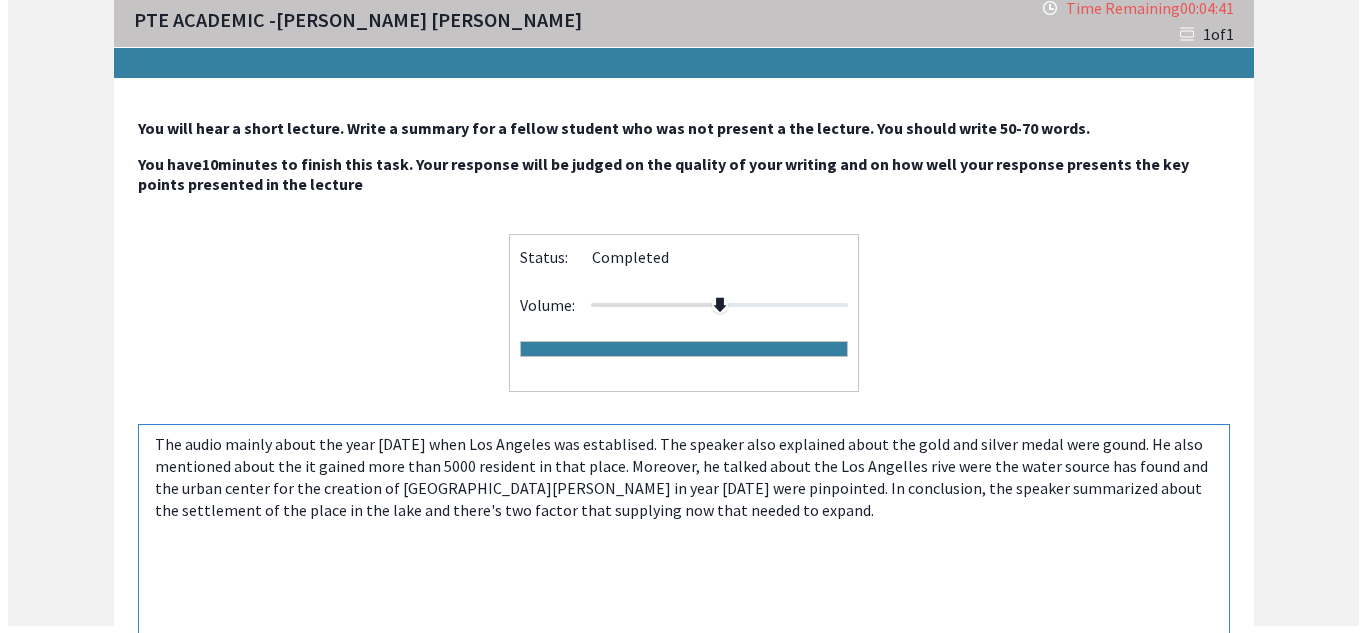 scroll, scrollTop: 186, scrollLeft: 0, axis: vertical 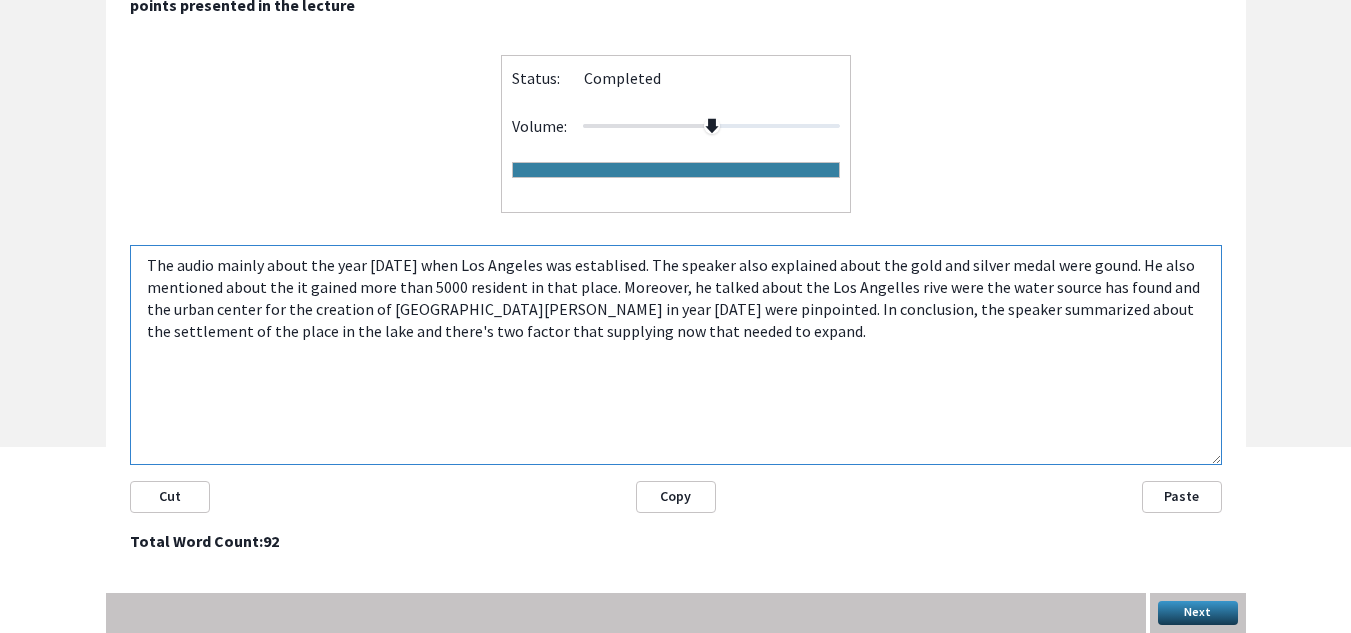 type on "The audio mainly about the year [DATE] when Los Angeles was establised. The speaker also explained about the gold and silver medal were gound. He also mentioned about the it gained more than 5000 resident in that place. Moreover, he talked about the Los Angelles rive were the water source has found and the urban center for the creation of [GEOGRAPHIC_DATA][PERSON_NAME] in year [DATE] were pinpointed. In conclusion, the speaker summarized about the settlement of the place in the lake and there's two factor that supplying now that needed to expand." 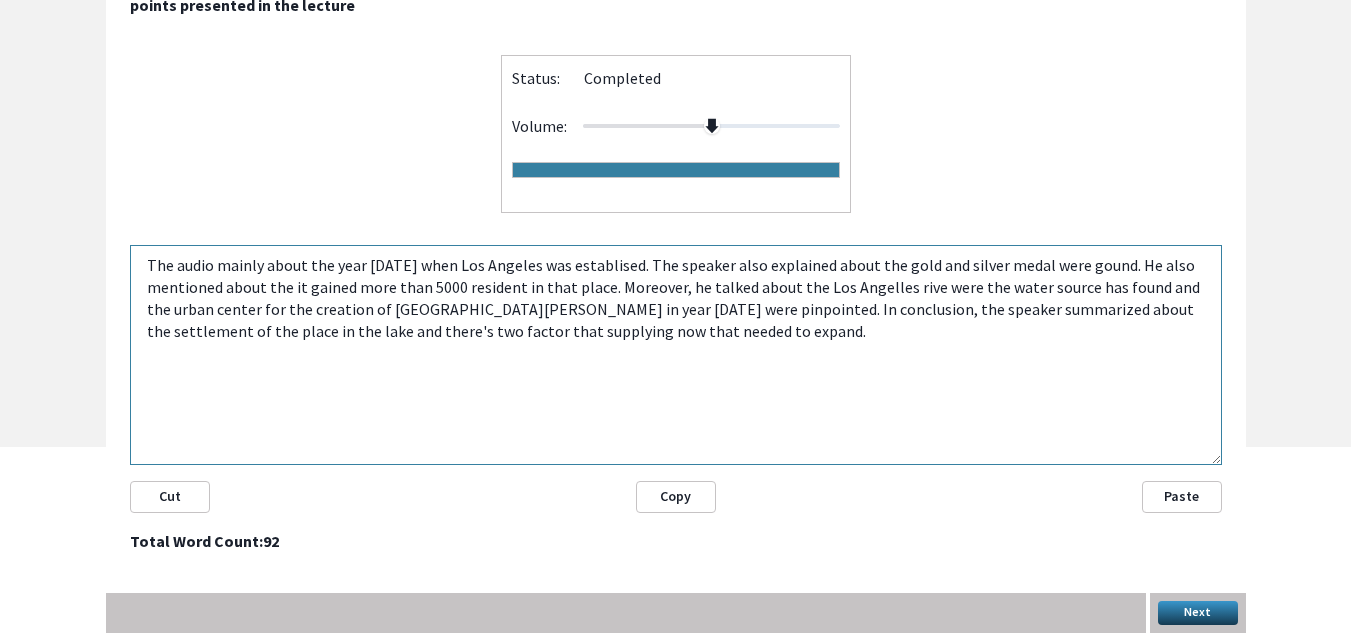 click on "Next" at bounding box center [1198, 613] 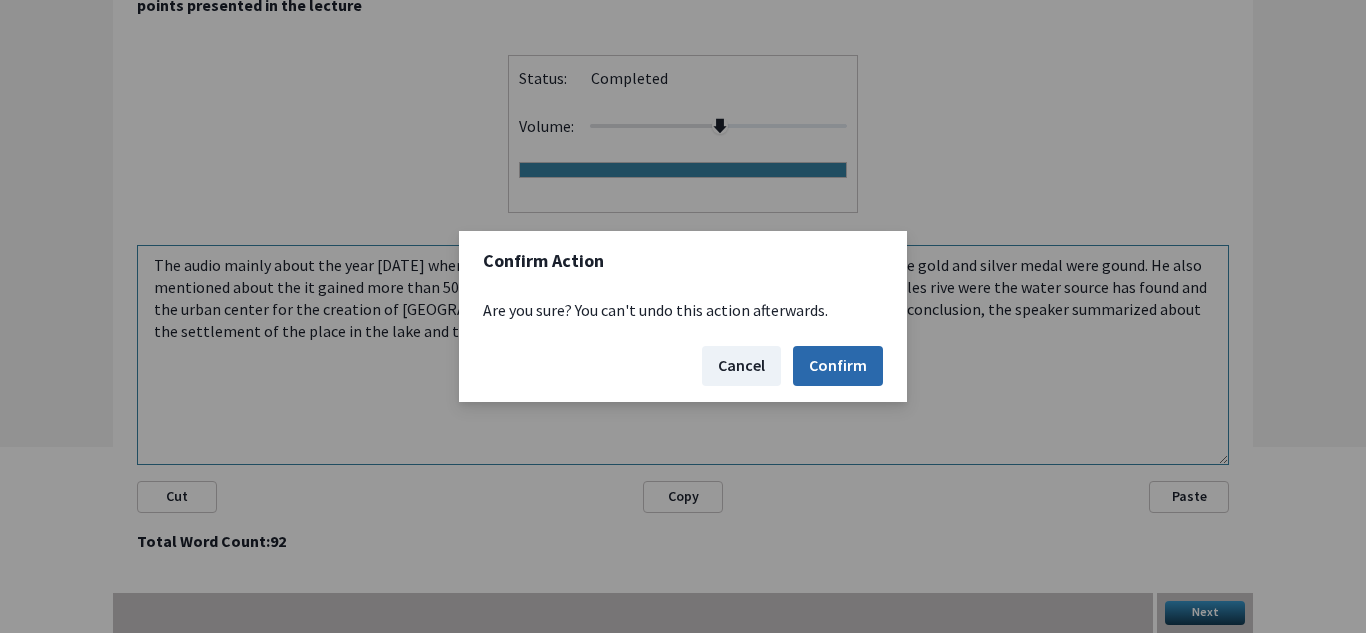 click on "Confirm" at bounding box center [838, 366] 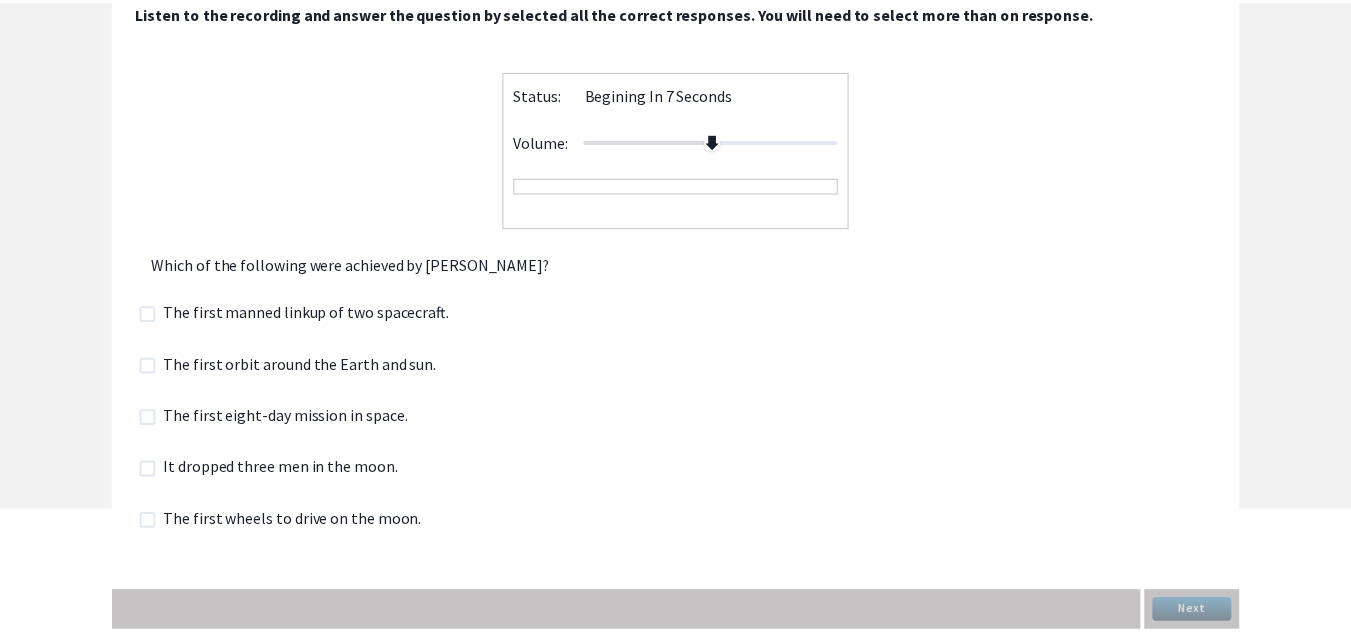 scroll, scrollTop: 122, scrollLeft: 0, axis: vertical 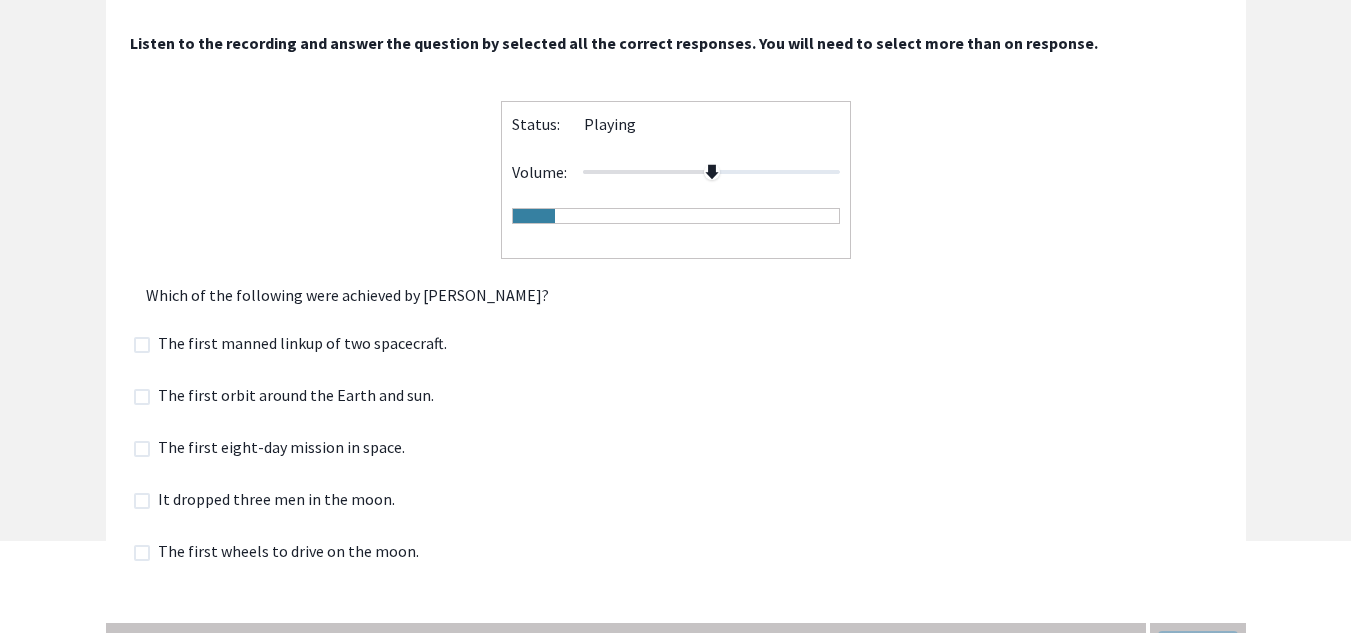 click 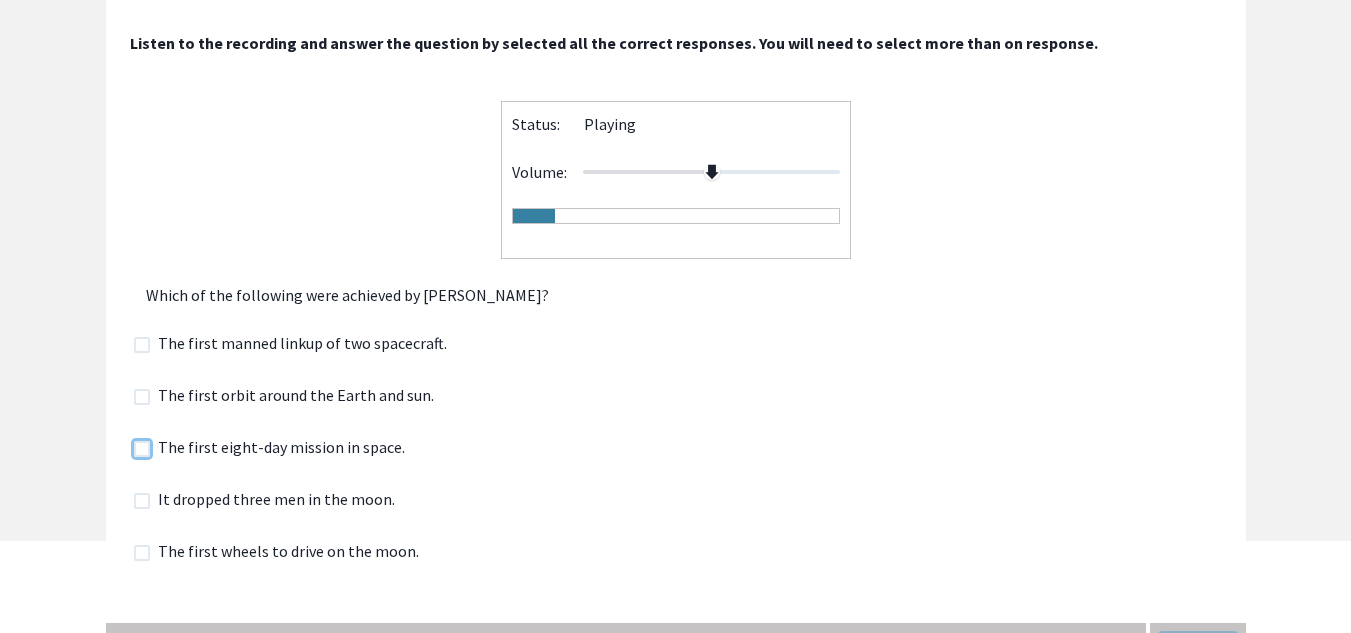 click at bounding box center [133, 448] 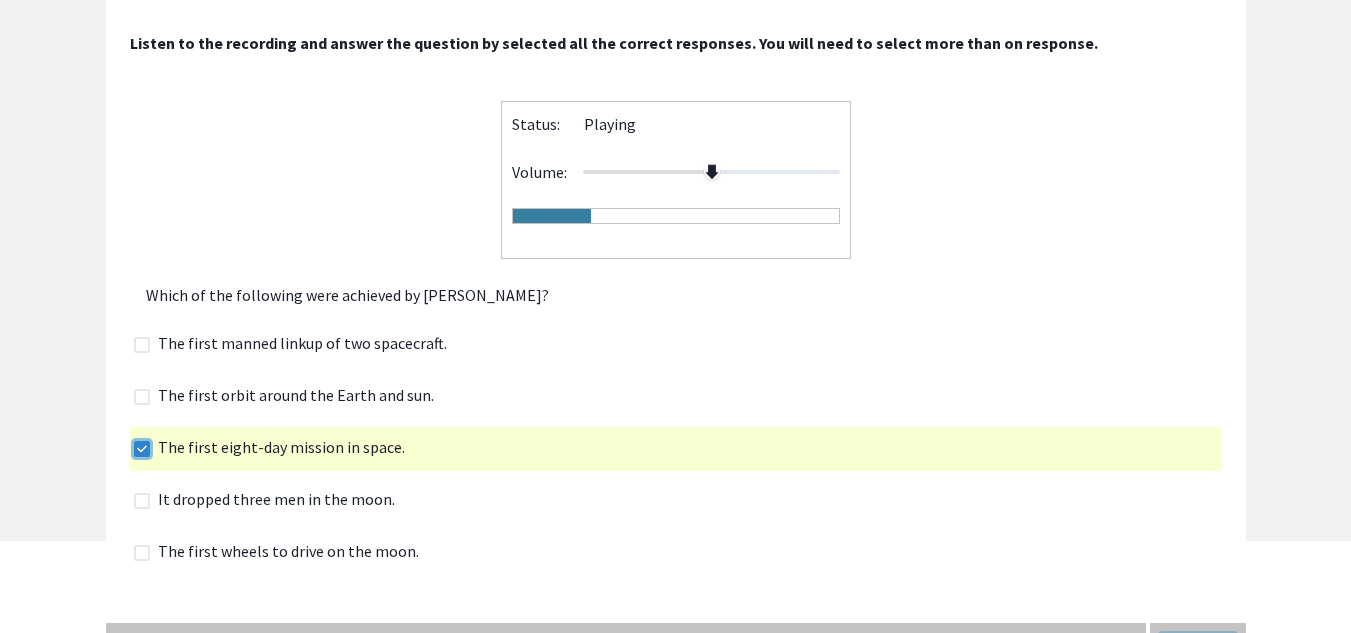 scroll, scrollTop: 122, scrollLeft: 0, axis: vertical 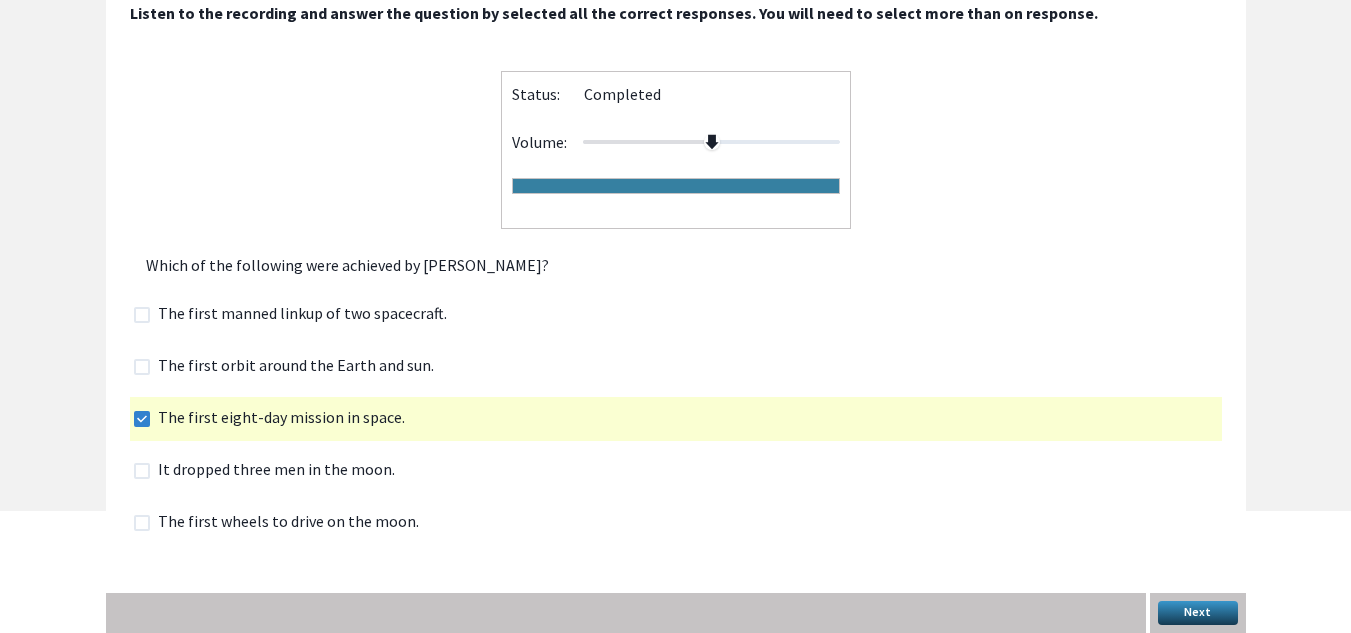 click on "Next" at bounding box center [1198, 613] 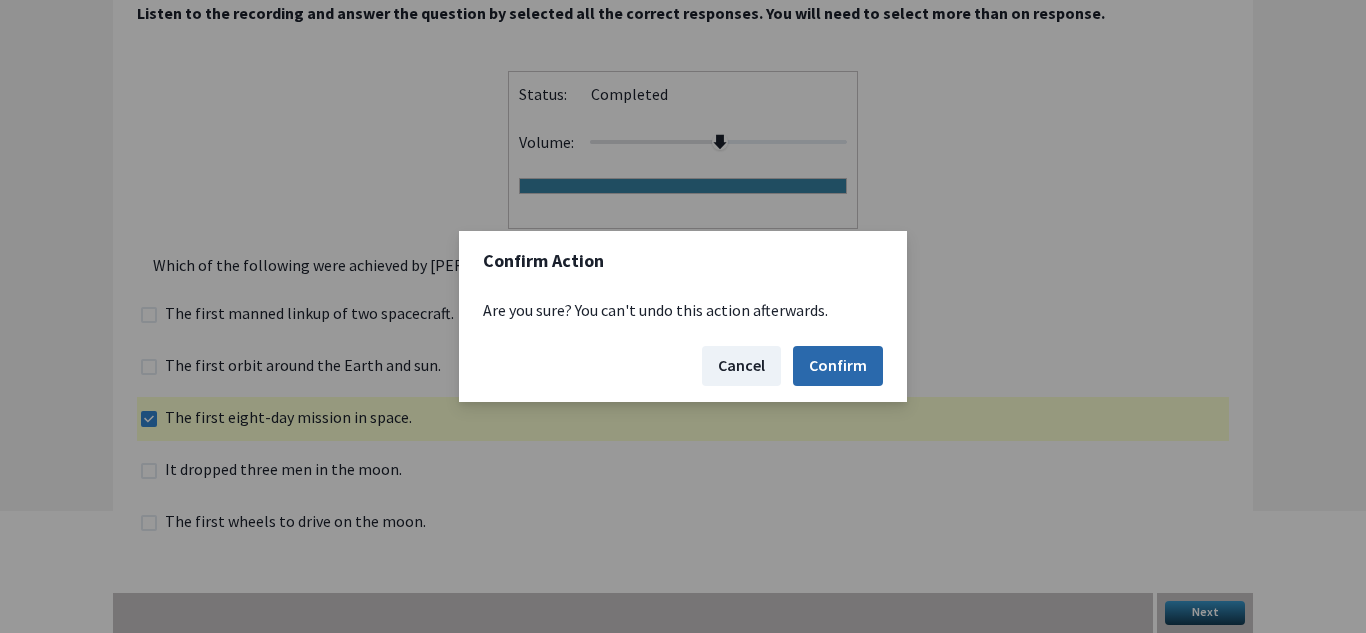 click on "Confirm" at bounding box center [838, 366] 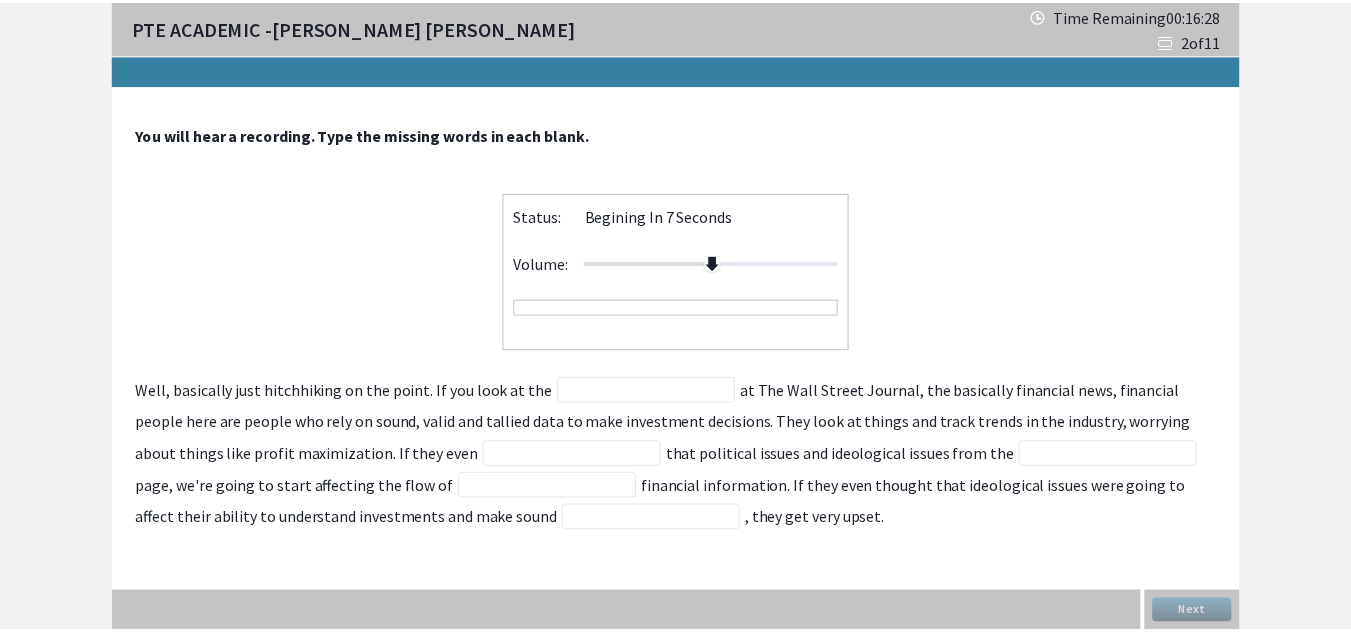 scroll, scrollTop: 0, scrollLeft: 0, axis: both 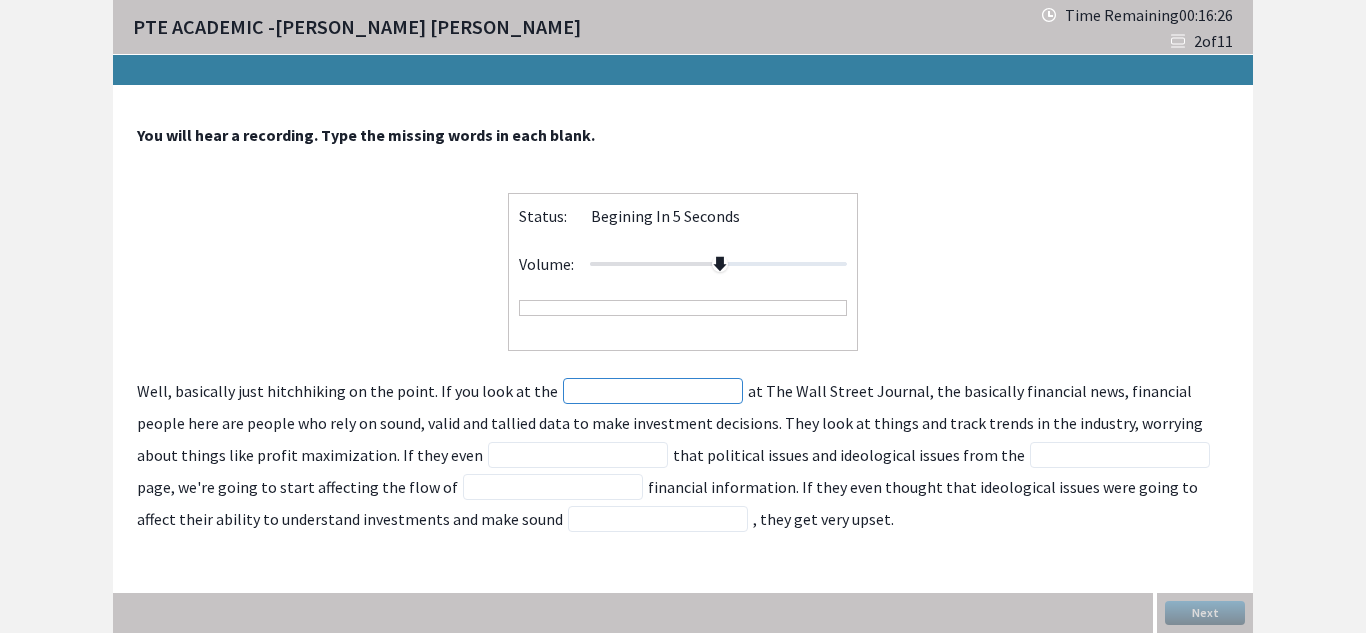 click at bounding box center [653, 391] 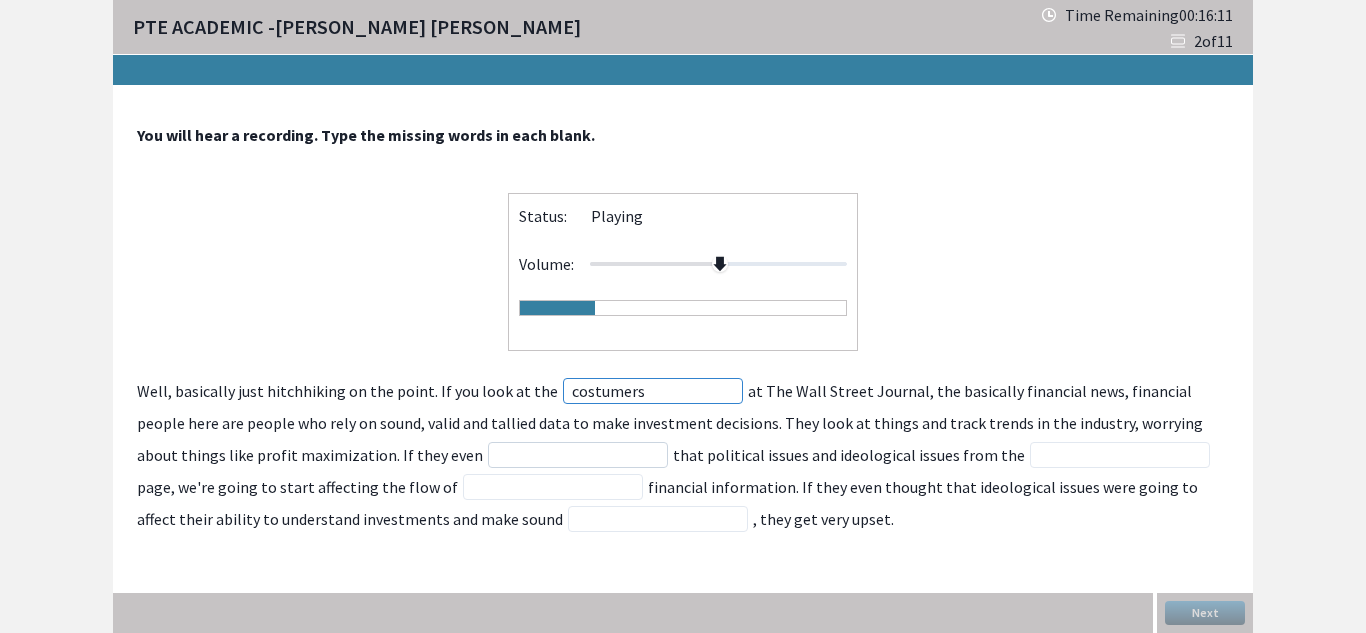 type on "costumers" 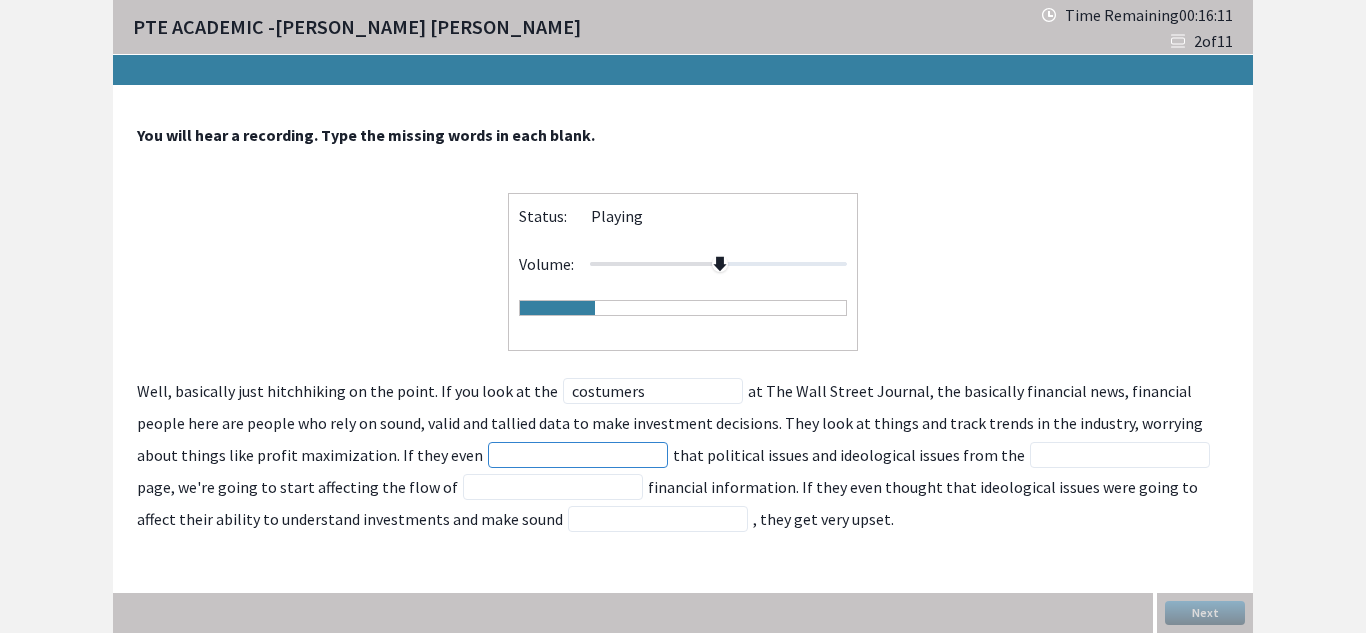 click at bounding box center [578, 455] 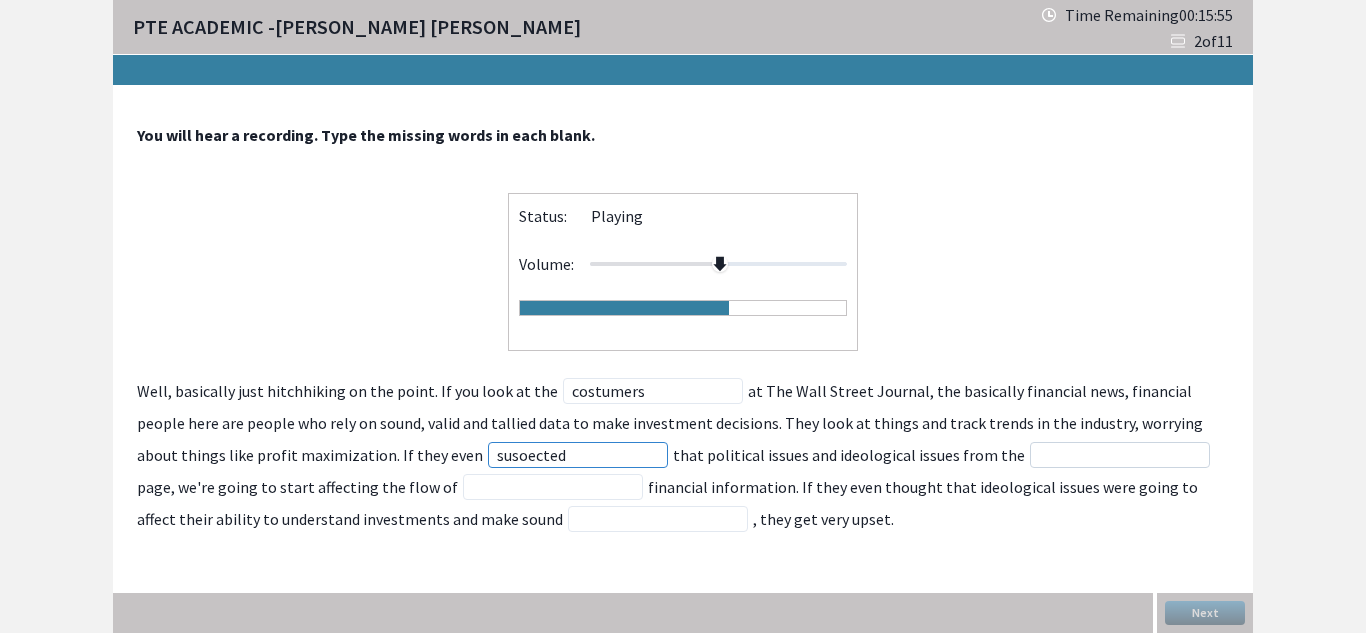 type on "susoected" 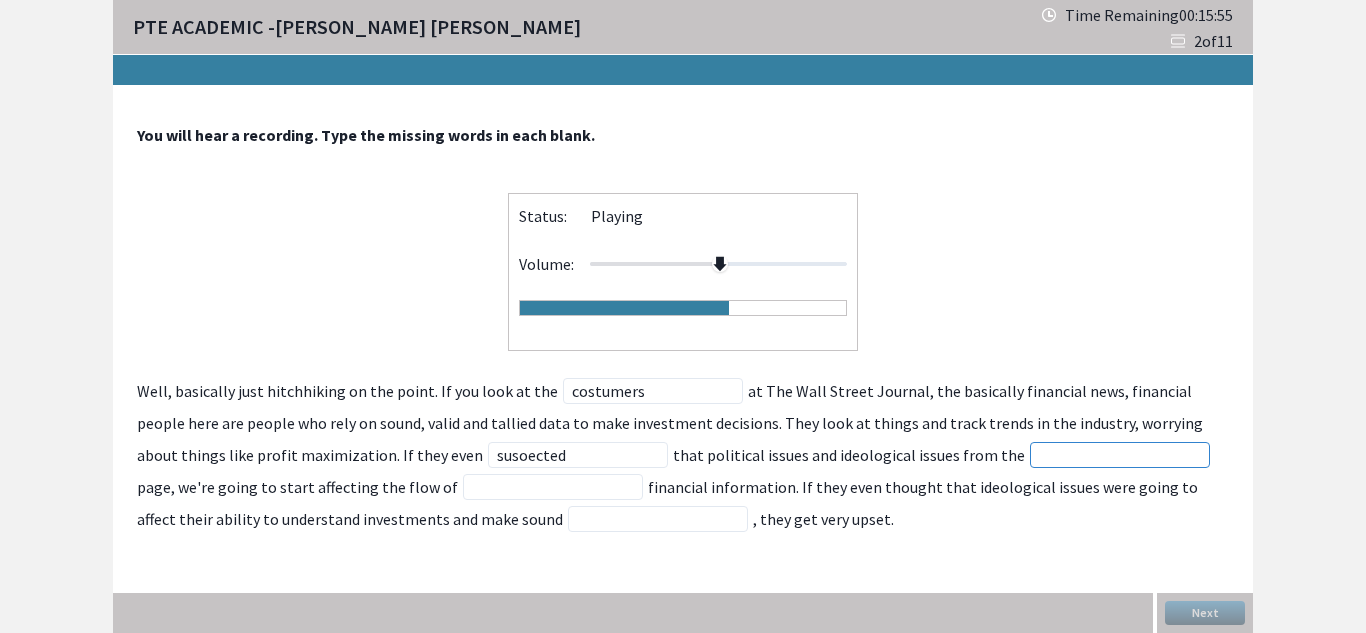 click at bounding box center [1120, 455] 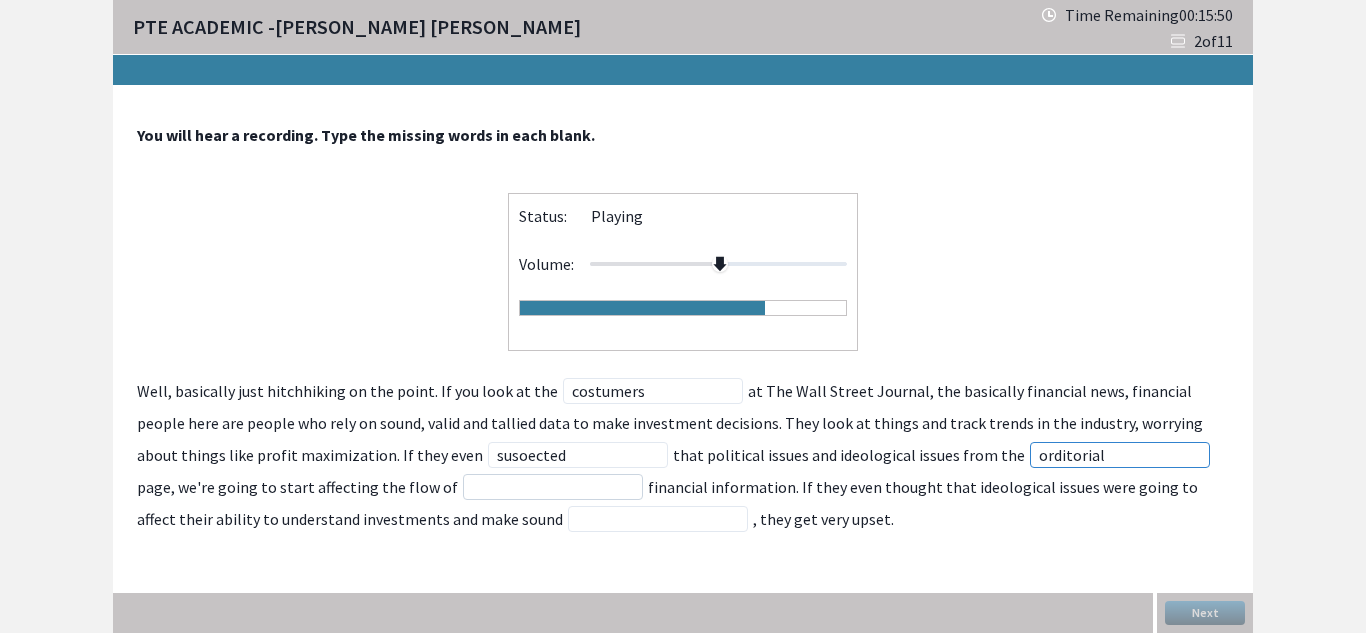 type on "orditorial" 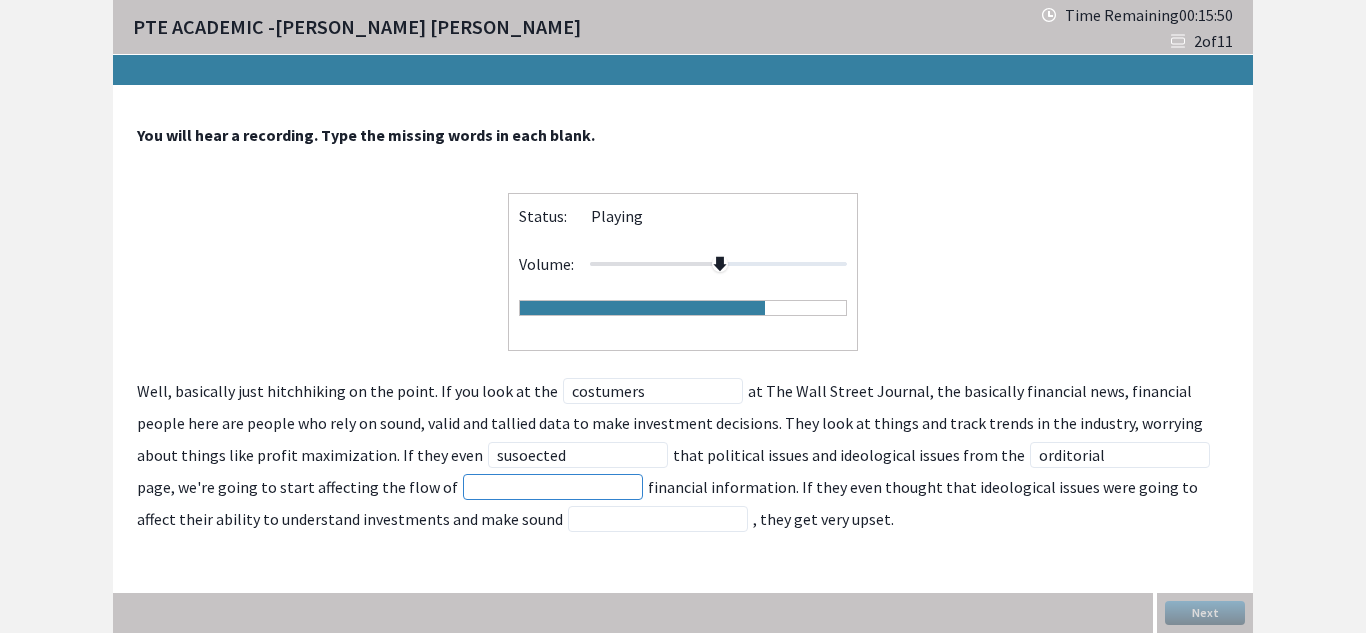 click at bounding box center (553, 487) 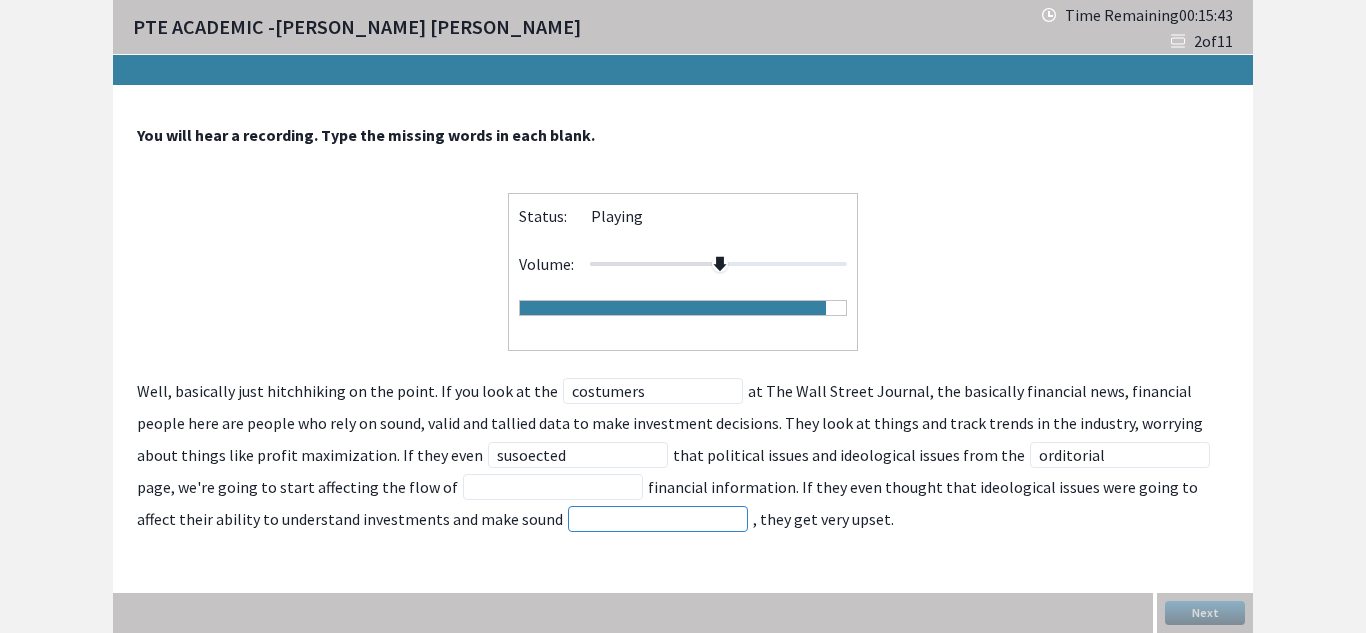 click at bounding box center [658, 519] 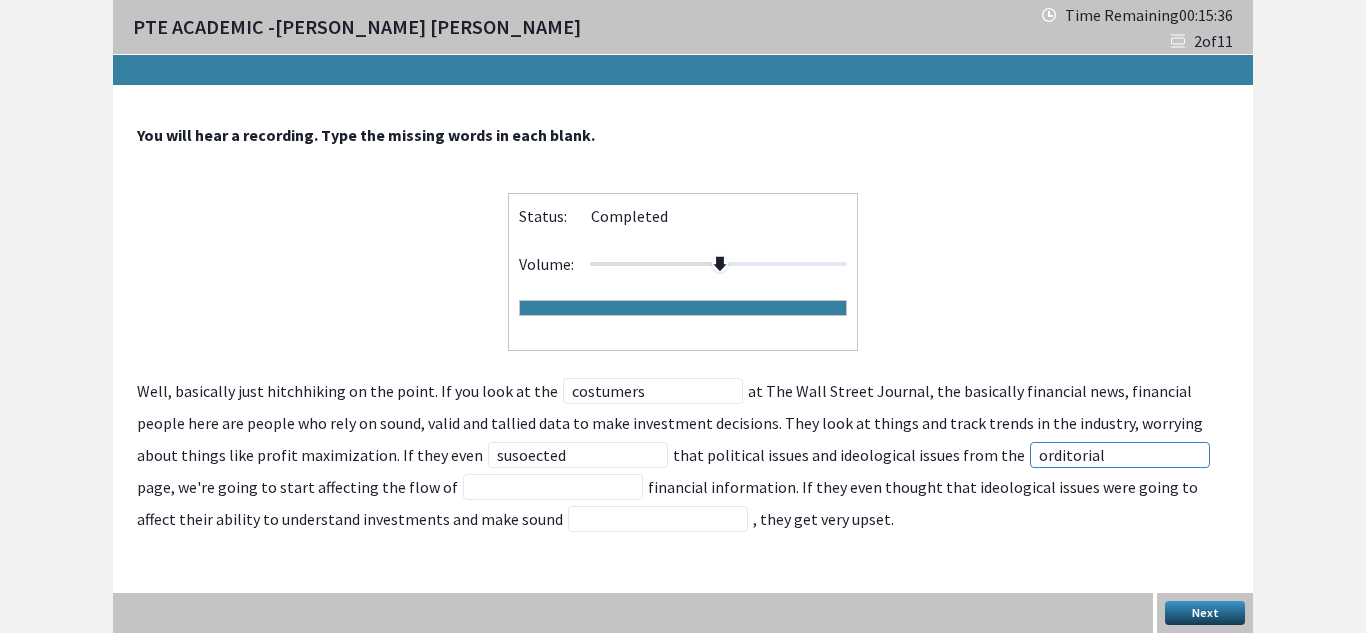 click on "orditorial" at bounding box center [1120, 455] 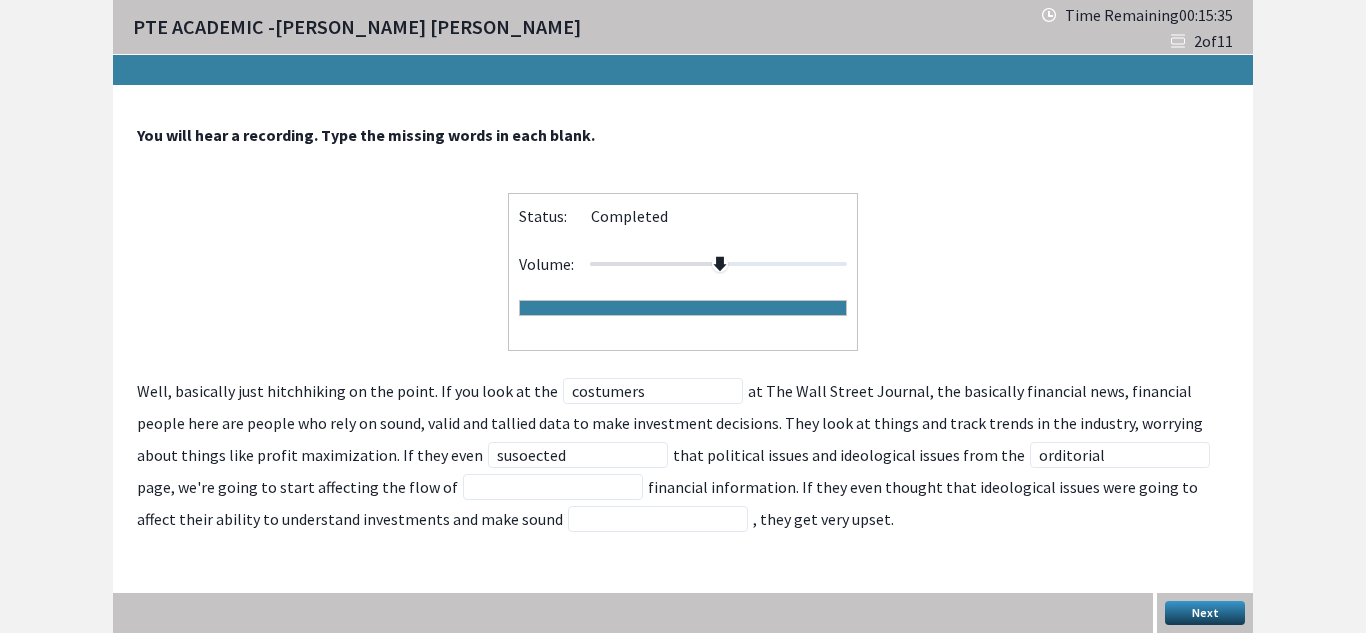 click on "Well, basically just hitchhiking on the point. If you look at the  costumers  at The Wall Street Journal, the basically financial news, financial people here are people who rely on sound, valid and tallied data to make investment decisions. They look at things and track trends in the industry, worrying about things like profit maximization. If they even  susoected  that political issues and ideological issues from the  orditorial  page, we're going to start affecting the flow of   financial information. If they even thought that ideological issues were going to affect their ability to understand investments and make sound  , they get very upset." at bounding box center [683, 455] 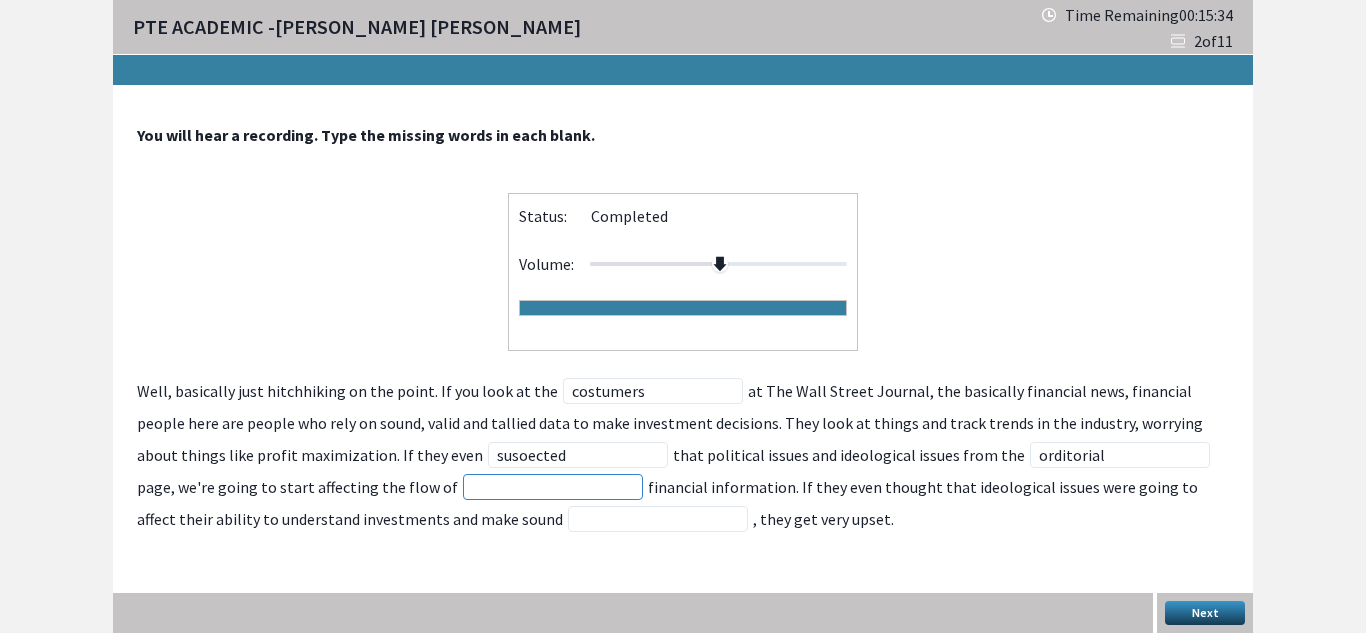 click at bounding box center (553, 487) 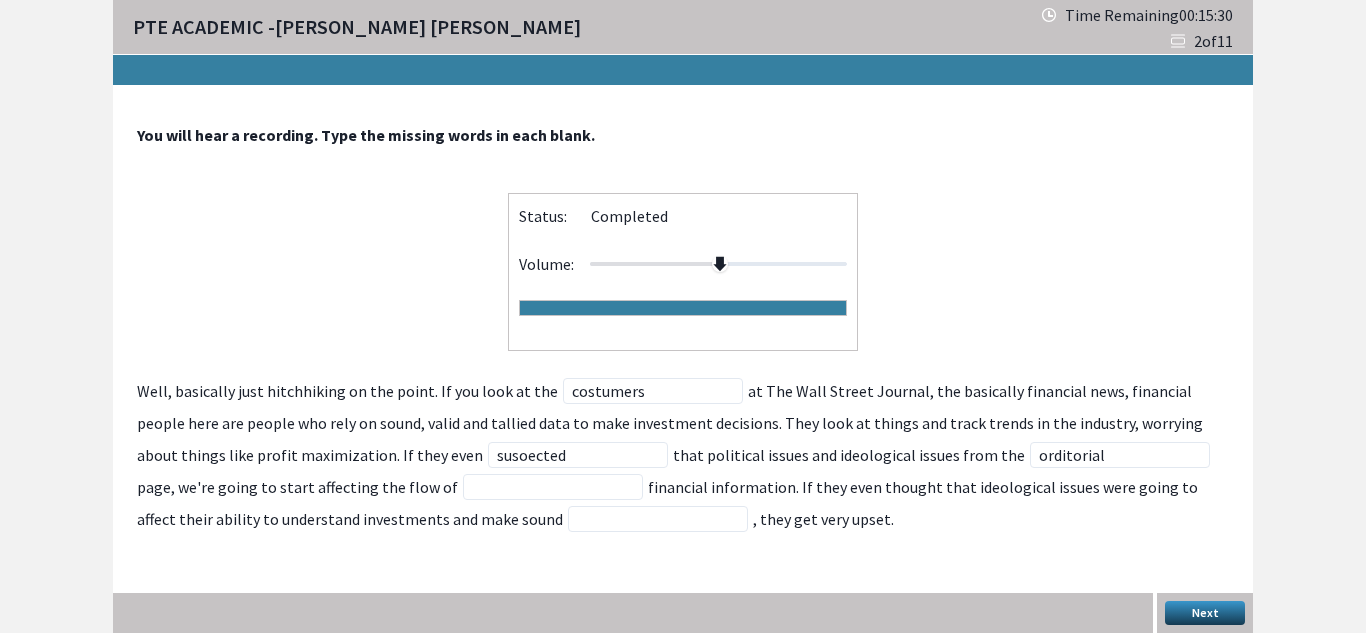 click on "Next" at bounding box center [1205, 613] 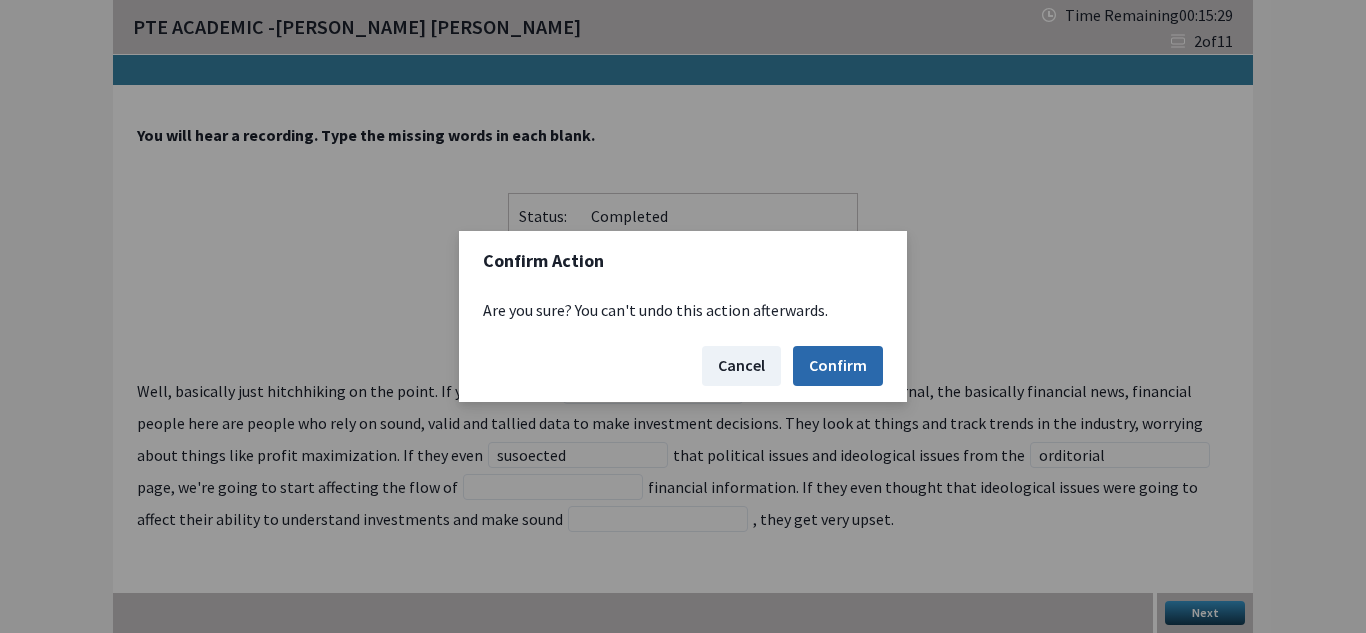 click on "Confirm" at bounding box center (838, 366) 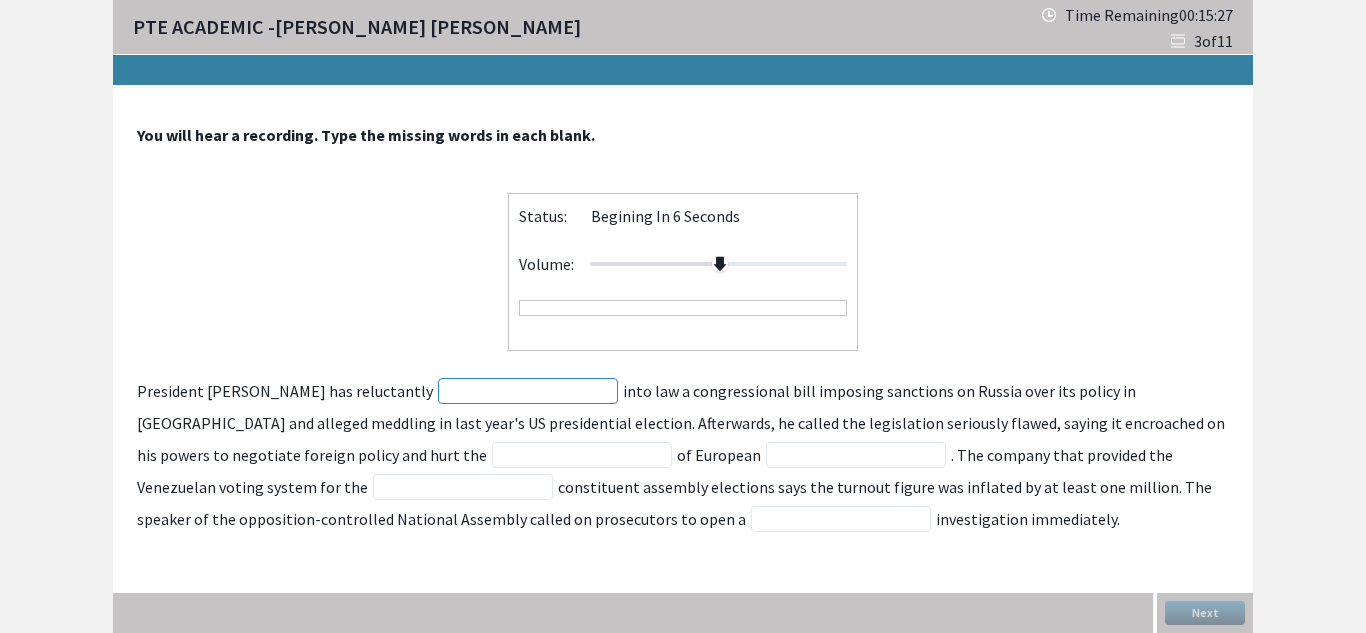 click at bounding box center (528, 391) 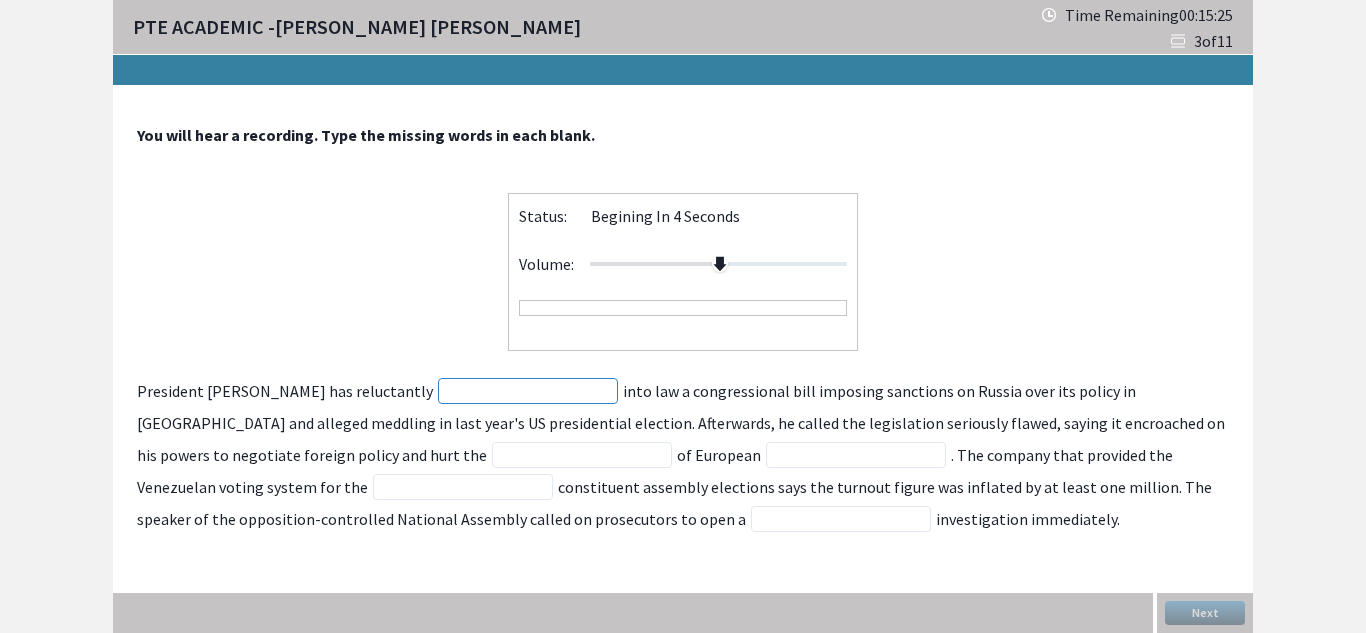 click at bounding box center [528, 391] 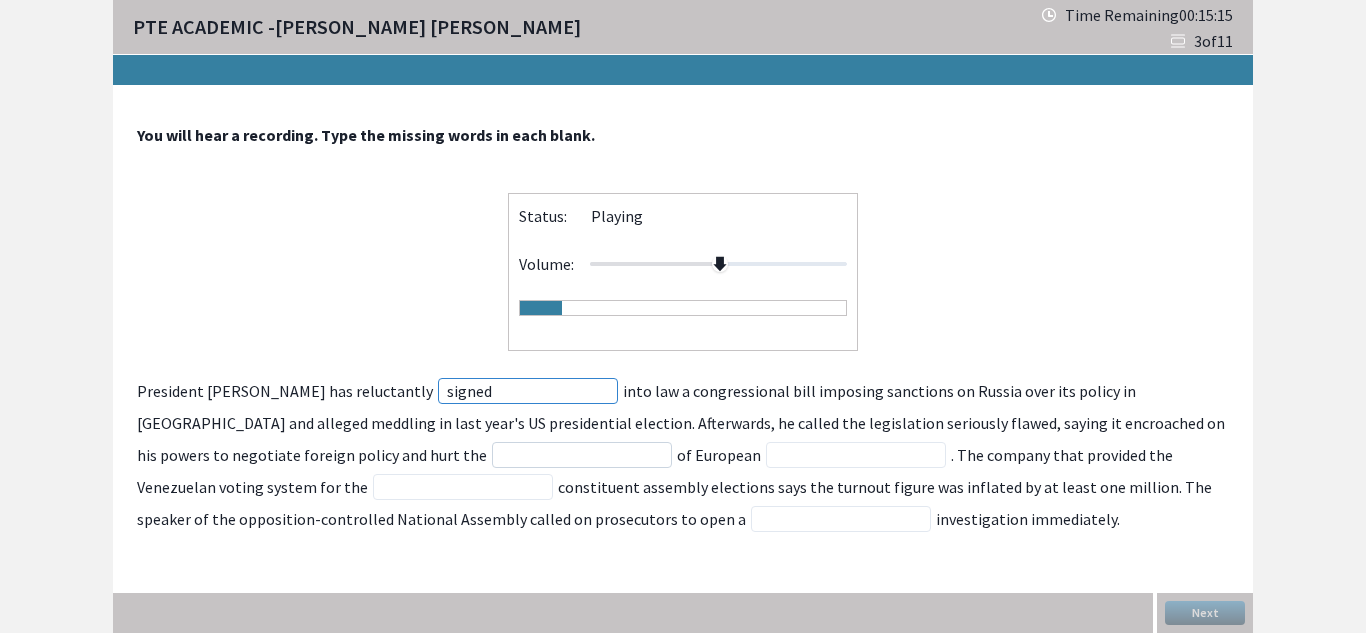 type on "signed" 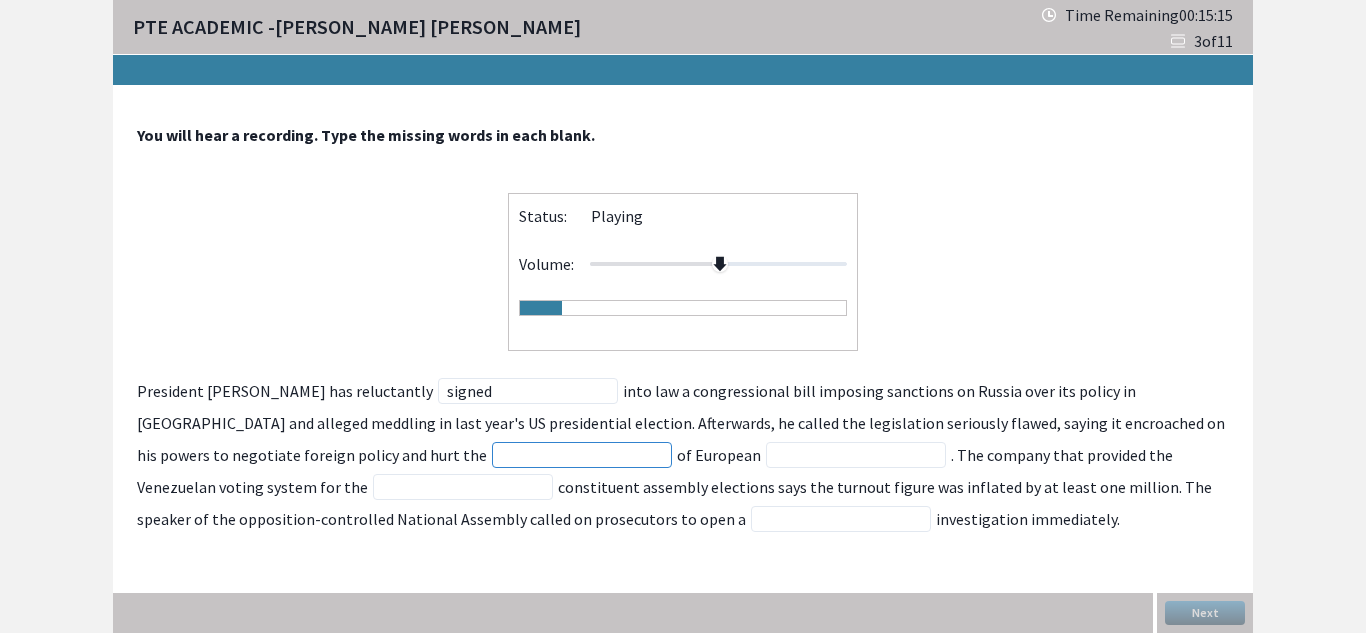 click at bounding box center (582, 455) 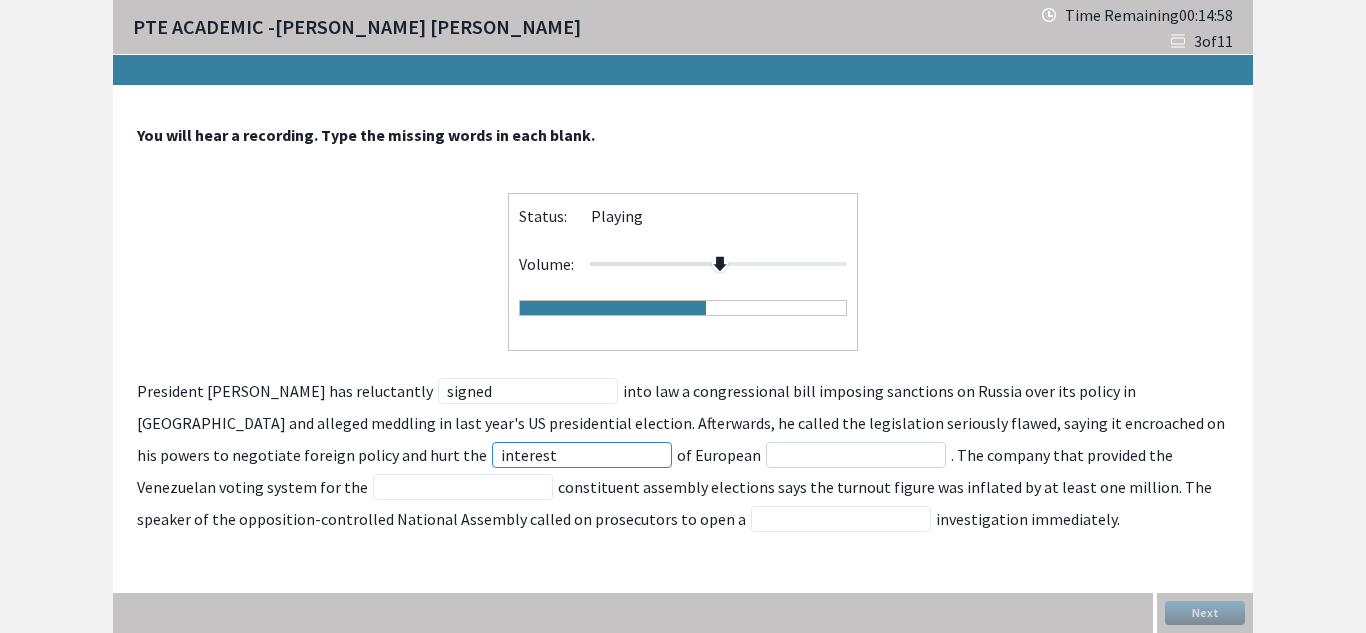 type on "interest" 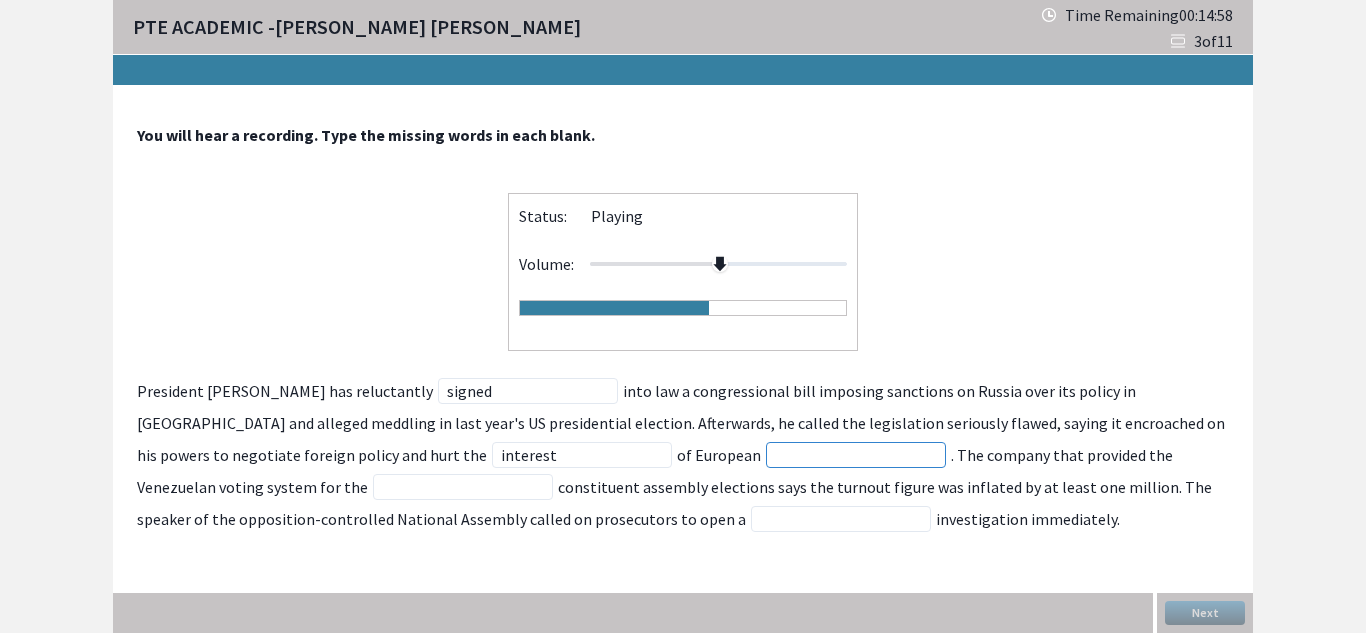 click at bounding box center [856, 455] 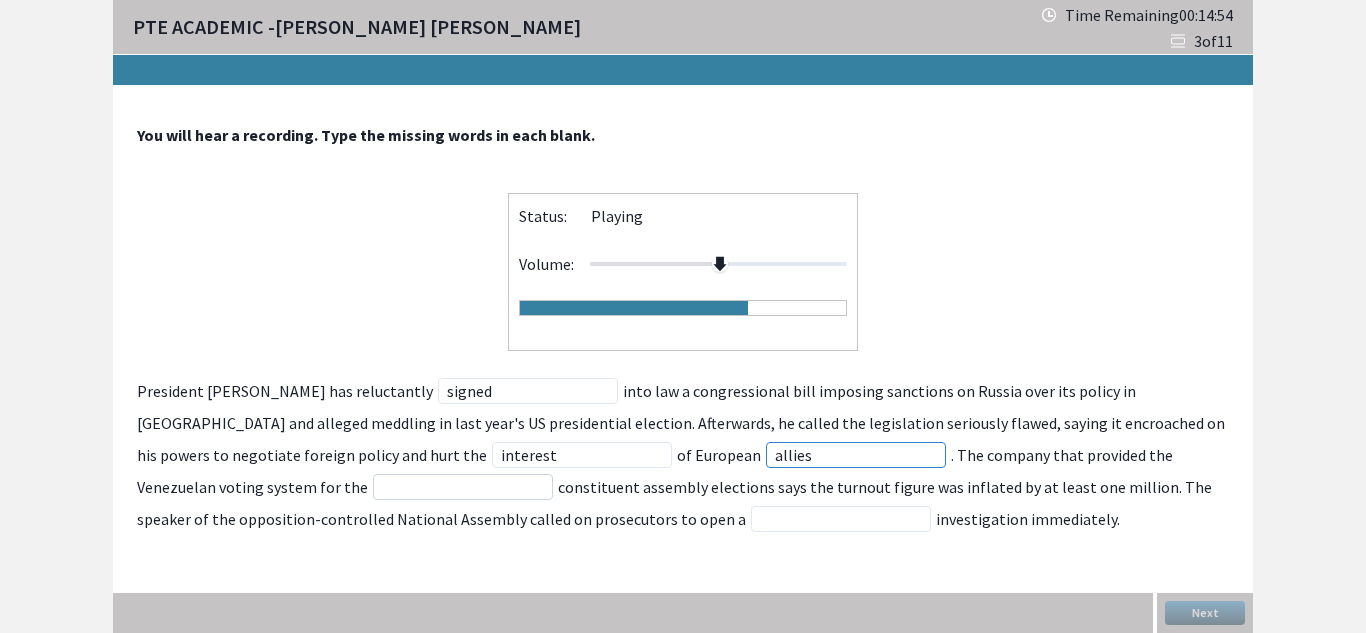 type on "allies" 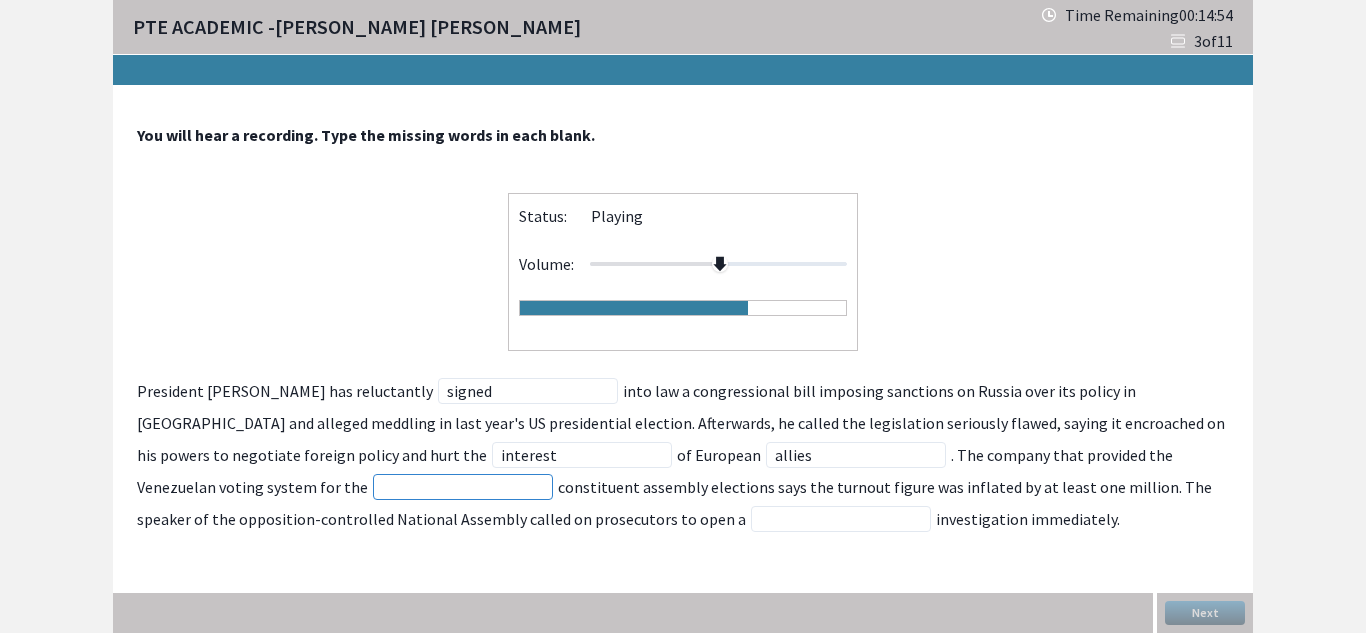 click at bounding box center [463, 487] 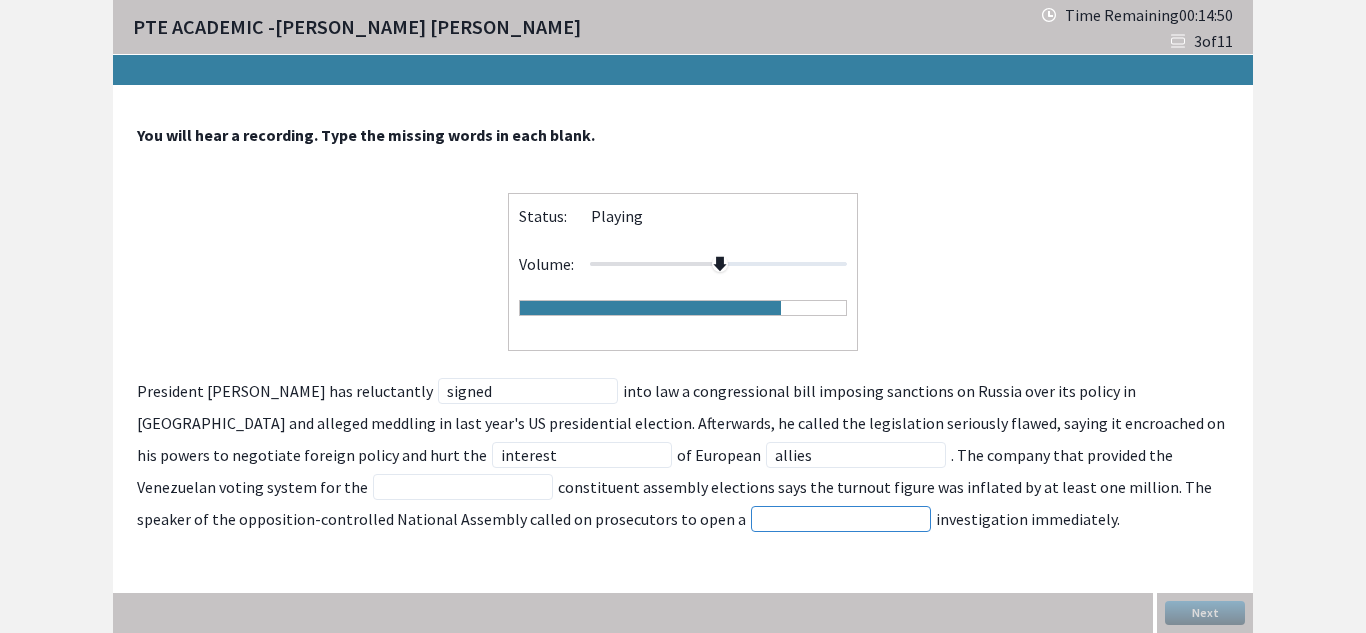 click at bounding box center [841, 519] 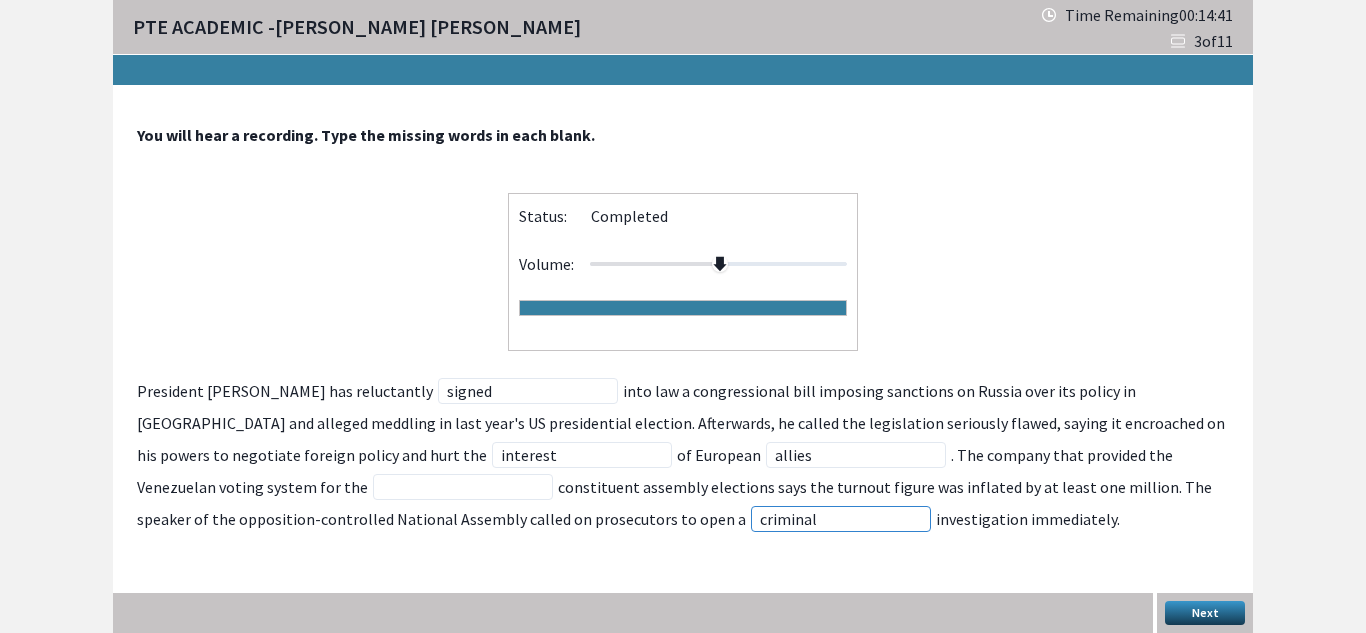 type on "criminal" 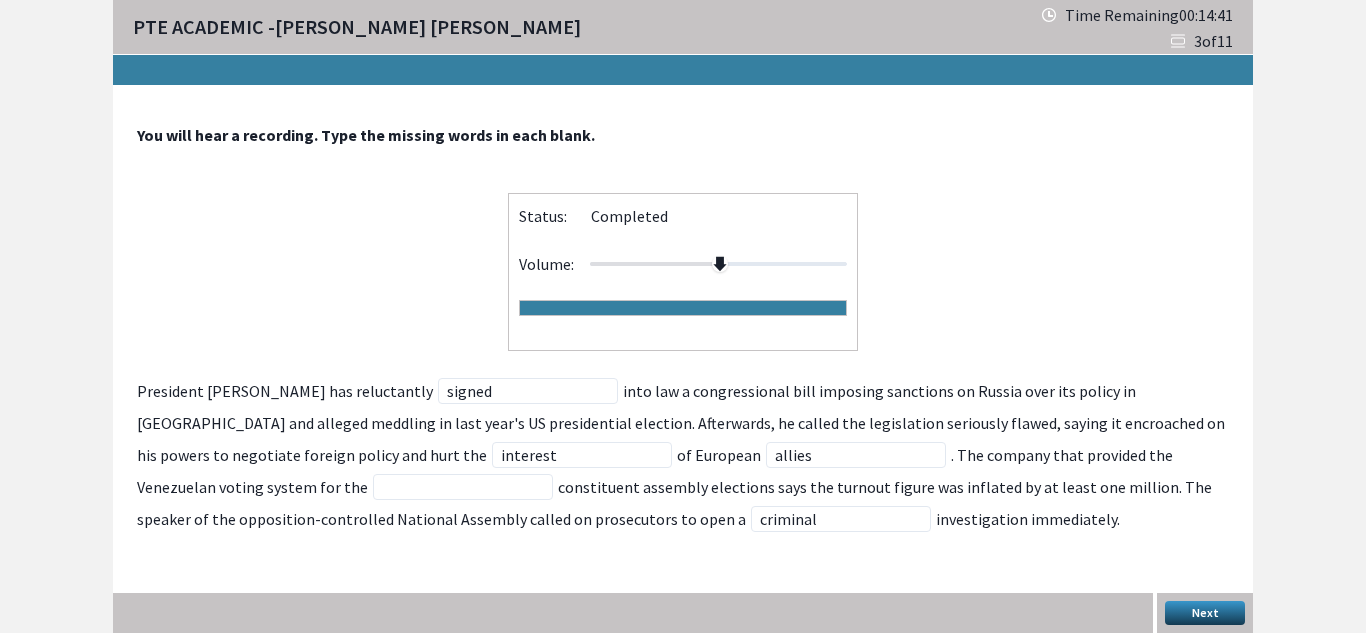 click on "You will hear a recording. Type the missing words in each blank. Status: completed Volume: President [PERSON_NAME] has reluctantly  signed  into law a congressional bill imposing sanctions on Russia over its policy in [GEOGRAPHIC_DATA] and alleged meddling in last year's US presidential election. Afterwards, he called the legislation seriously flawed, saying it encroached on his powers to negotiate foreign policy and hurt the  interest  of [DEMOGRAPHIC_DATA]  allies . The company that provided the Venezuelan voting system for the   constituent assembly elections says the turnout figure was inflated by at least one million. The speaker of the opposition-controlled National Assembly called on prosecutors to open a  criminal  investigation immediately. Next" at bounding box center [683, 359] 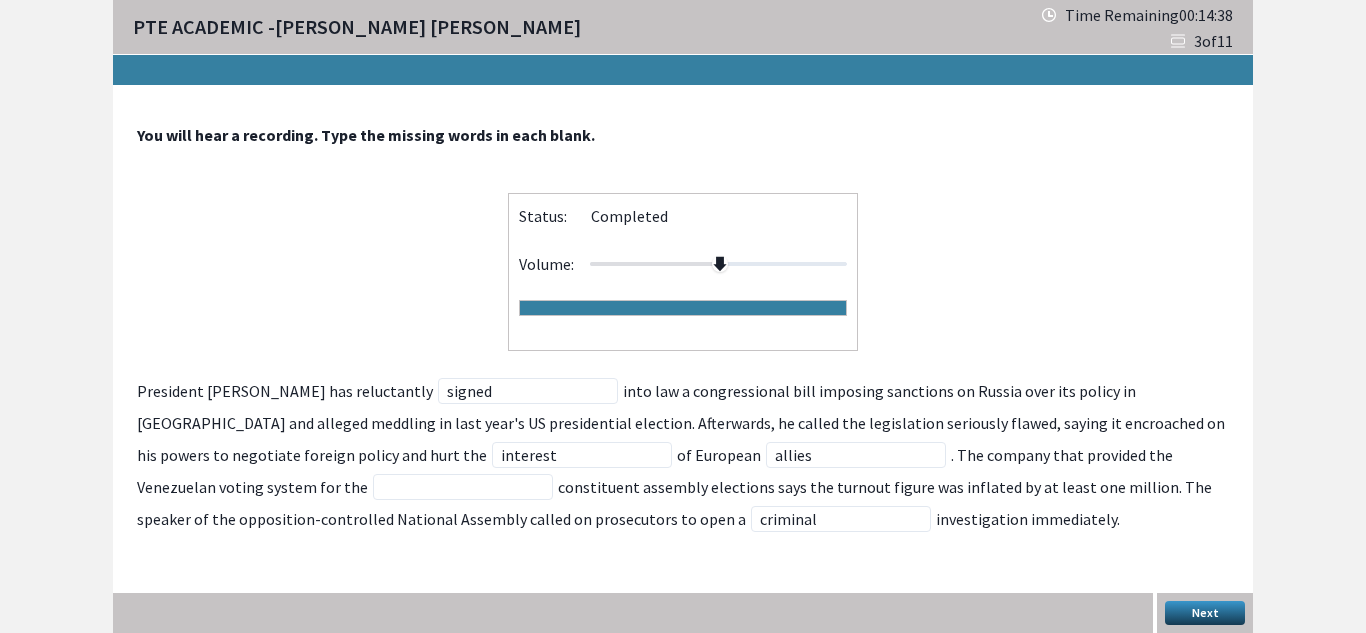 click on "Next" at bounding box center [1205, 613] 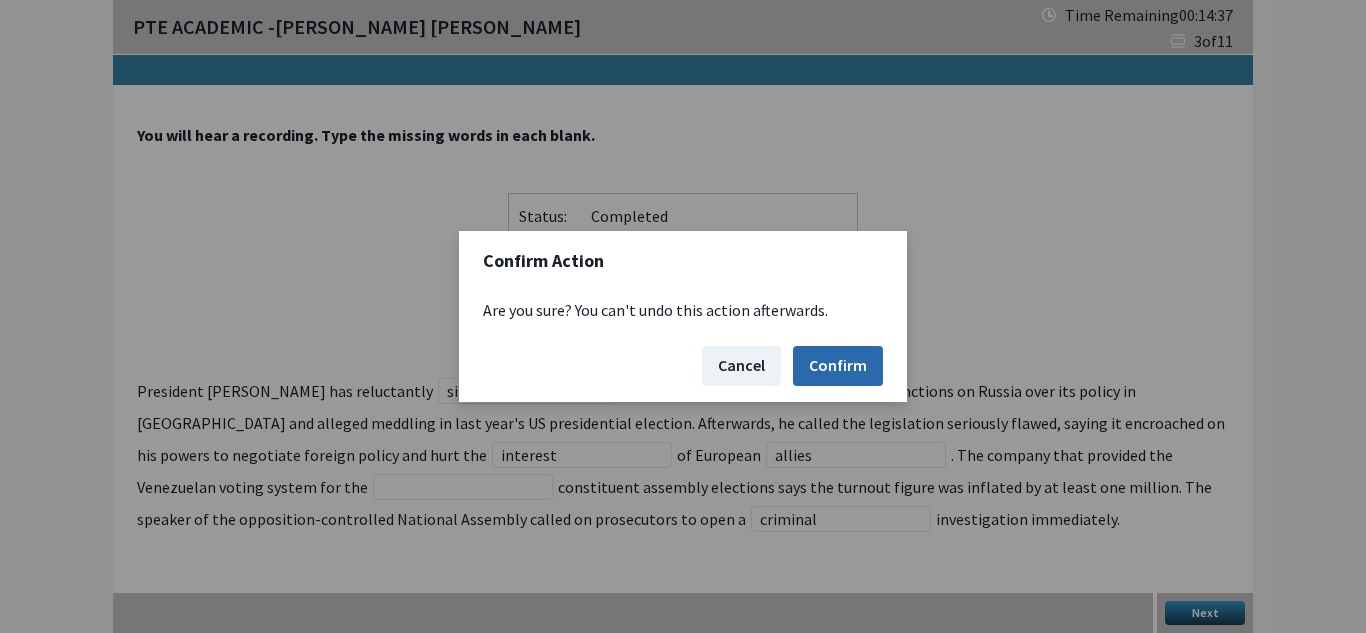 click on "Confirm" at bounding box center (838, 366) 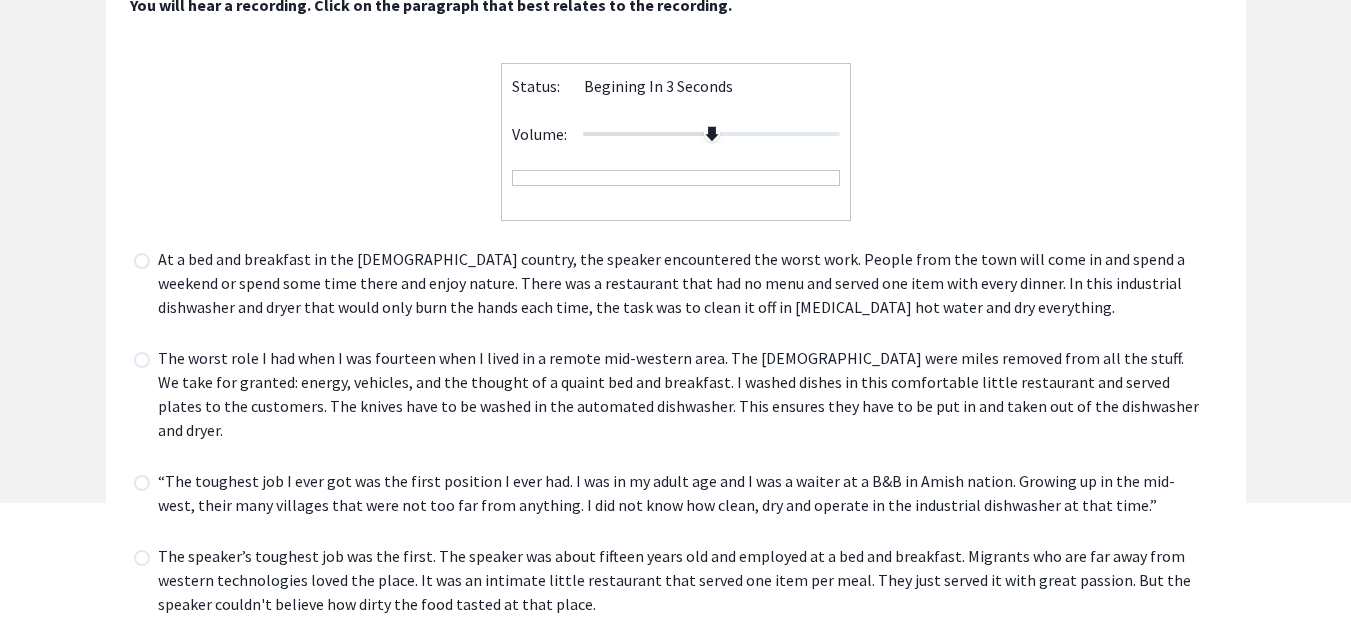 scroll, scrollTop: 133, scrollLeft: 0, axis: vertical 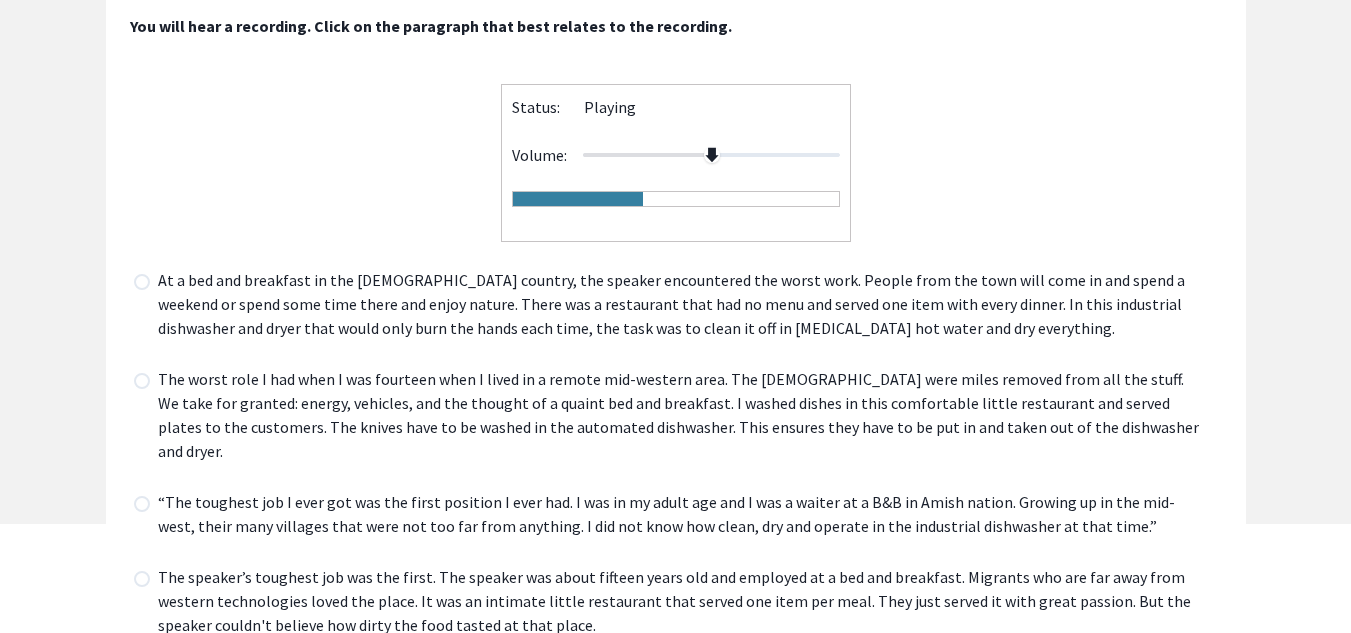 click at bounding box center [142, 504] 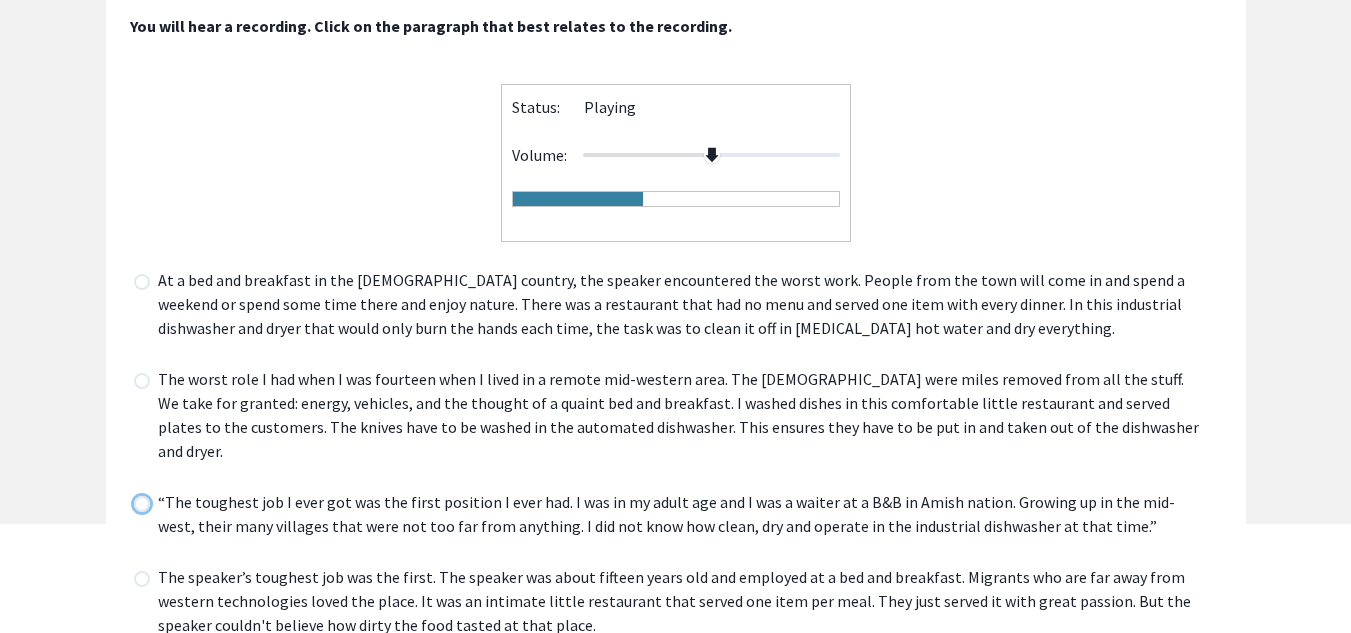 click at bounding box center [133, 503] 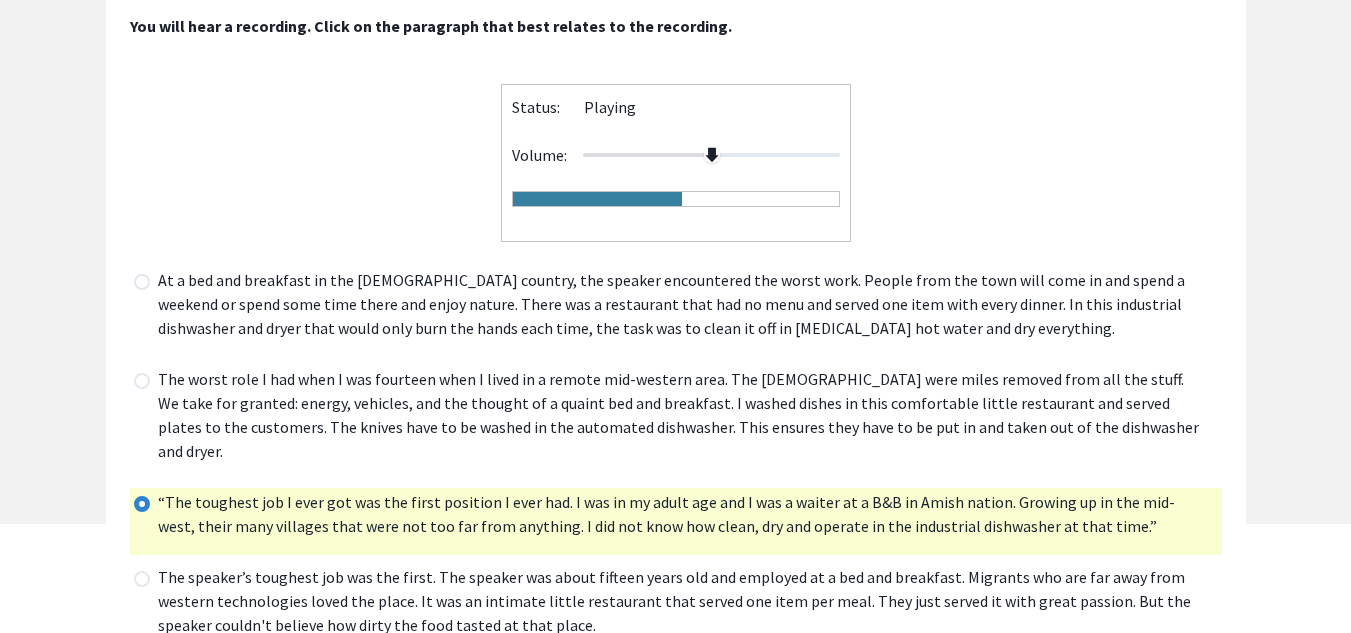 click on "The speaker’s toughest job was the first. The speaker was about fifteen years old and employed at a bed and breakfast. Migrants who are far away from western technologies loved the place. It was an intimate little restaurant that served one item per meal. They just served it with great passion. But the speaker couldn't believe how dirty the food tasted at that place." at bounding box center (688, 603) 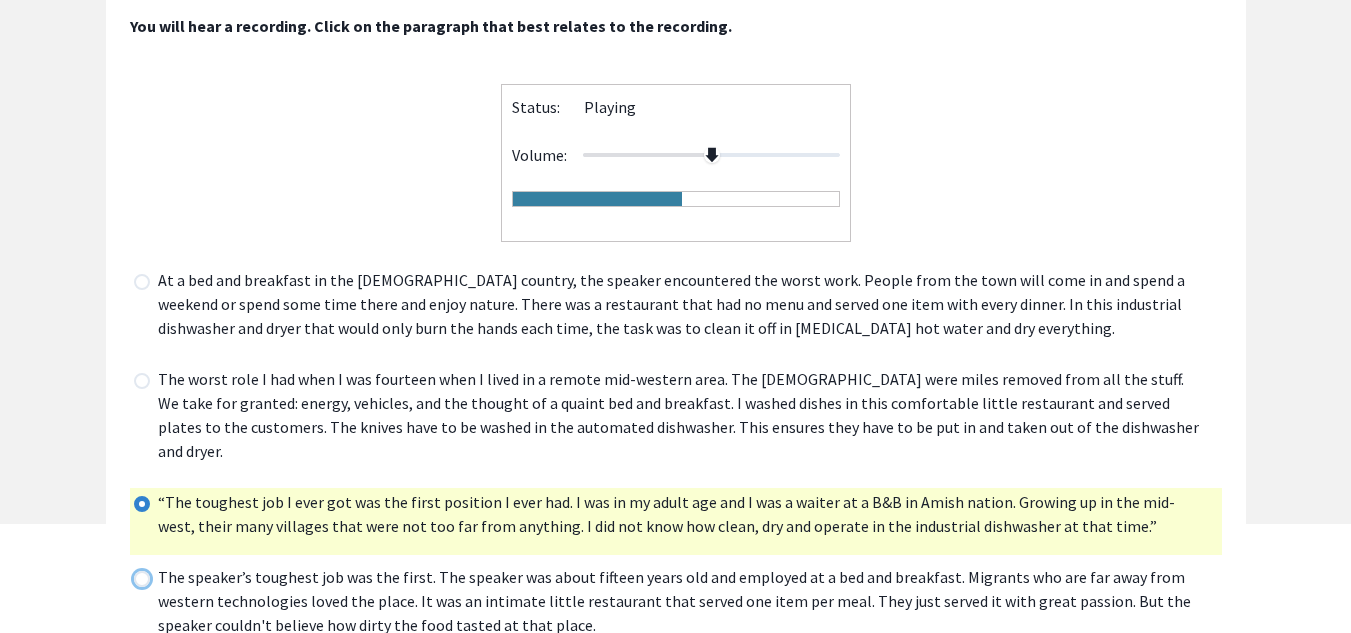 click at bounding box center (133, 578) 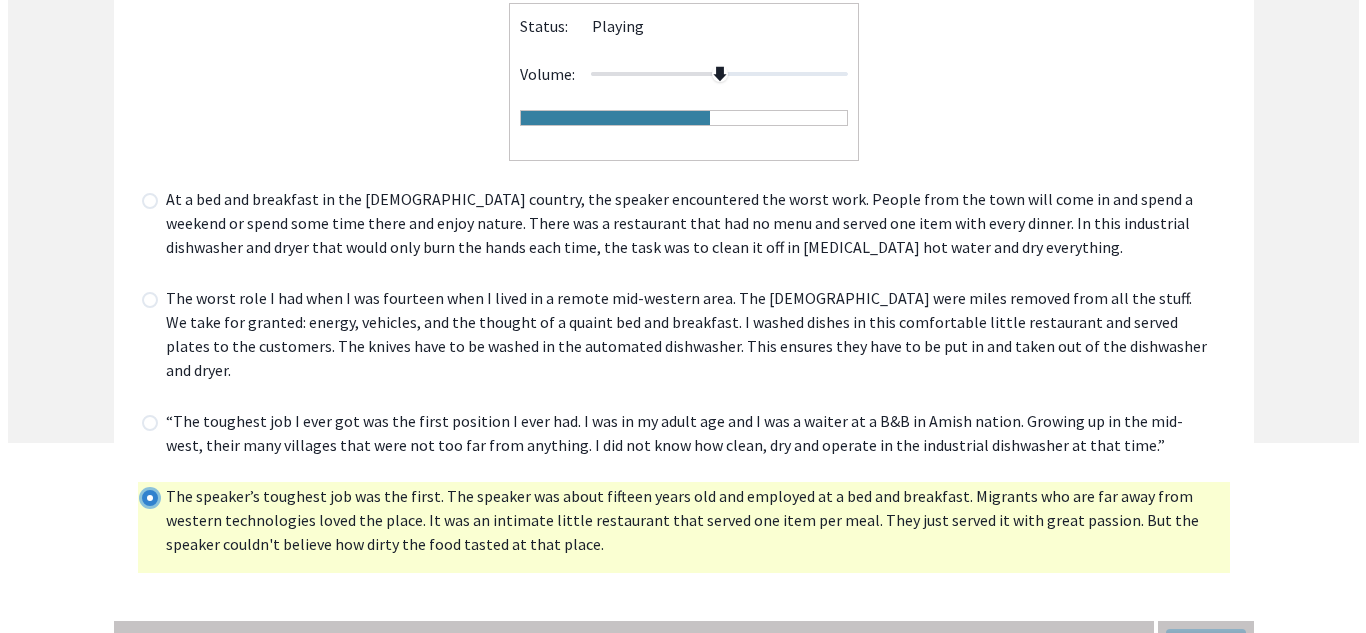 scroll, scrollTop: 194, scrollLeft: 0, axis: vertical 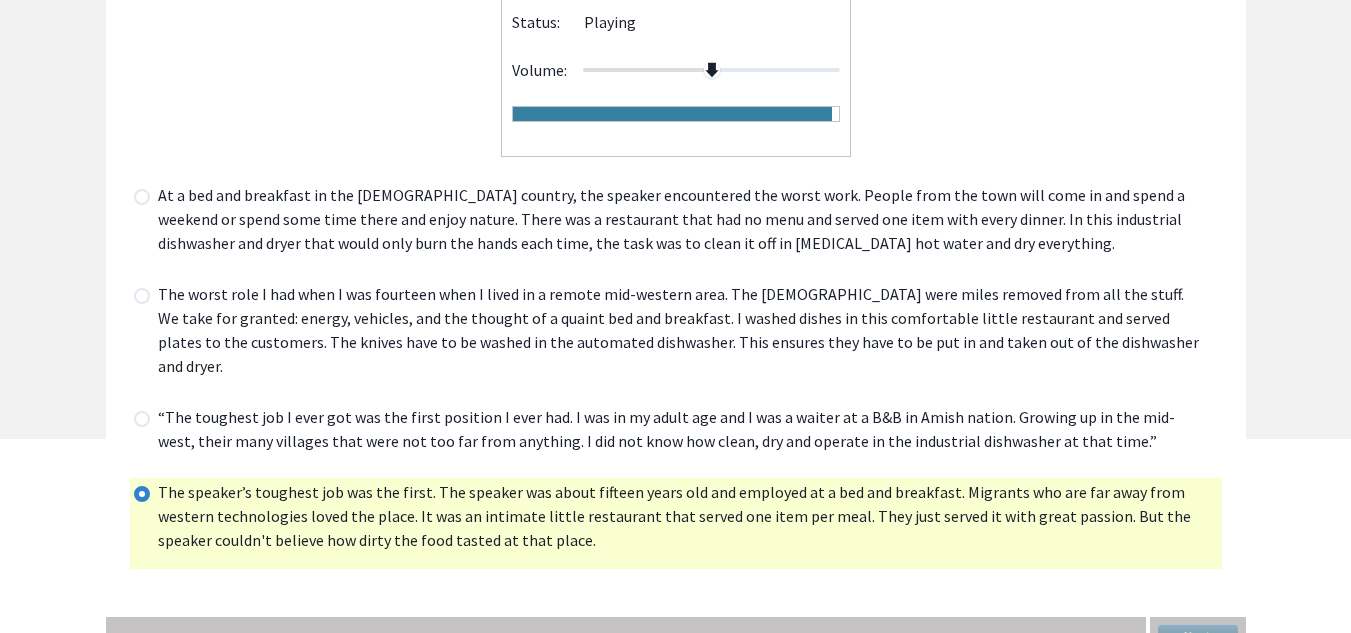 click on "At a bed and breakfast in the [DEMOGRAPHIC_DATA] country, the speaker encountered the worst work. People from the town will come in and spend a weekend or spend some time there and enjoy nature. There was a restaurant that had no menu and served one item with every dinner. In this industrial dishwasher and dryer that would only burn the hands each time, the task was to clean it off in [MEDICAL_DATA] hot water and dry everything." at bounding box center [676, 224] 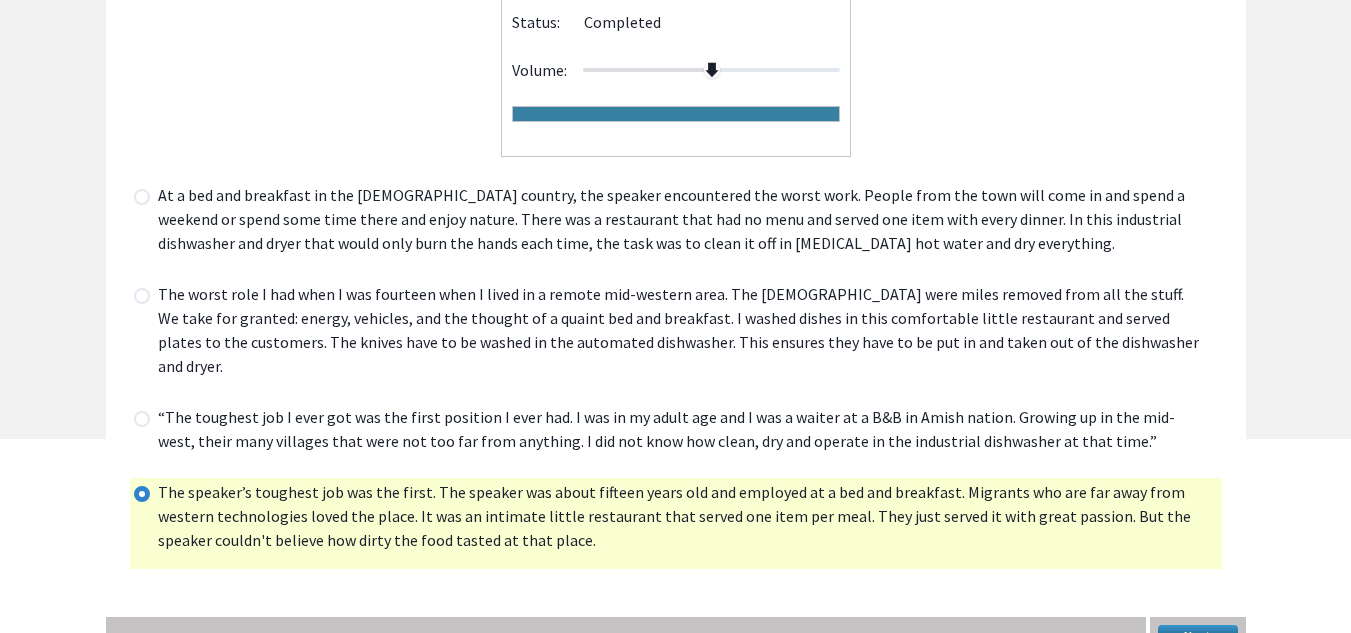 click at bounding box center (142, 197) 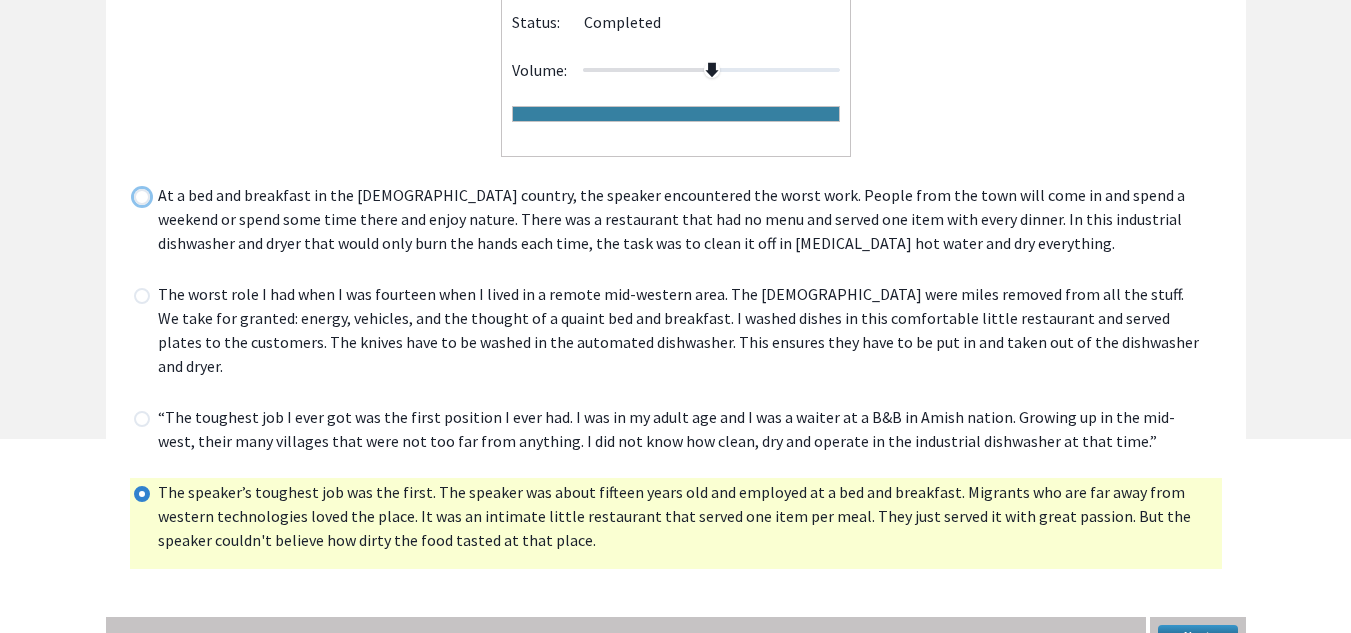 click at bounding box center [133, 196] 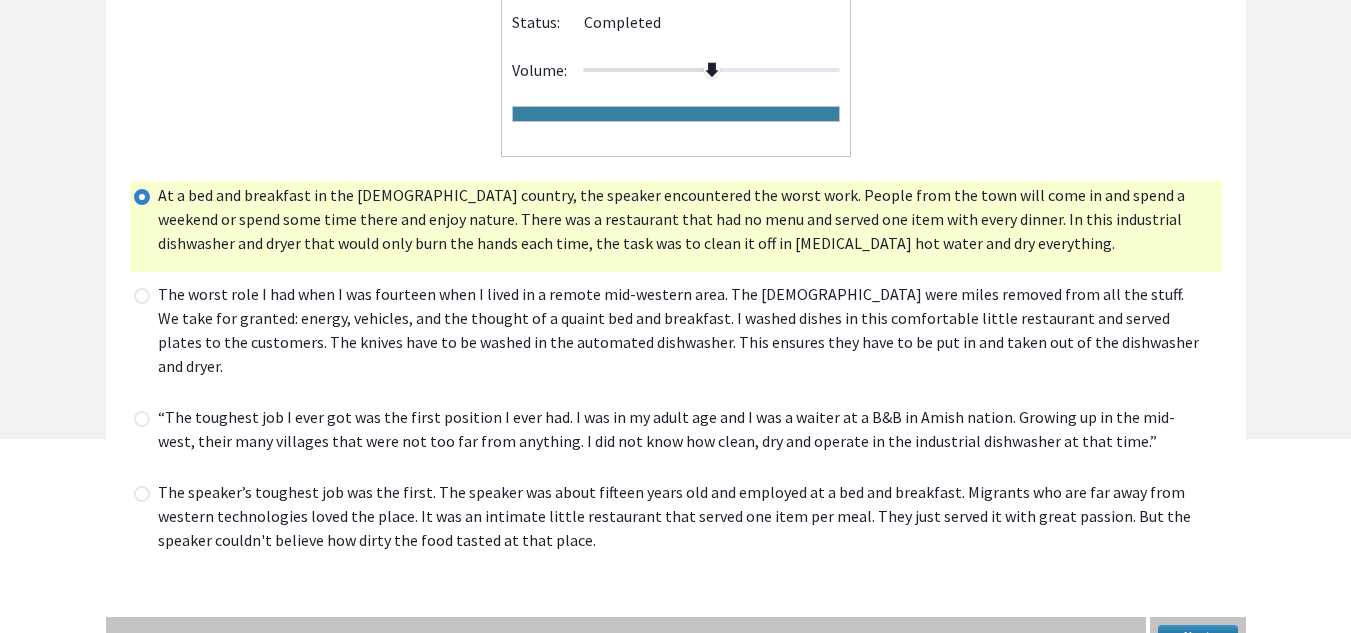 click on "Next" at bounding box center (1198, 637) 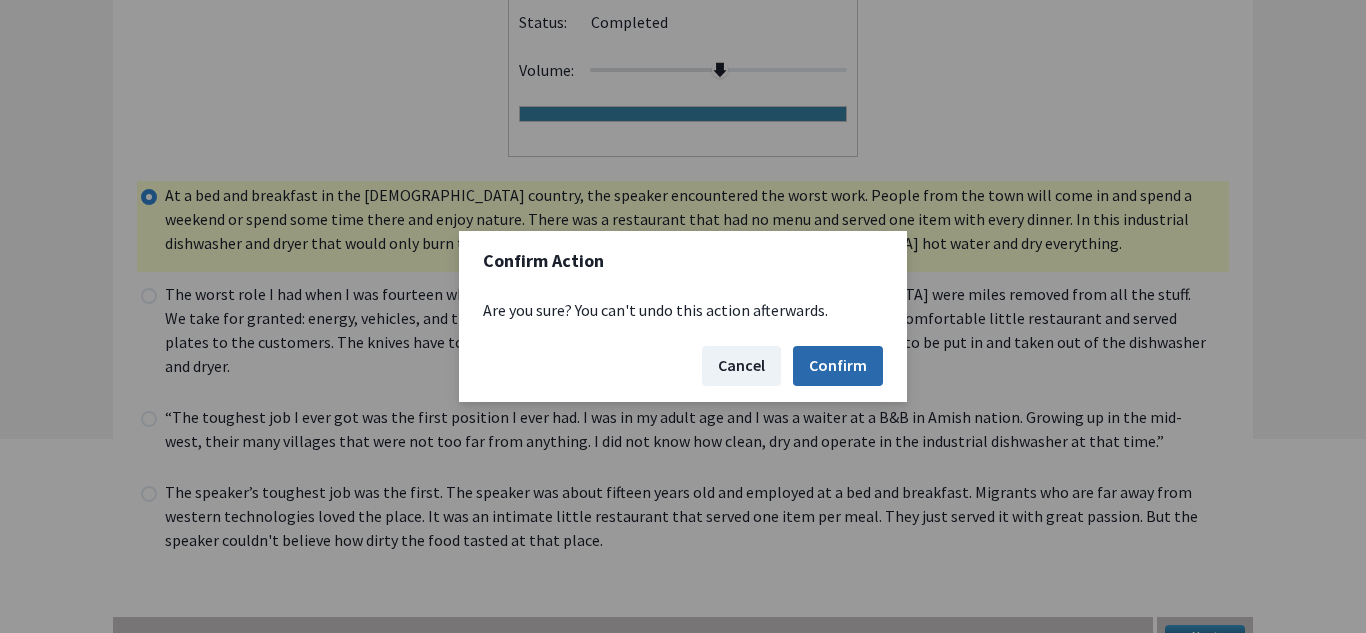 click on "Confirm" at bounding box center (838, 366) 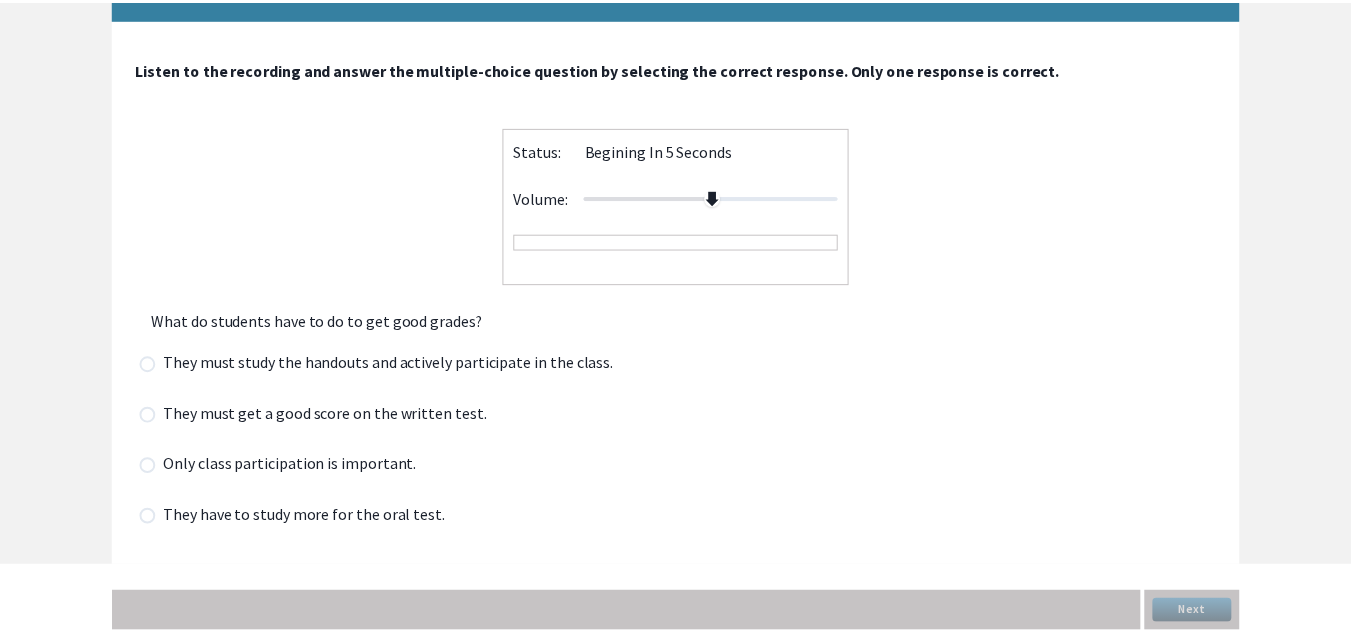 scroll, scrollTop: 66, scrollLeft: 0, axis: vertical 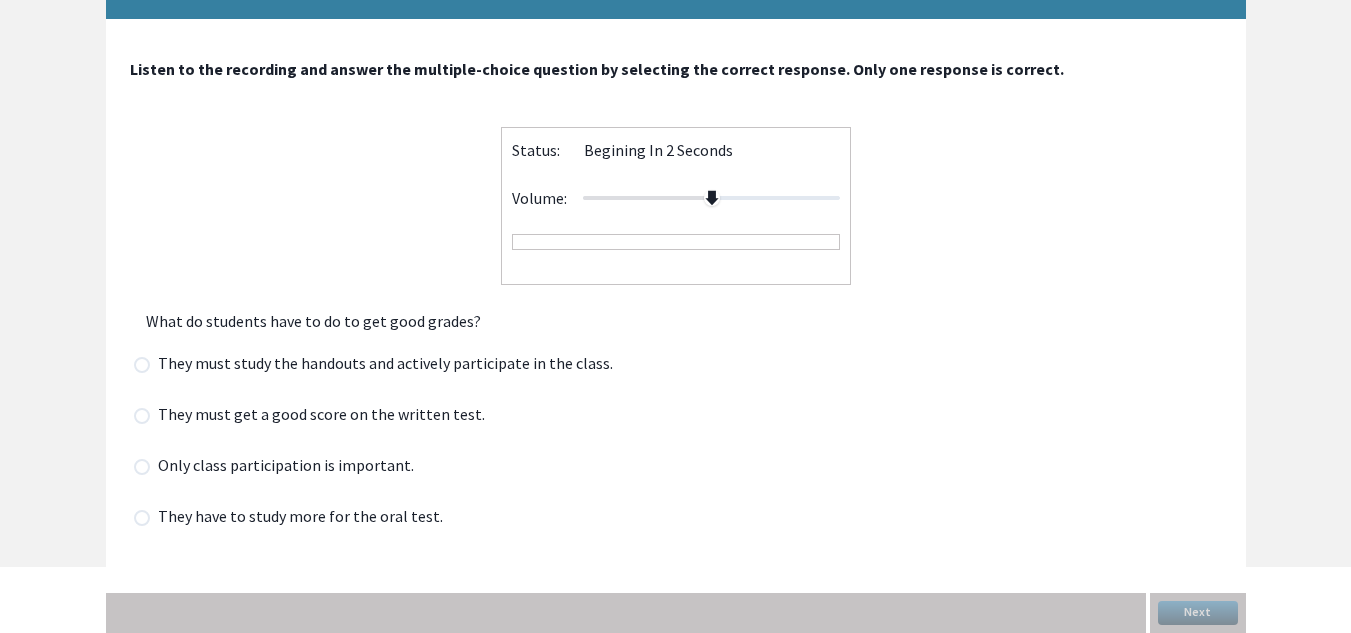 drag, startPoint x: 1346, startPoint y: 386, endPoint x: 1356, endPoint y: 346, distance: 41.231056 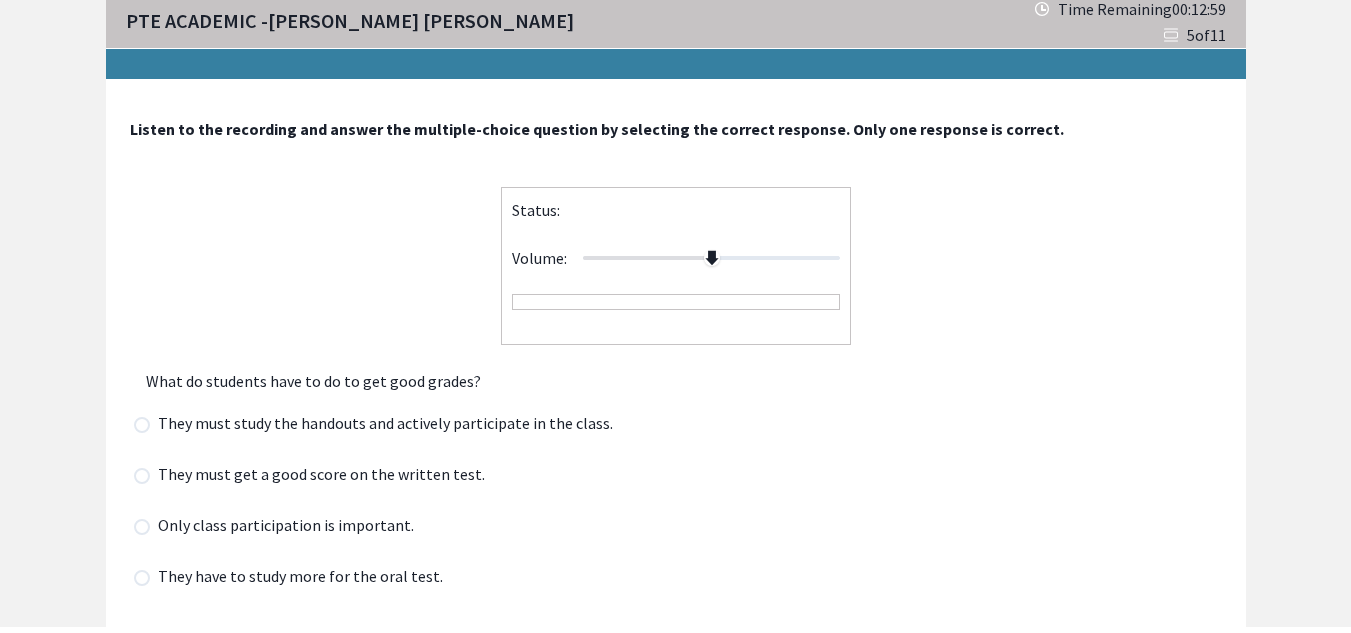 scroll, scrollTop: 5, scrollLeft: 0, axis: vertical 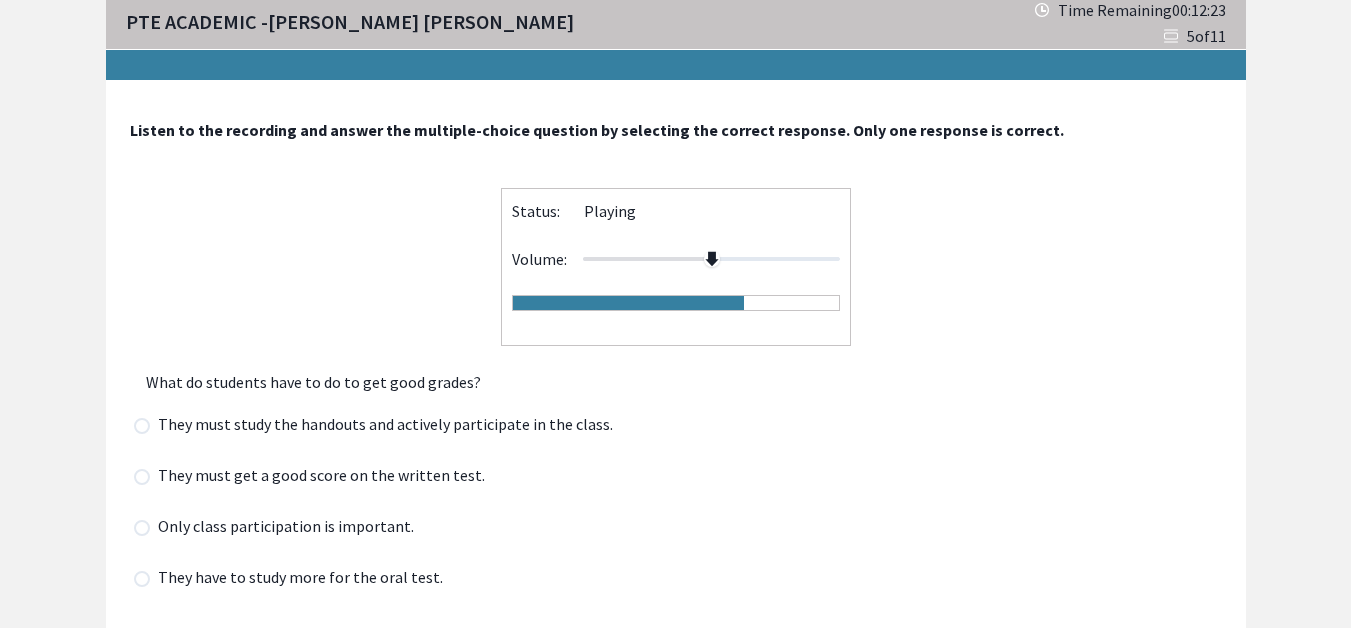 click on "They must study the handouts and actively participate in the class." at bounding box center (379, 429) 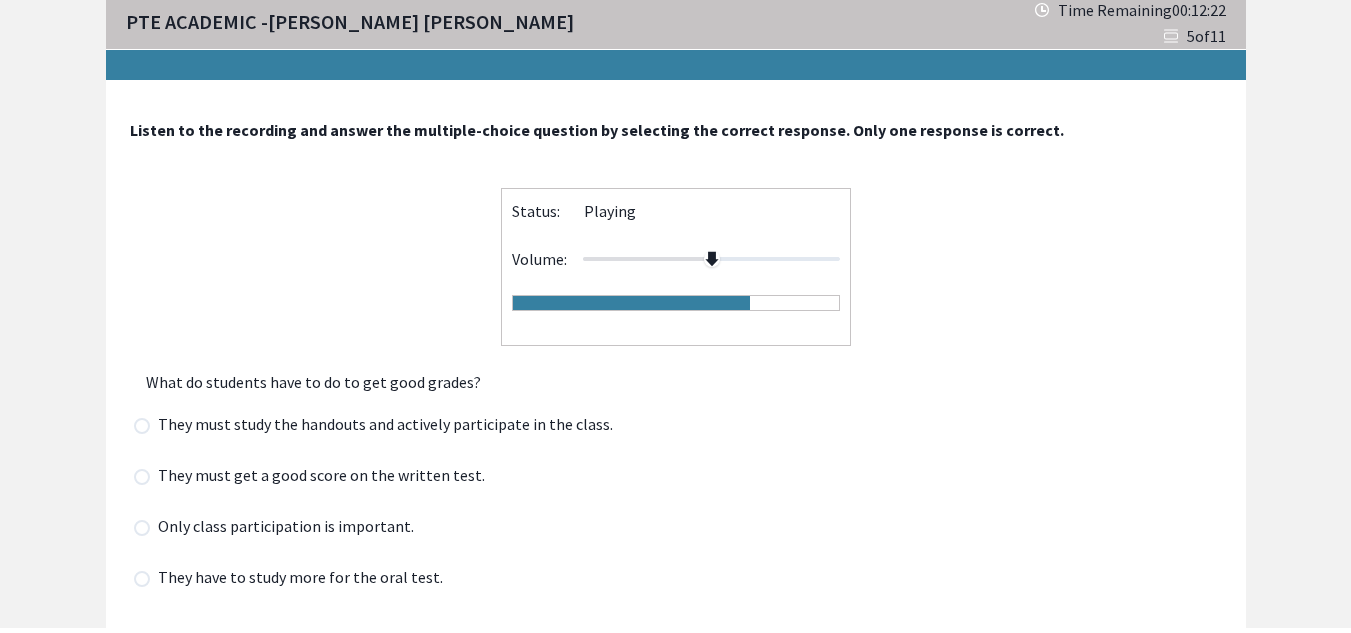 click at bounding box center [142, 426] 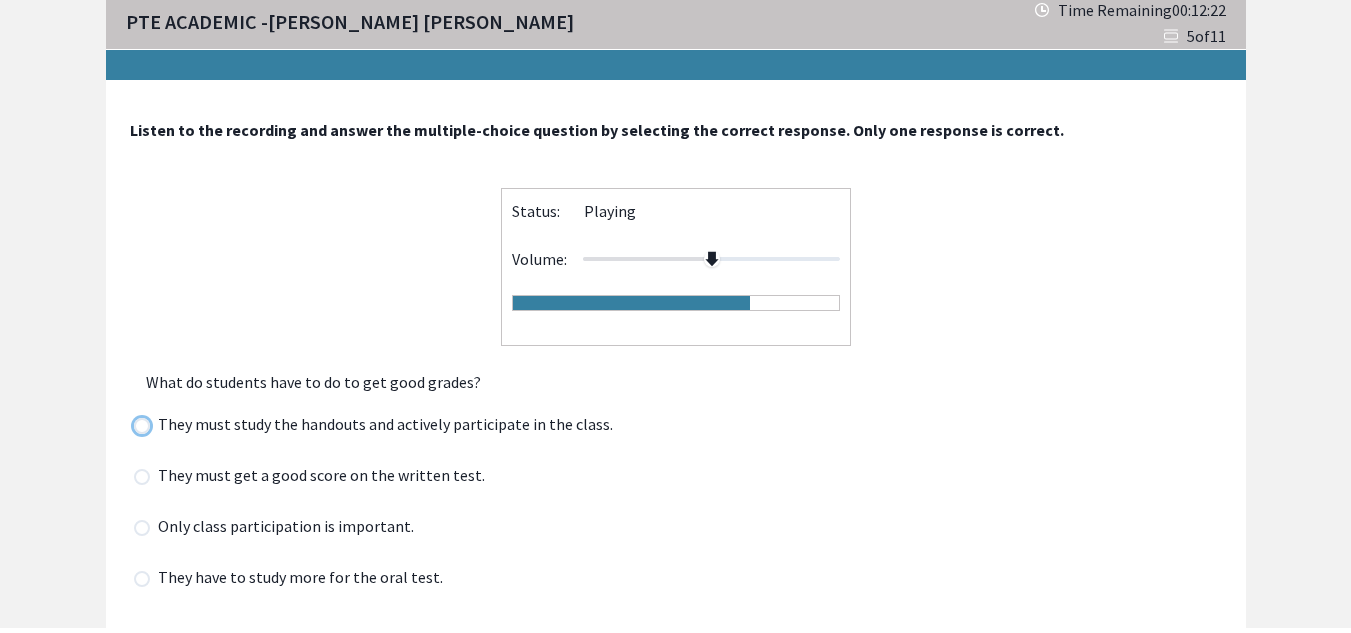 click at bounding box center (133, 425) 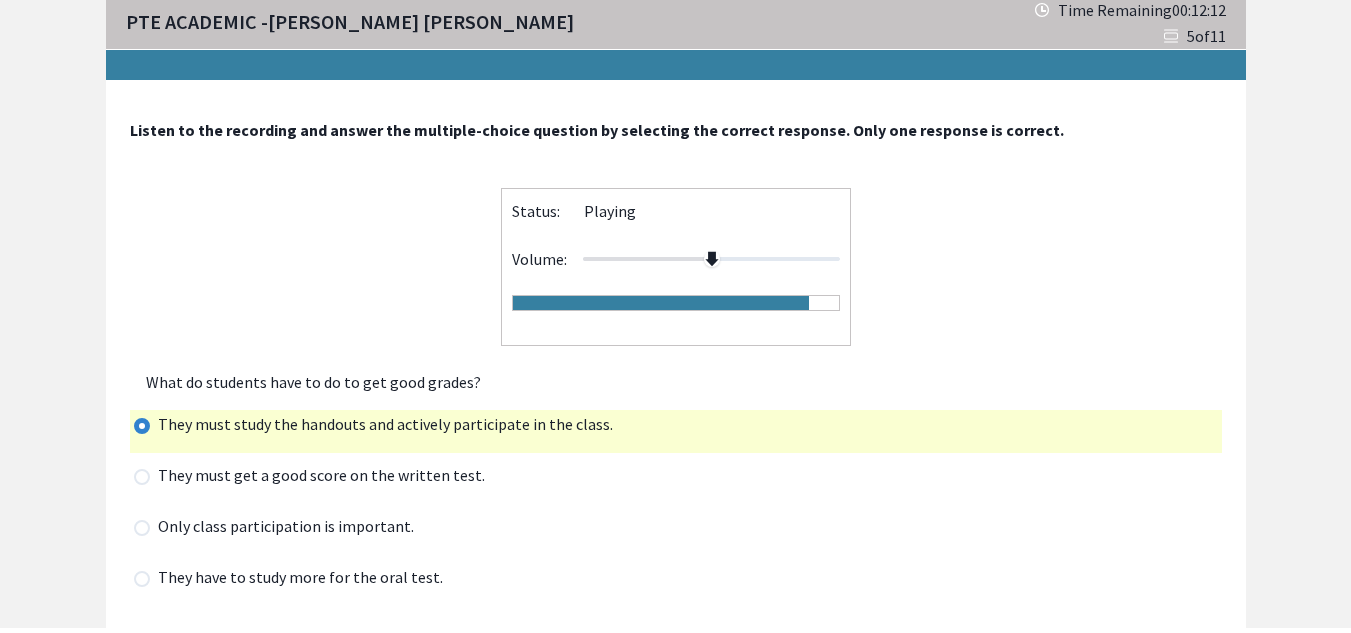 click at bounding box center (142, 528) 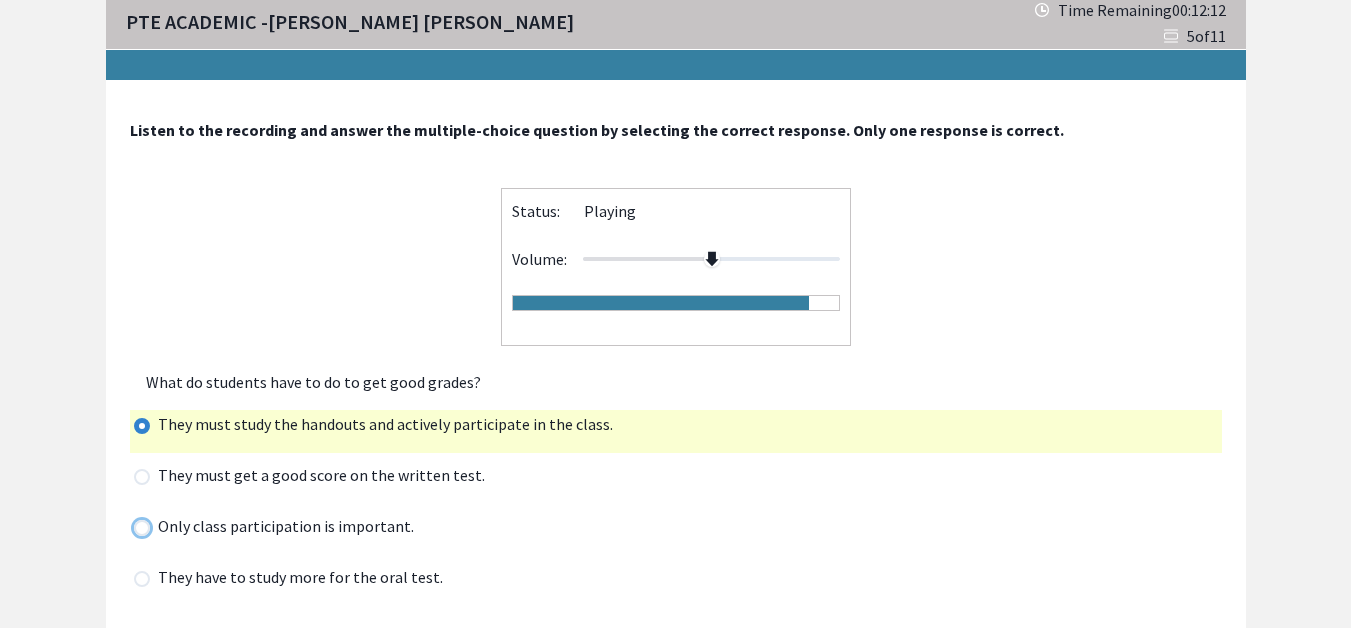 click at bounding box center (133, 527) 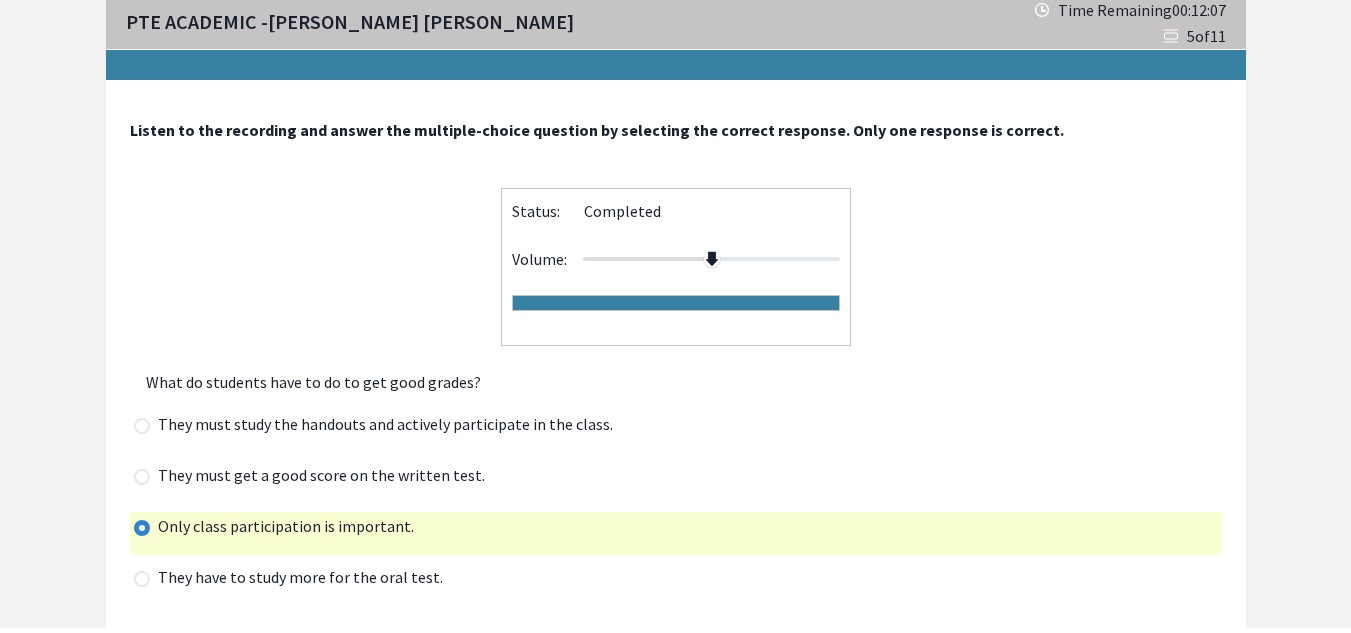 click at bounding box center (142, 426) 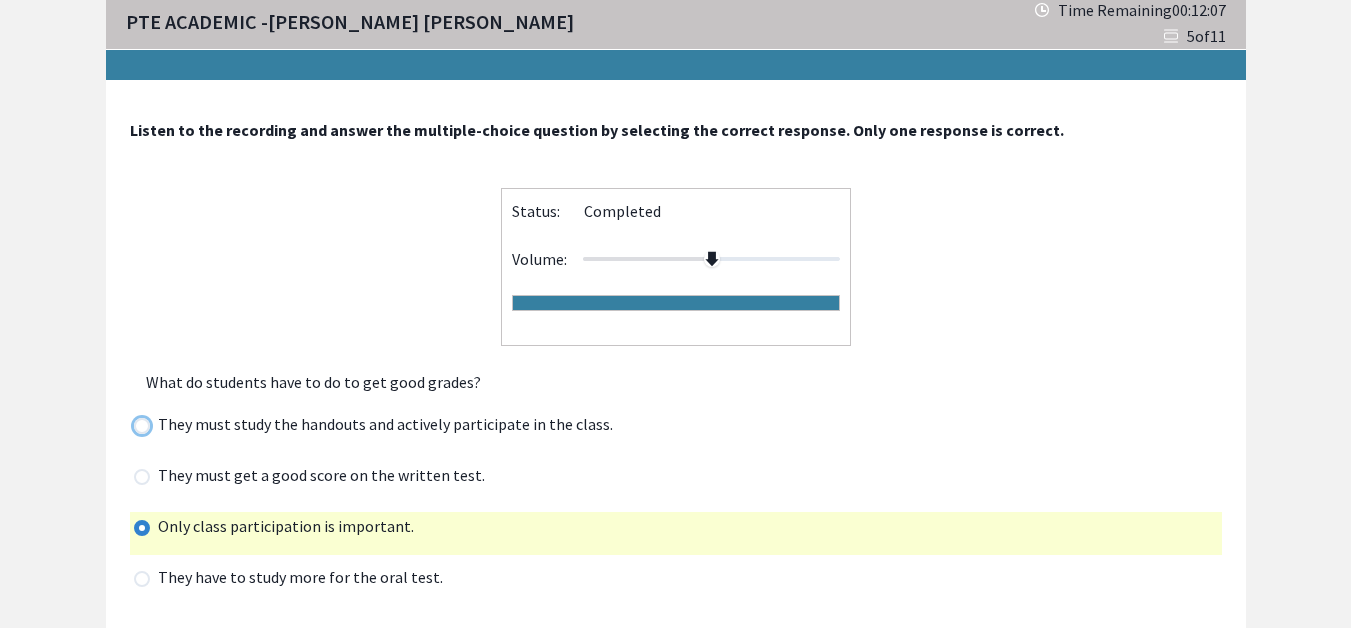 click at bounding box center [133, 425] 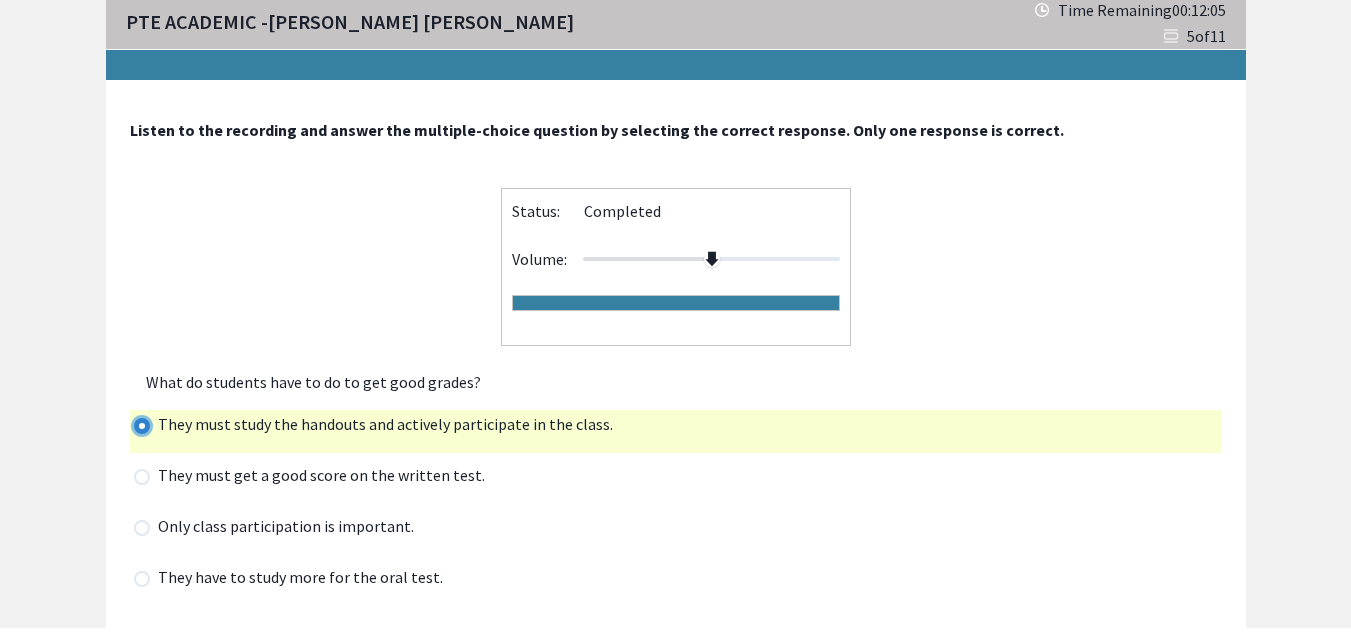 scroll, scrollTop: 66, scrollLeft: 0, axis: vertical 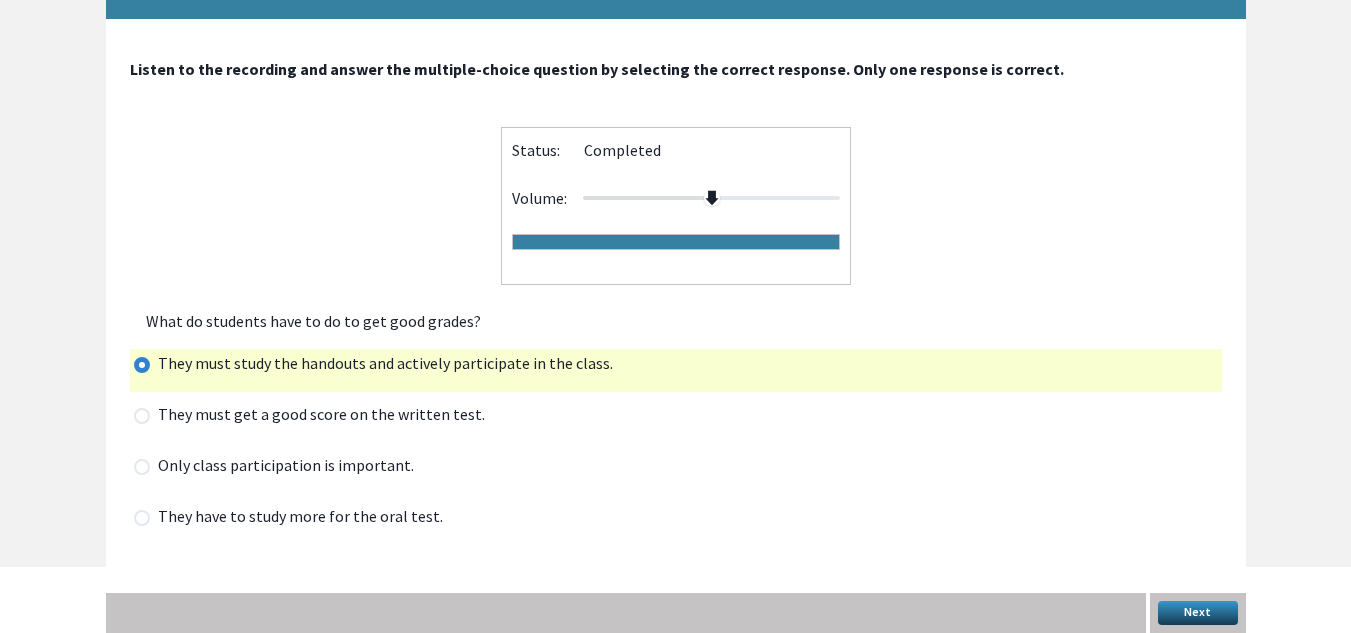 click on "Next" at bounding box center (1198, 613) 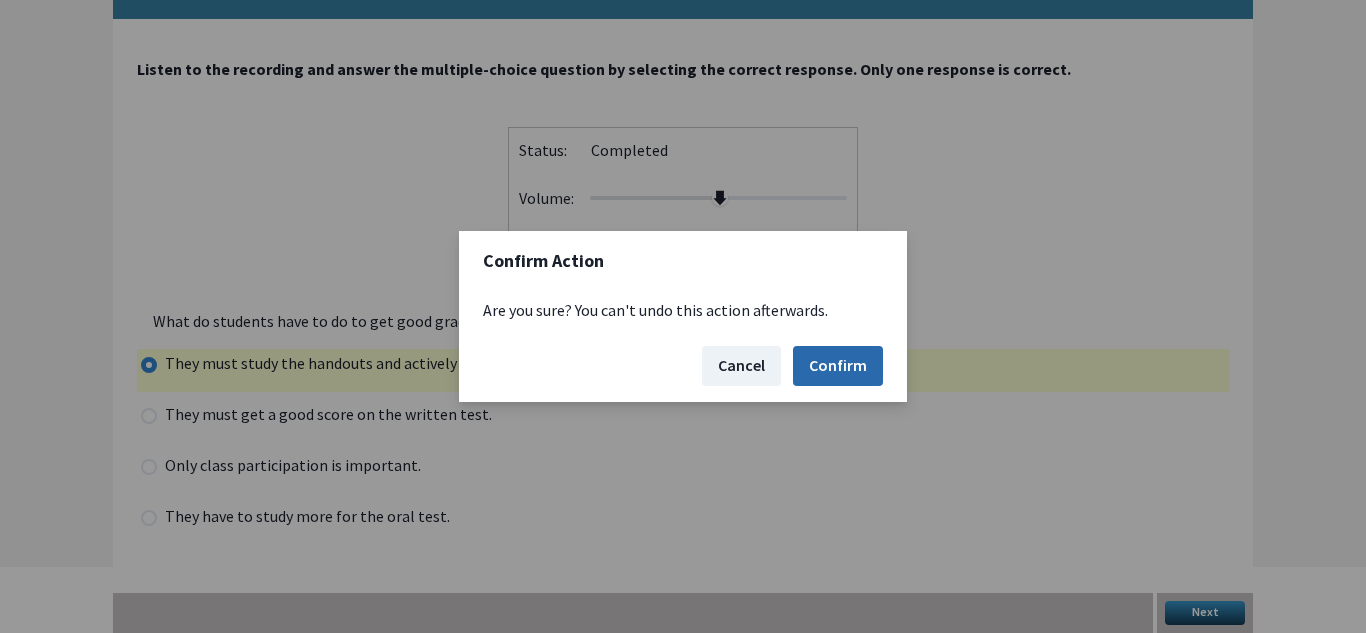 click on "Confirm" at bounding box center (838, 366) 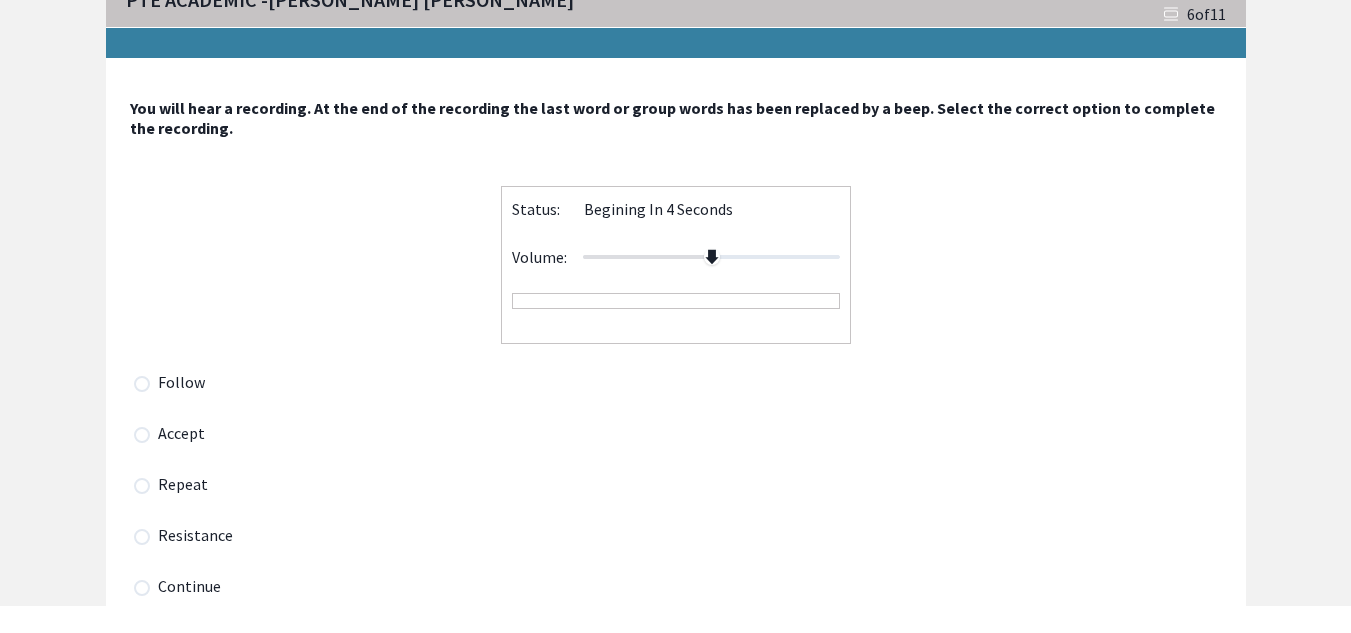 scroll, scrollTop: 29, scrollLeft: 0, axis: vertical 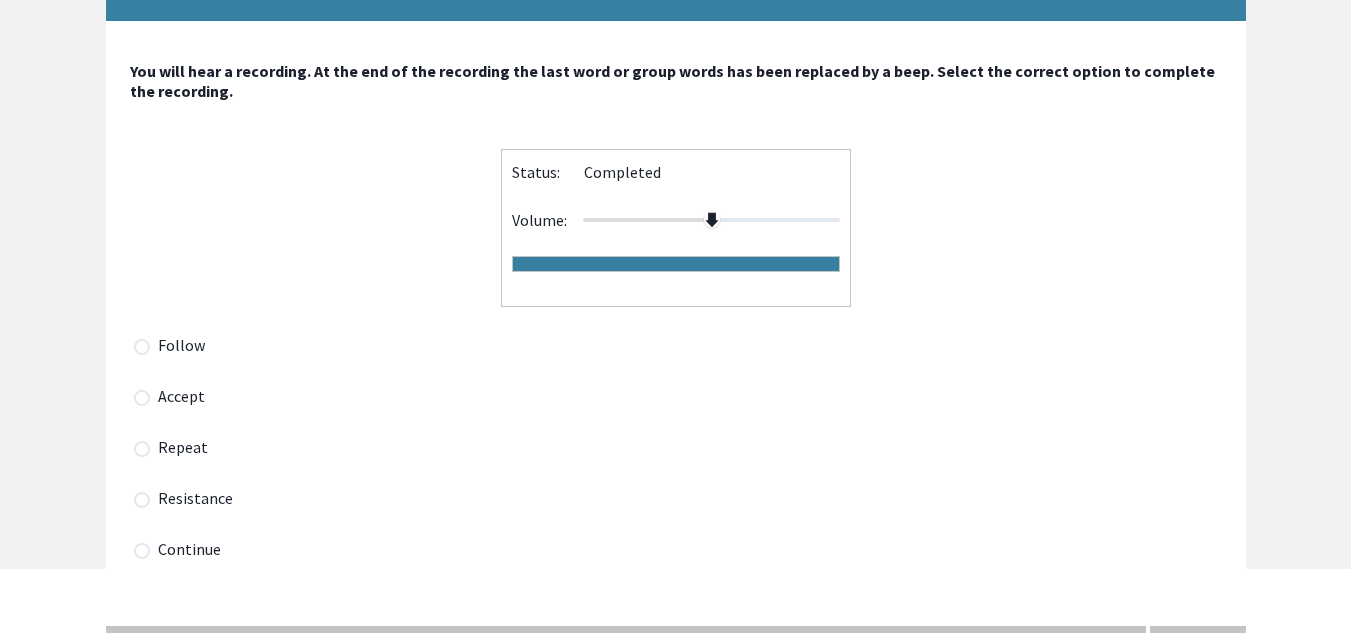 click at bounding box center [142, 347] 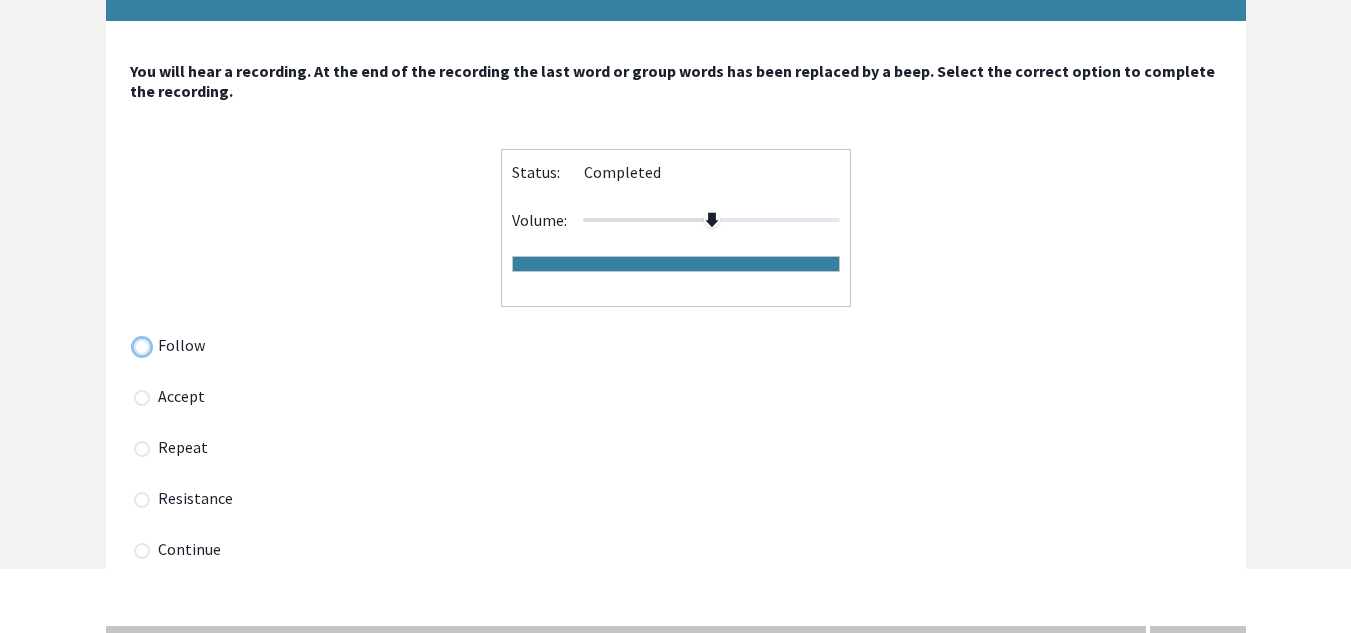 click at bounding box center [133, 346] 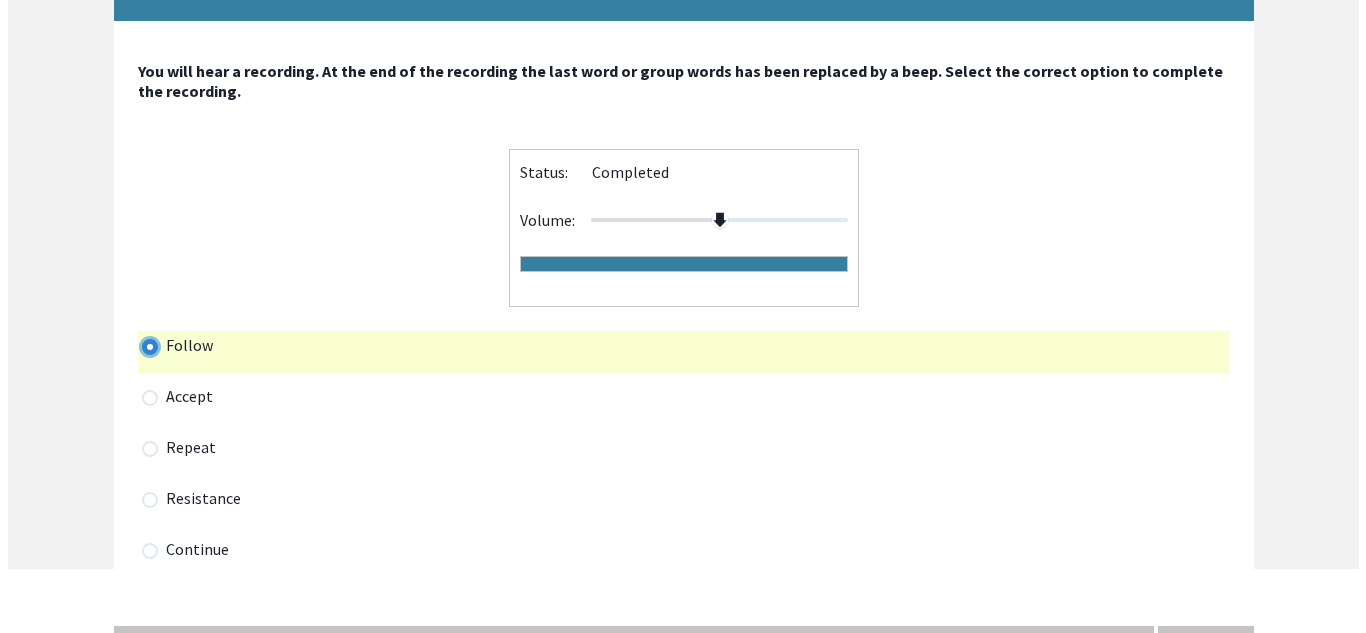 scroll, scrollTop: 97, scrollLeft: 0, axis: vertical 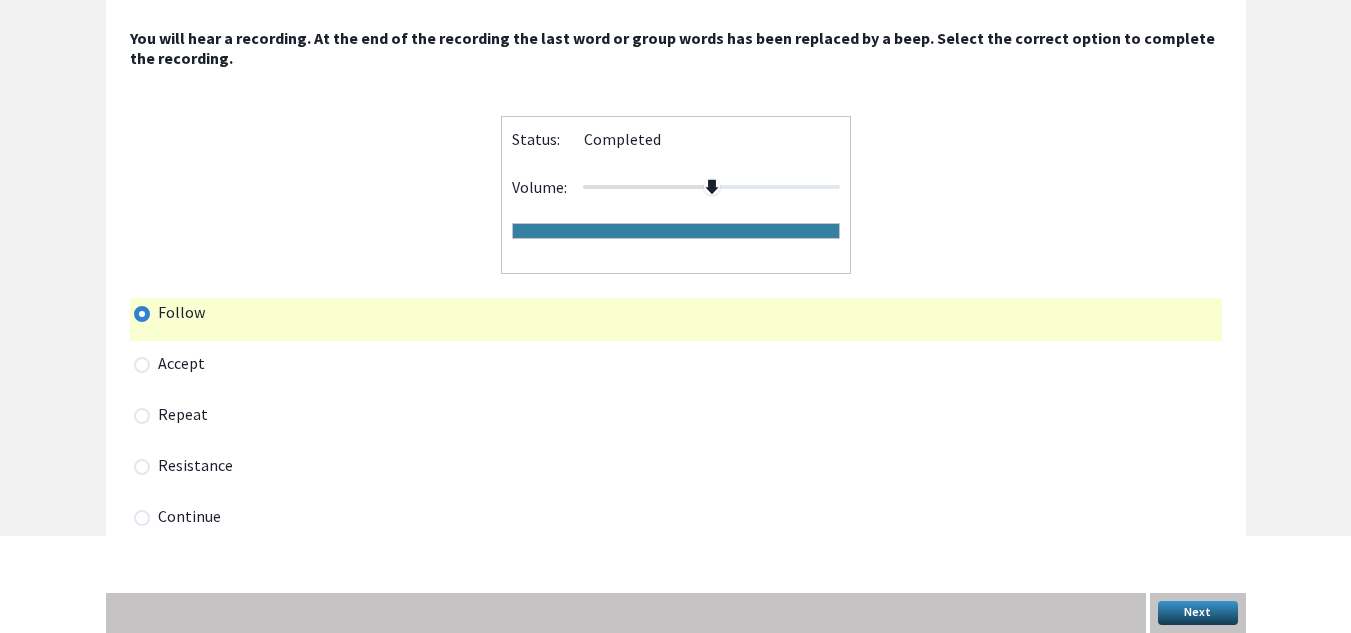 click on "Next" at bounding box center [1198, 613] 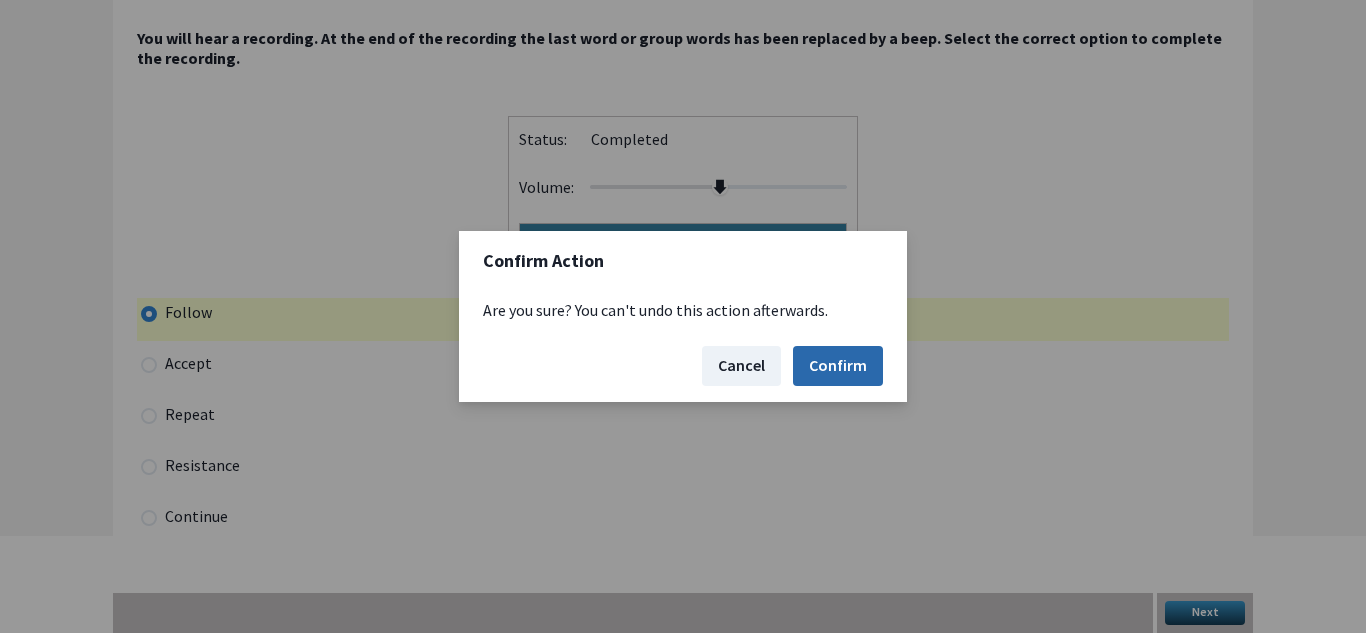 click on "Confirm" at bounding box center [838, 366] 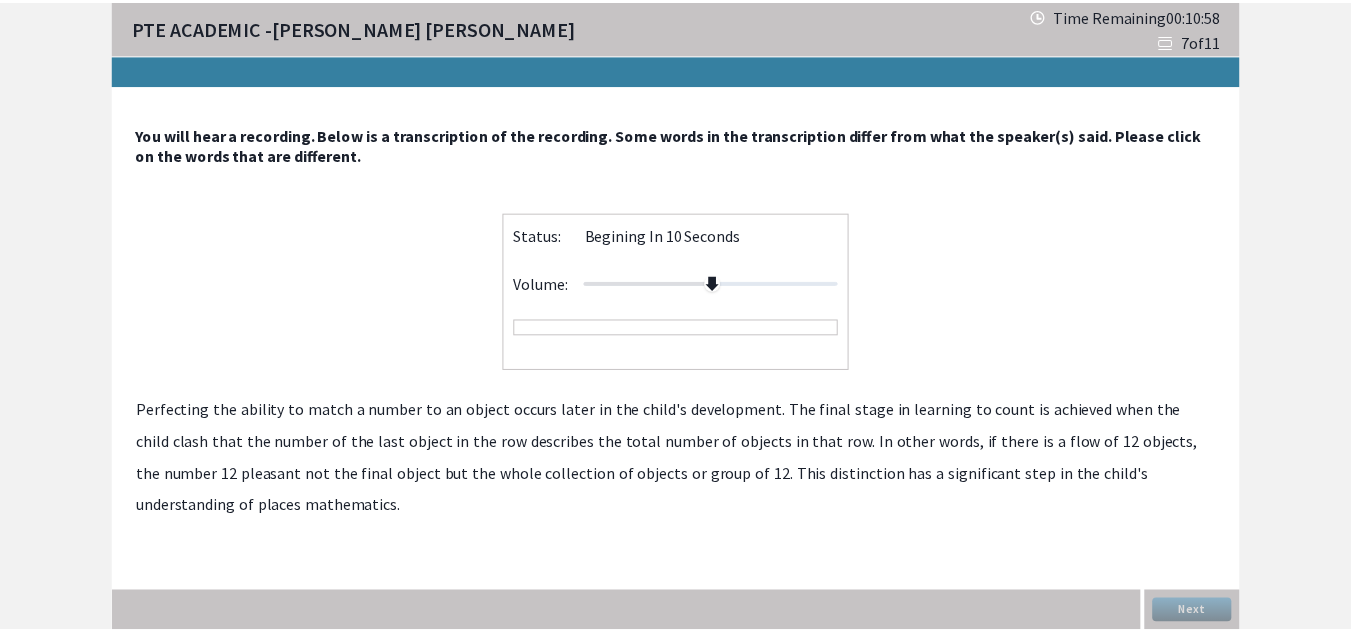 scroll, scrollTop: 0, scrollLeft: 0, axis: both 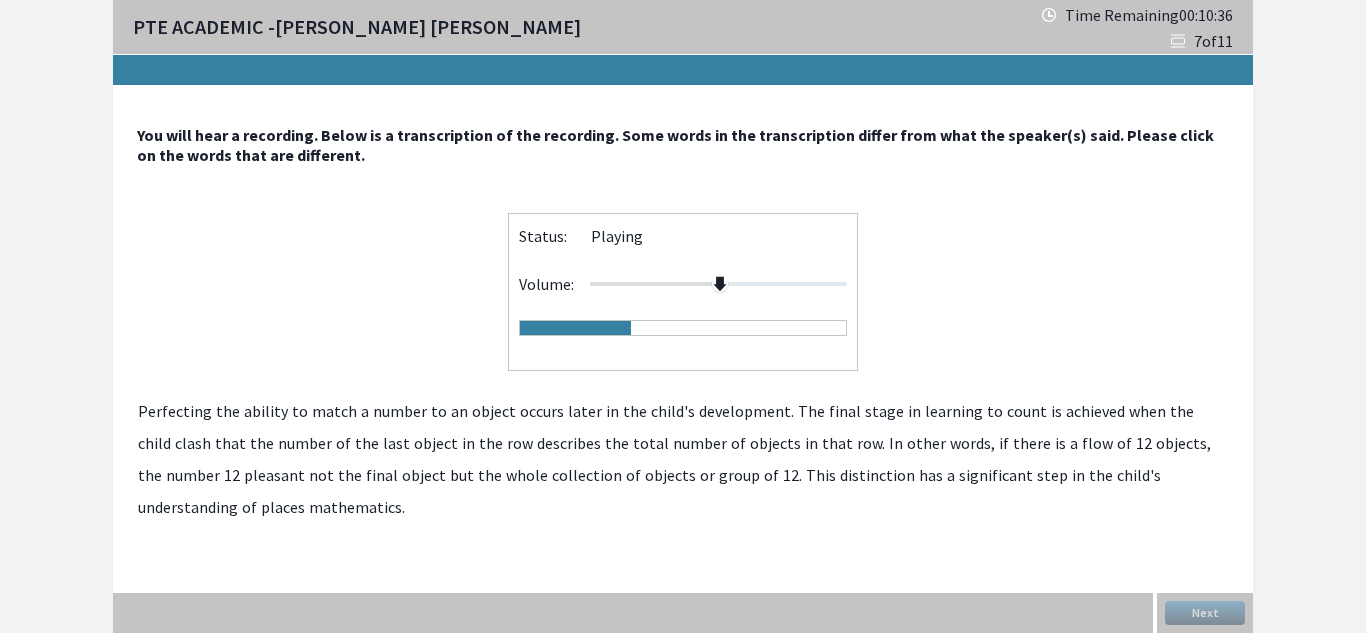 click on "clash" 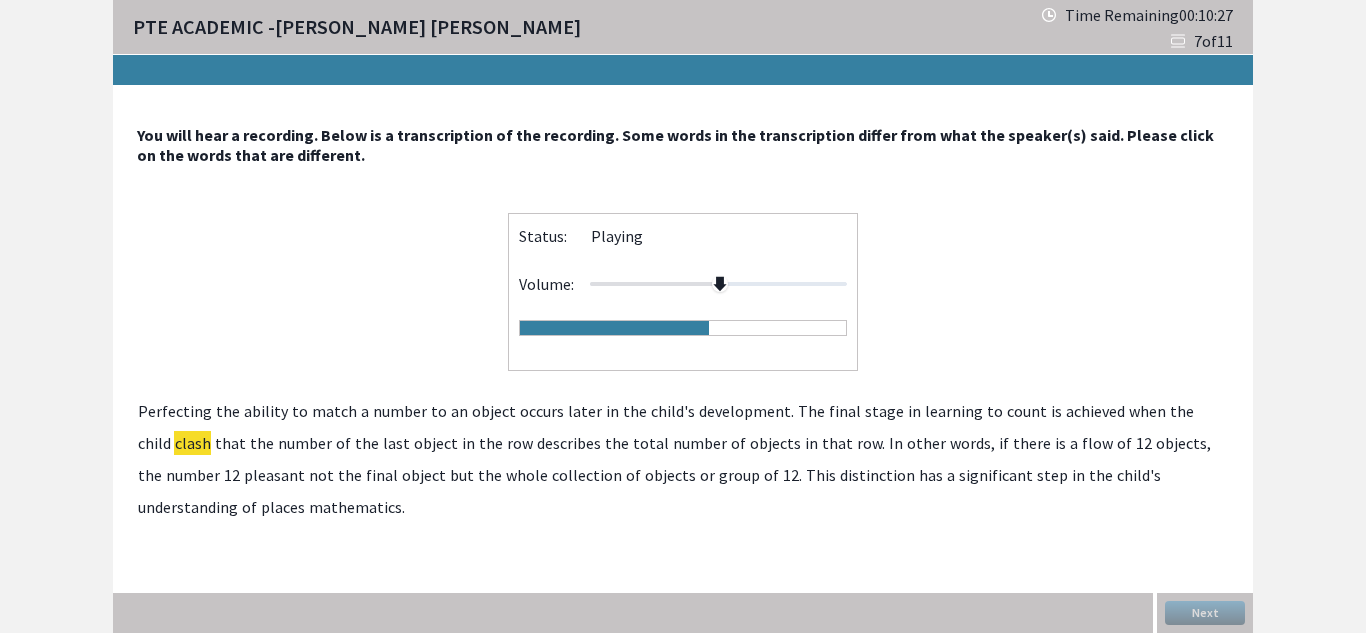 click on "flow" 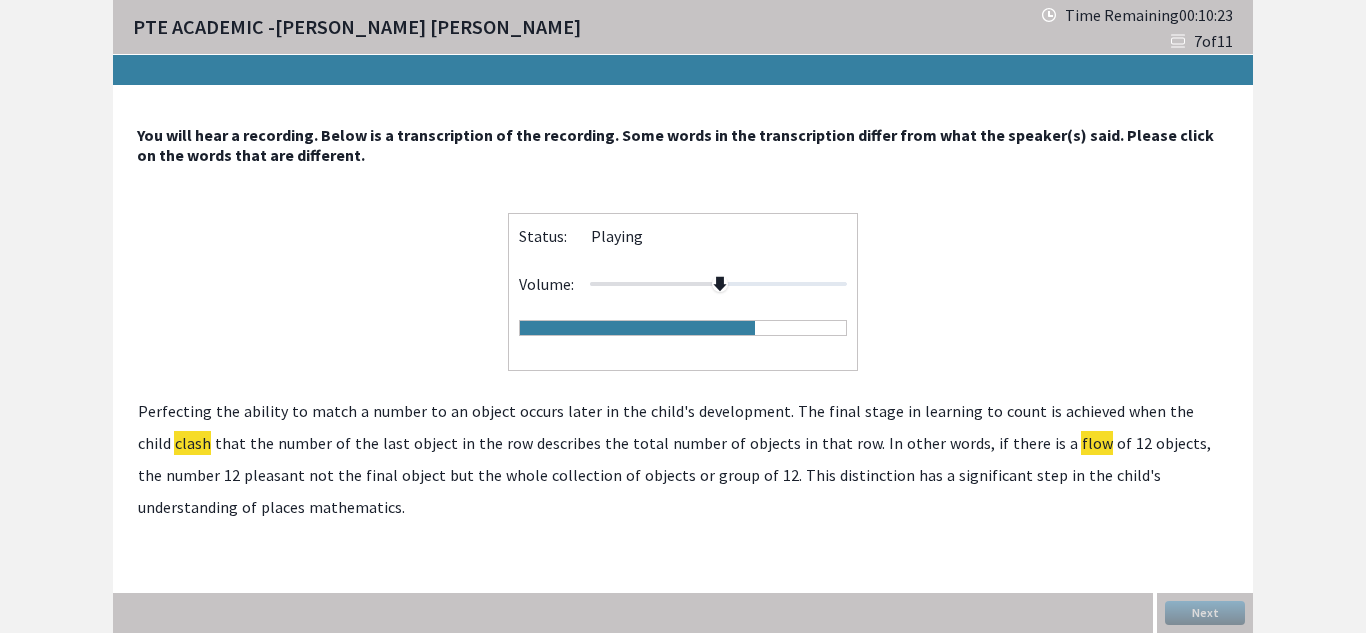click on "pleasant" 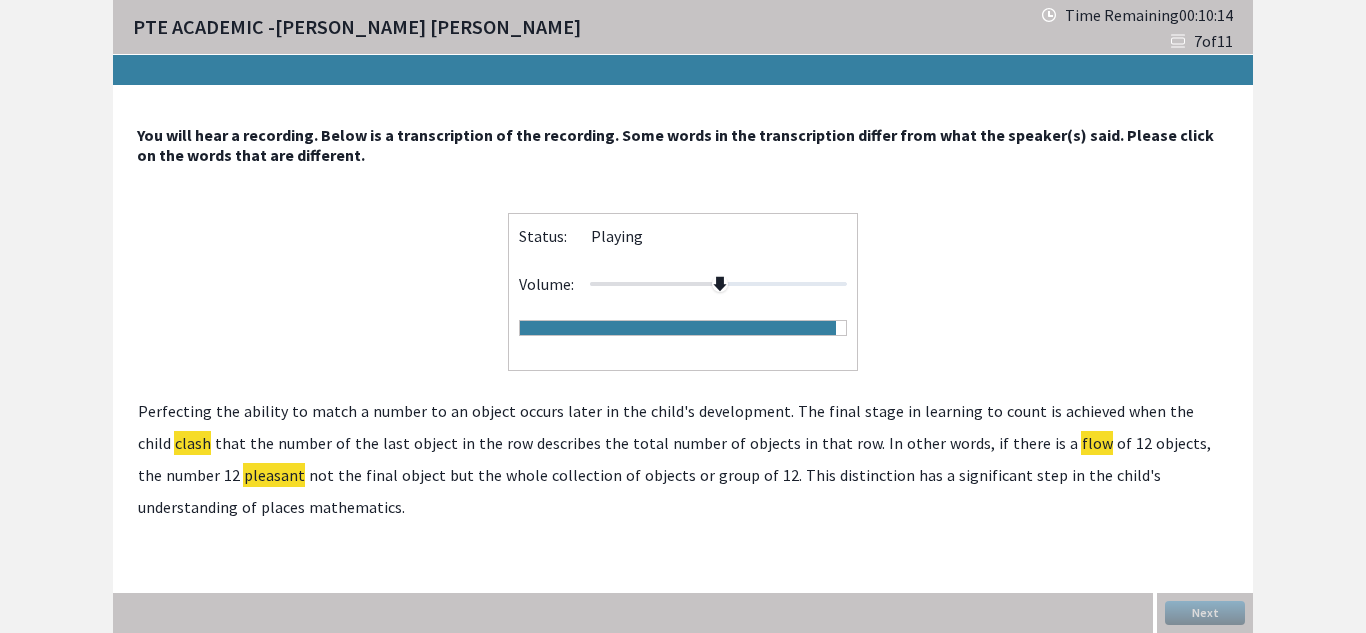 click on "places" 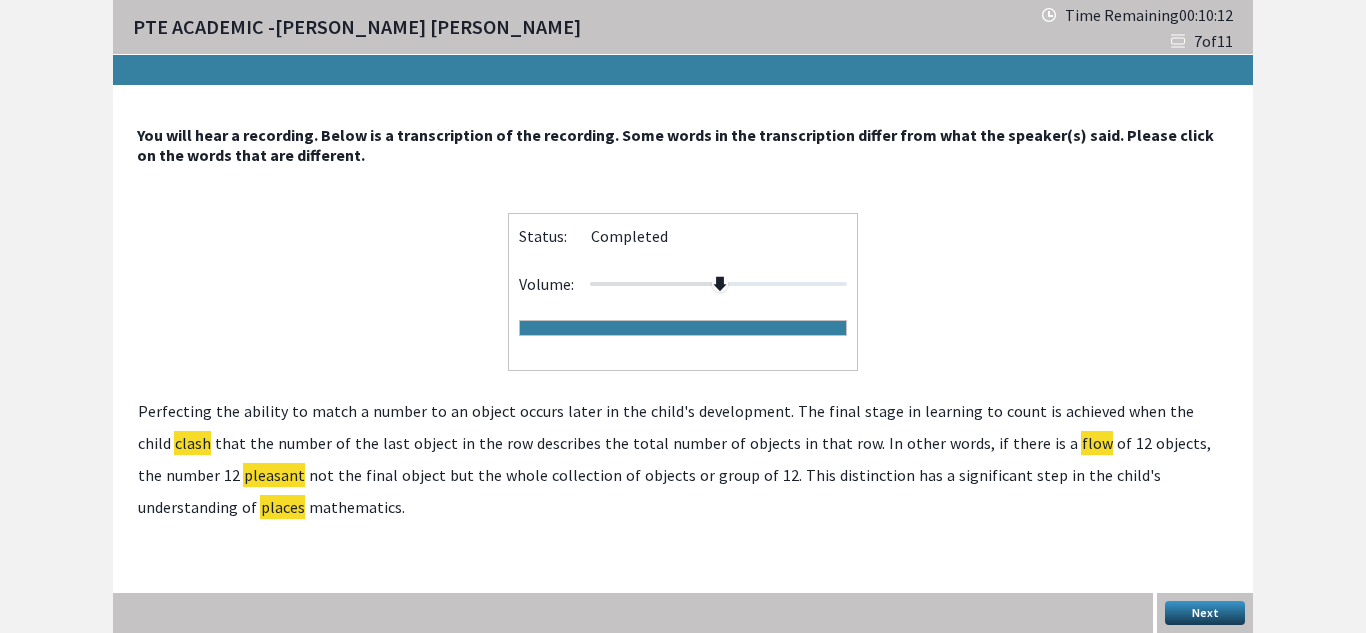 click on "Next" at bounding box center [1205, 613] 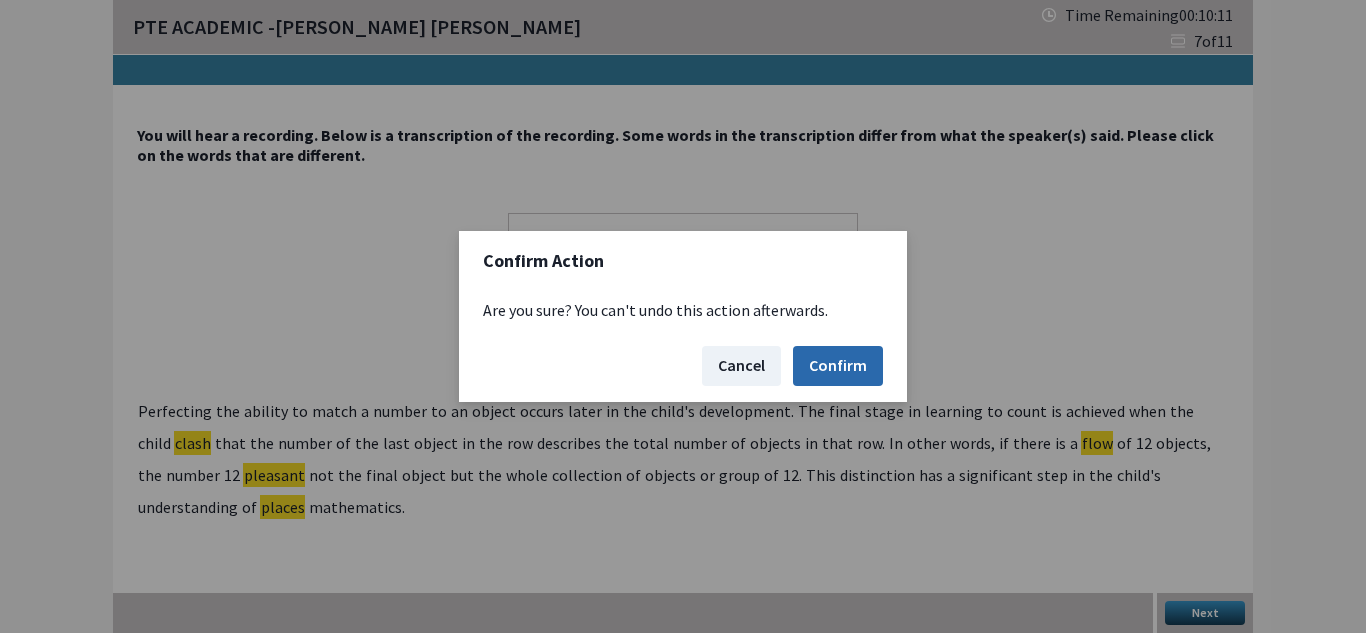 click on "Confirm" at bounding box center (838, 366) 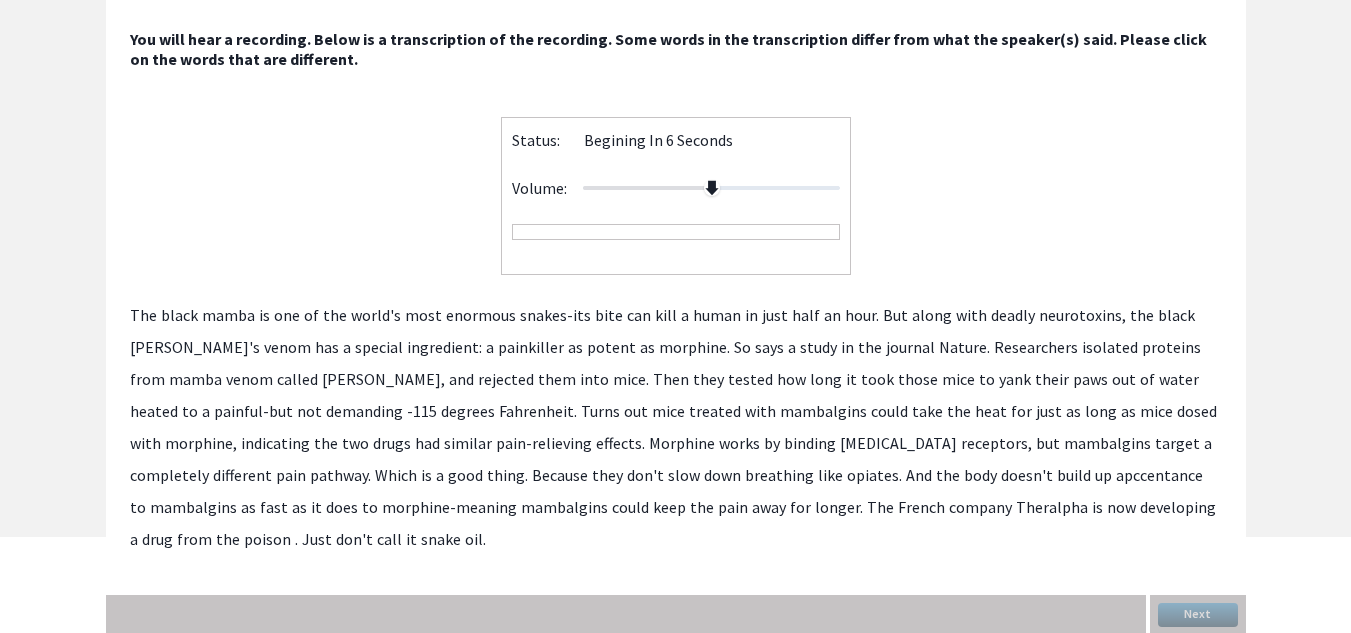 scroll, scrollTop: 98, scrollLeft: 0, axis: vertical 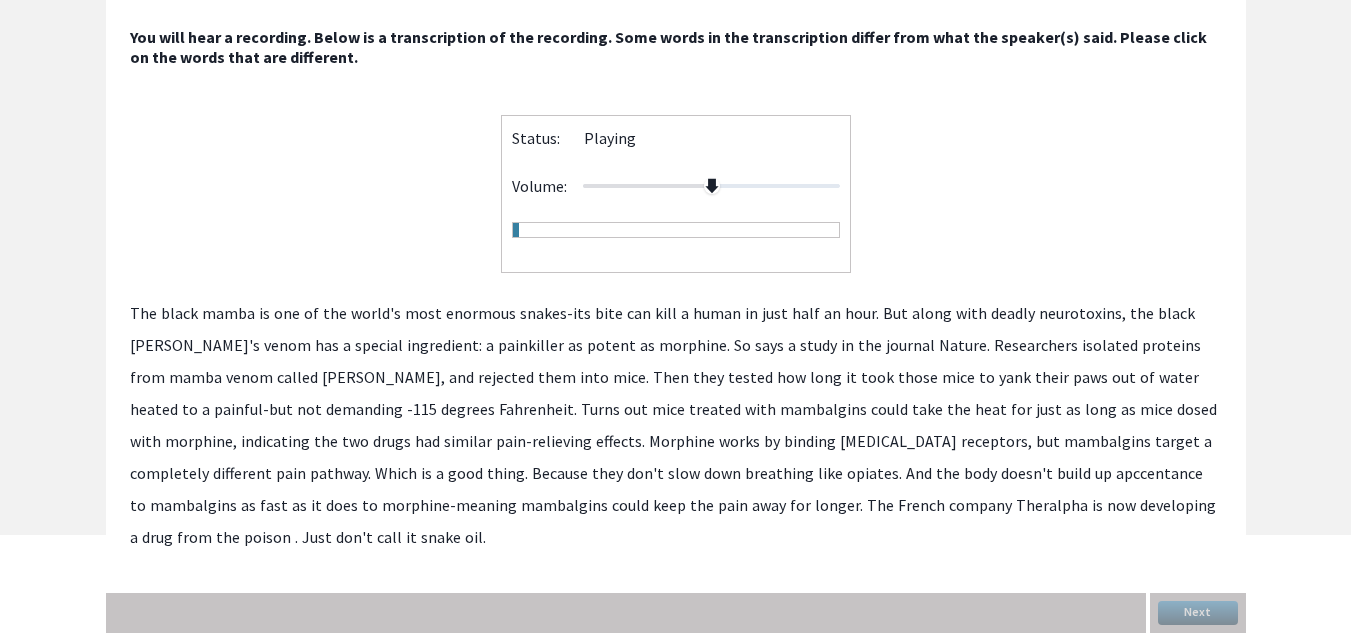 click on "The" 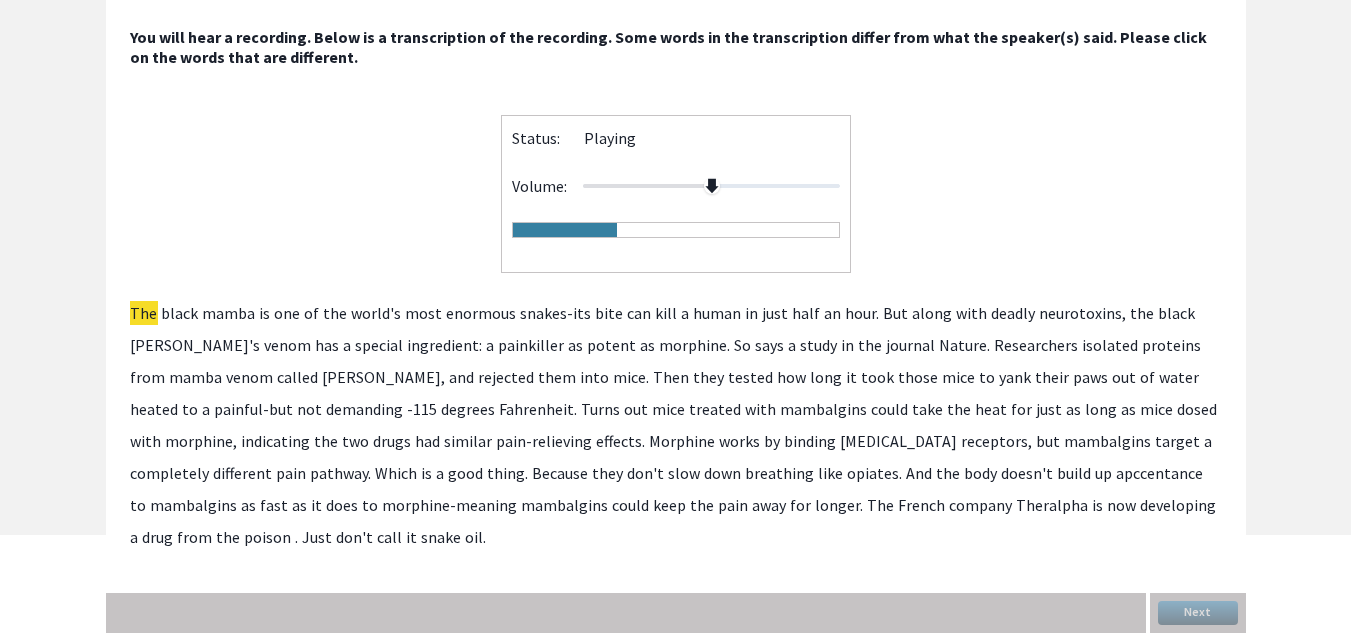 click on "rejected" 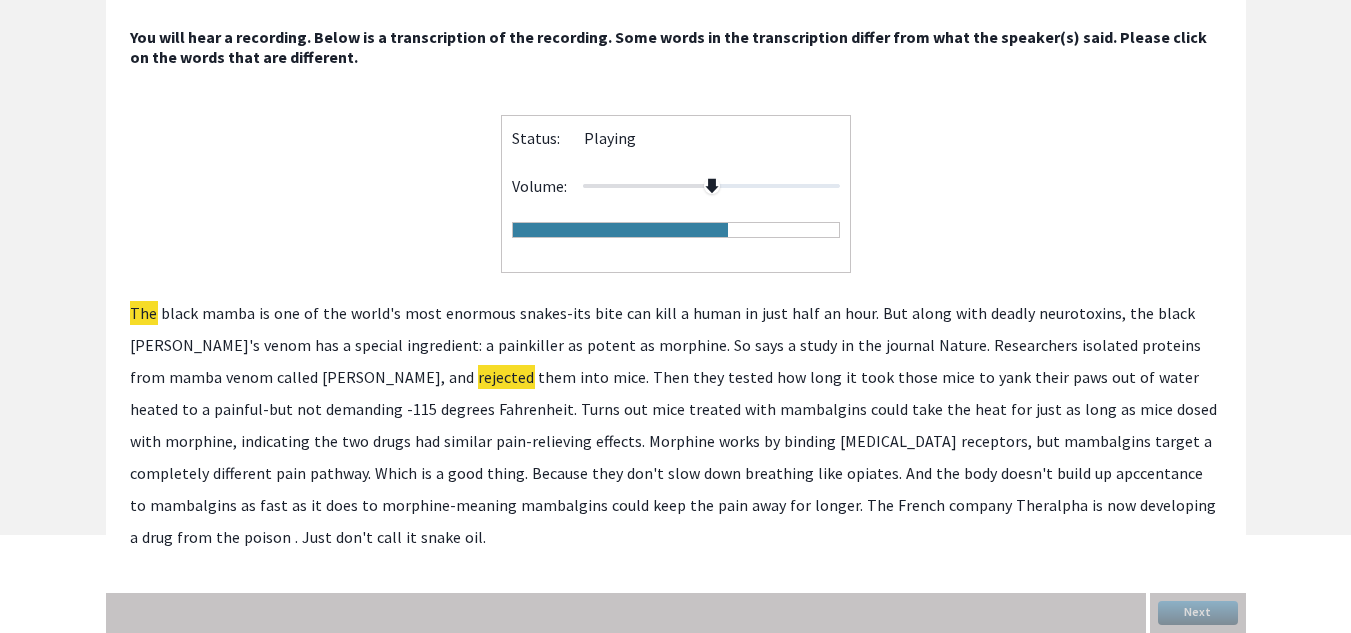 click on "-115" 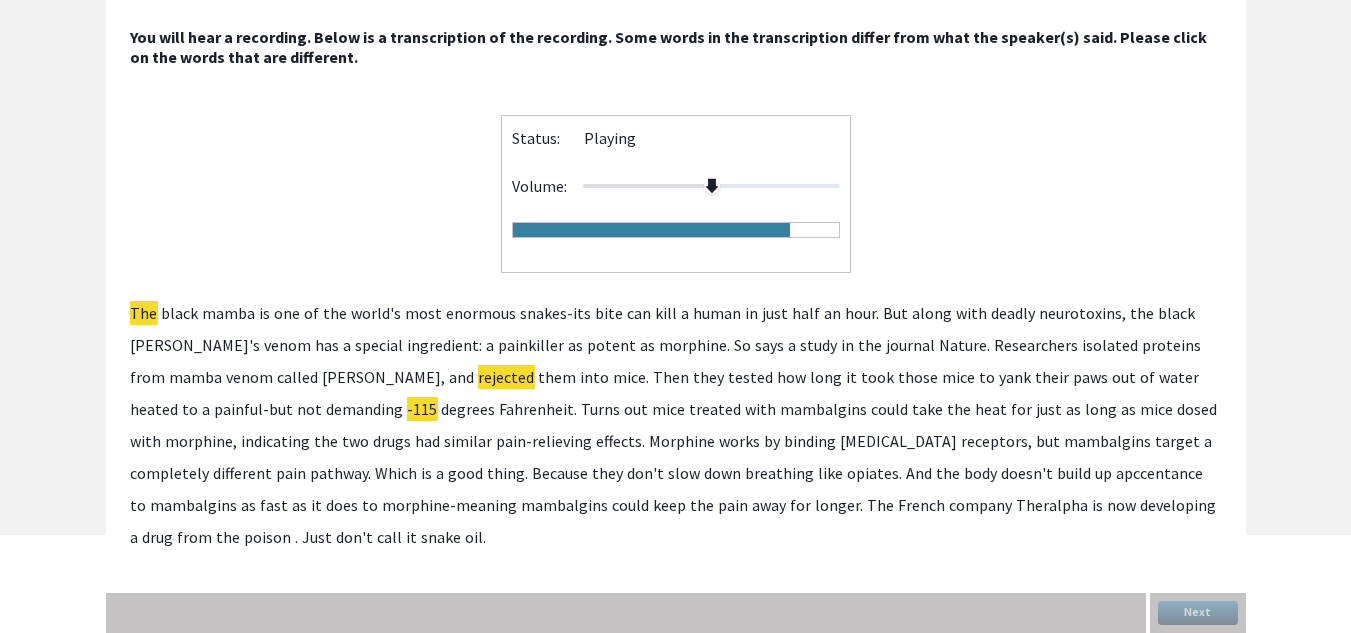click on "apccentance" 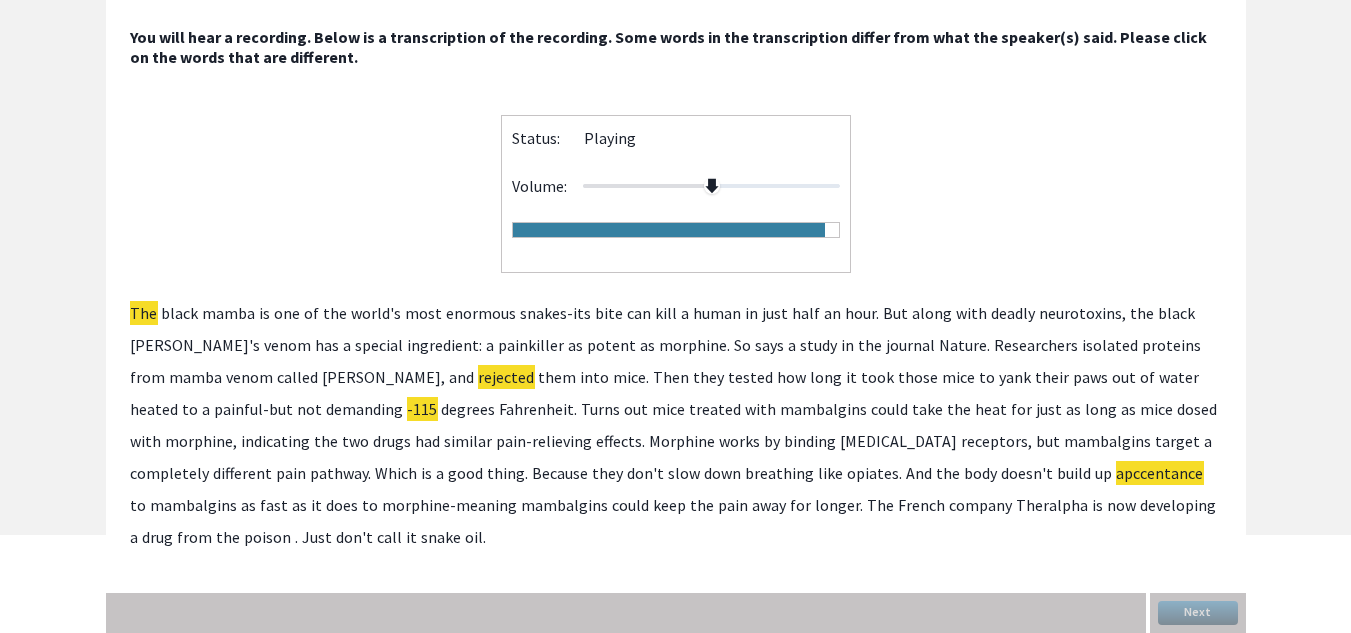 click on "poison" 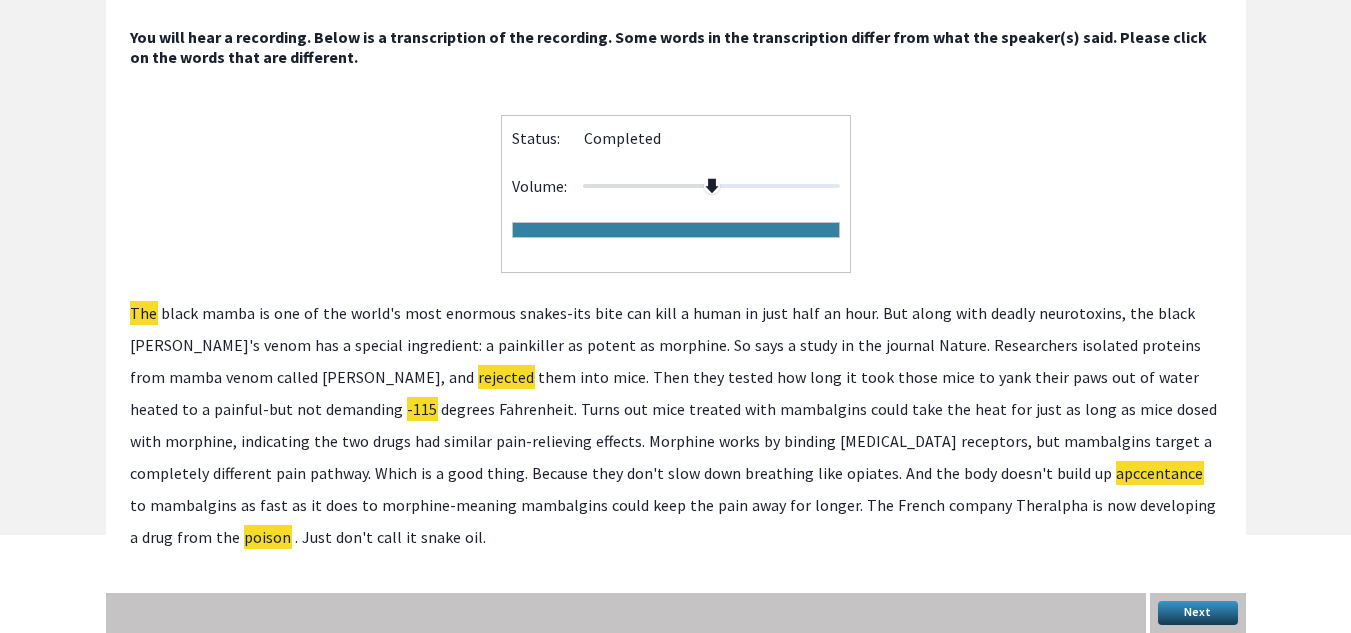 click on "Next" at bounding box center [1198, 613] 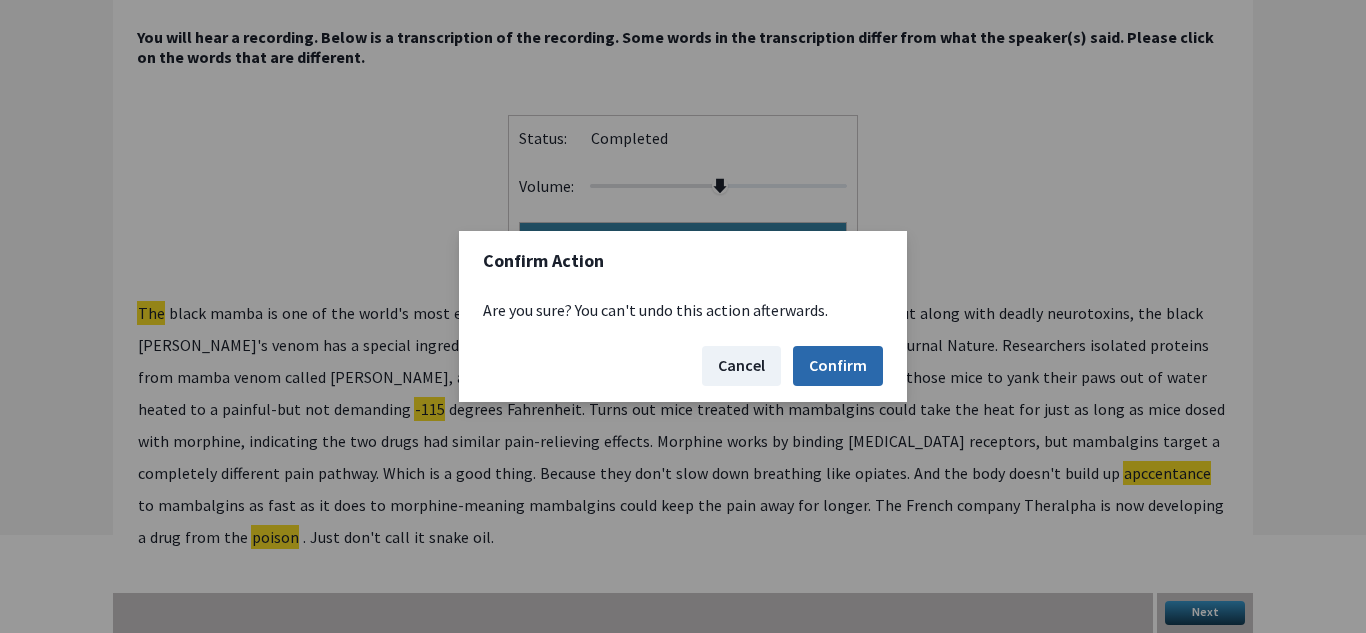 click on "Confirm" at bounding box center (838, 366) 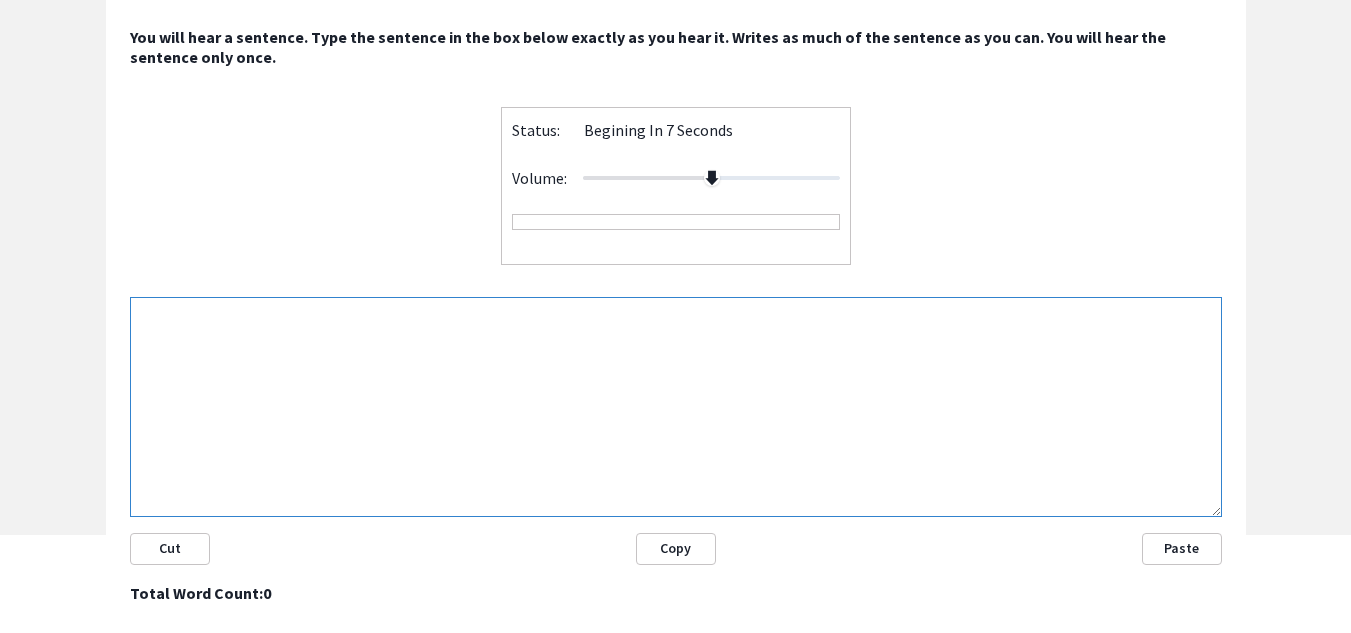click at bounding box center [676, 407] 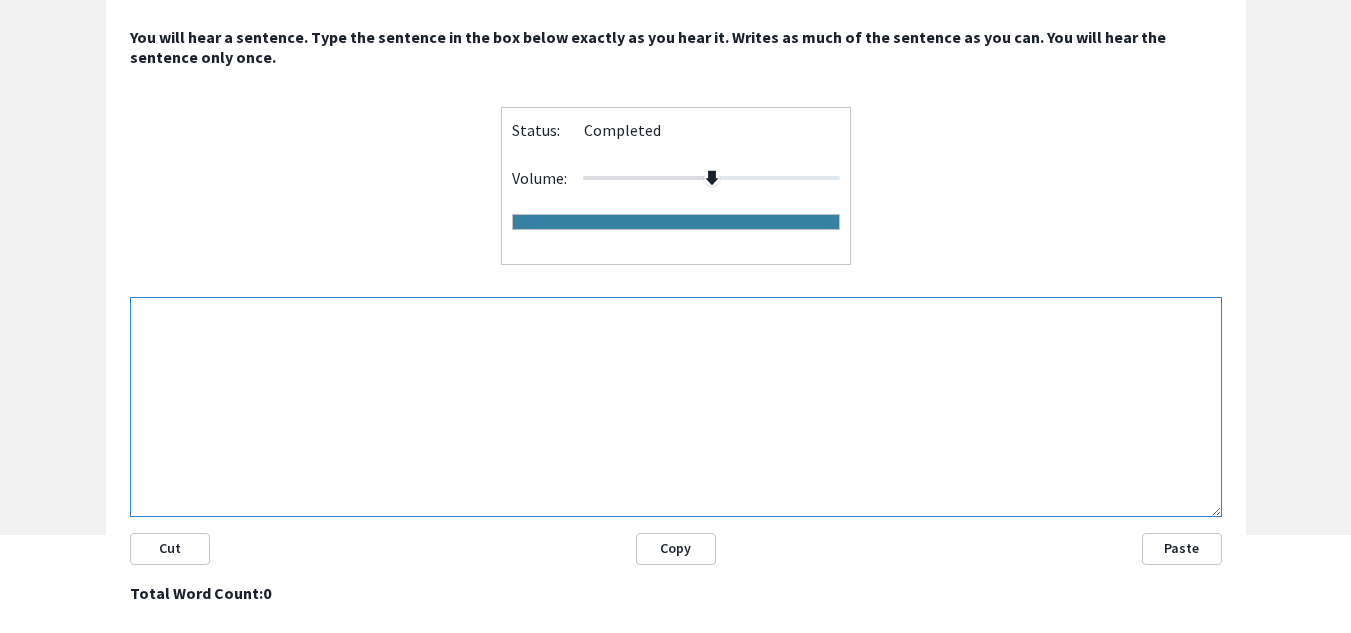 click at bounding box center (676, 407) 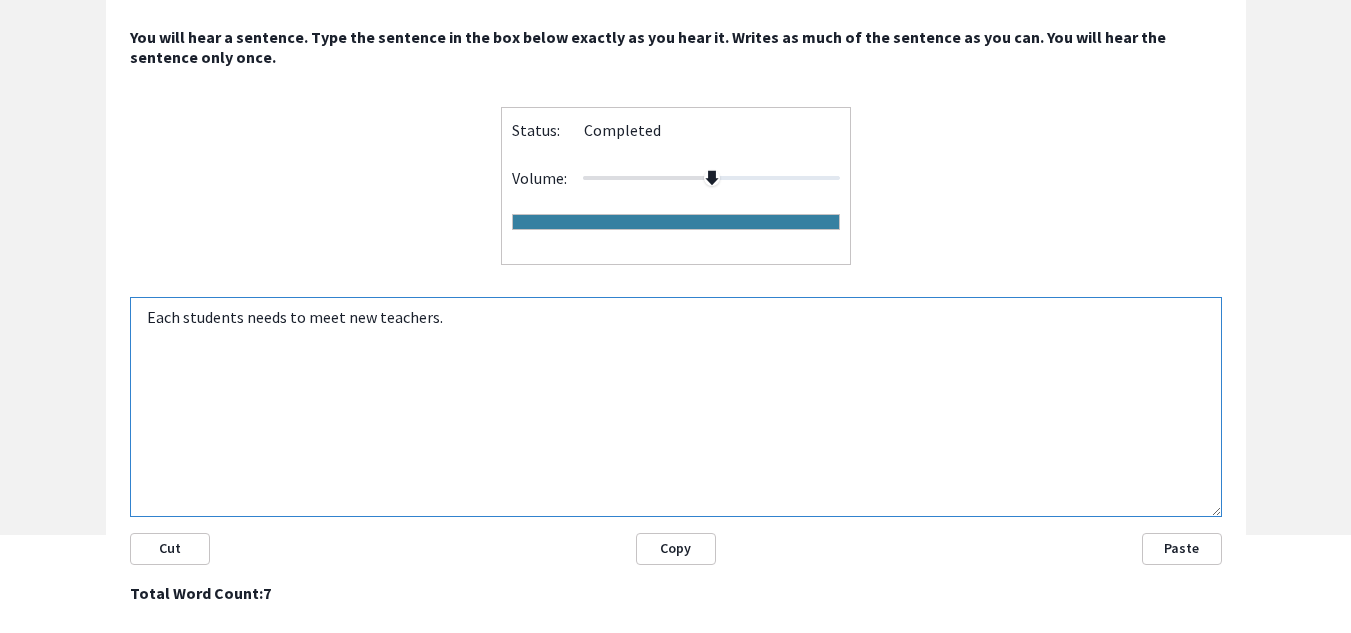 scroll, scrollTop: 150, scrollLeft: 0, axis: vertical 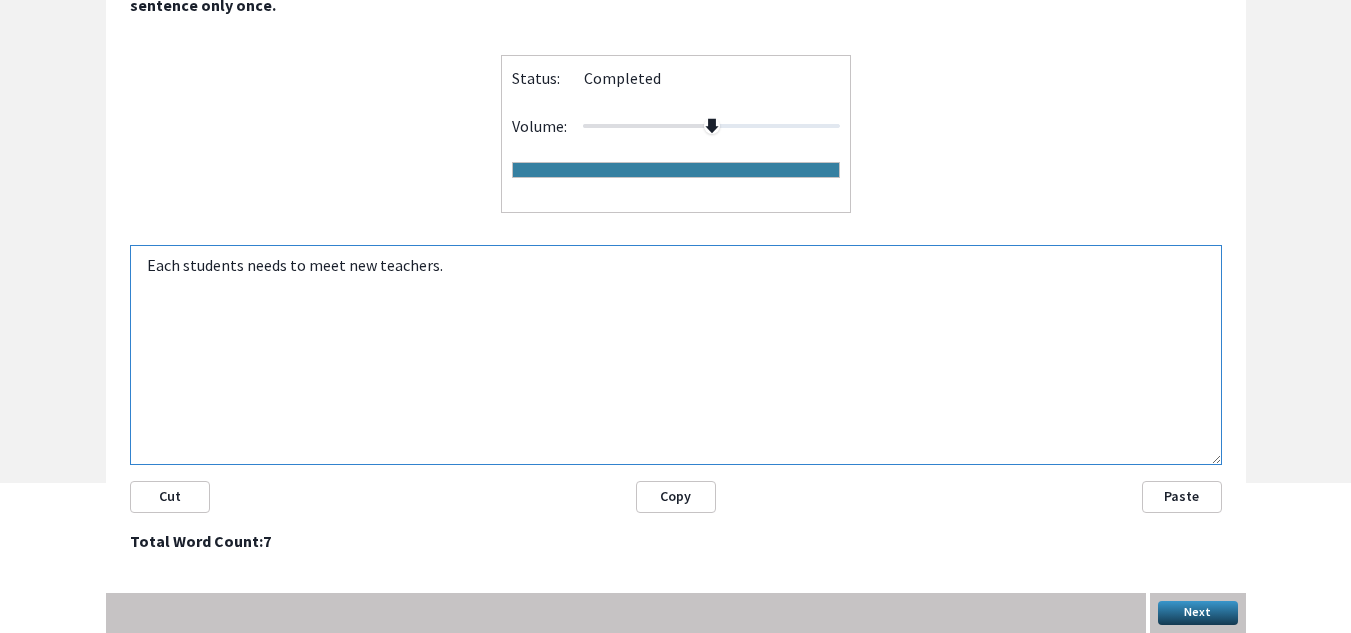 type on "Each students needs to meet new teachers." 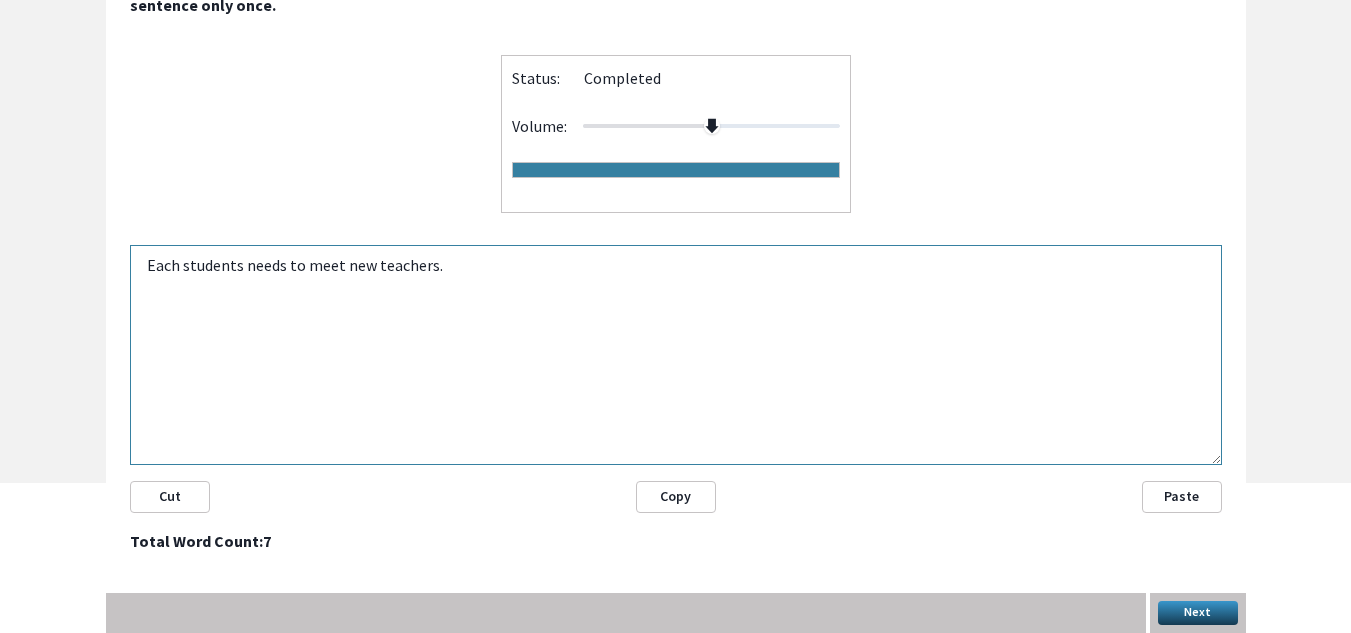 click on "Next" at bounding box center [1198, 613] 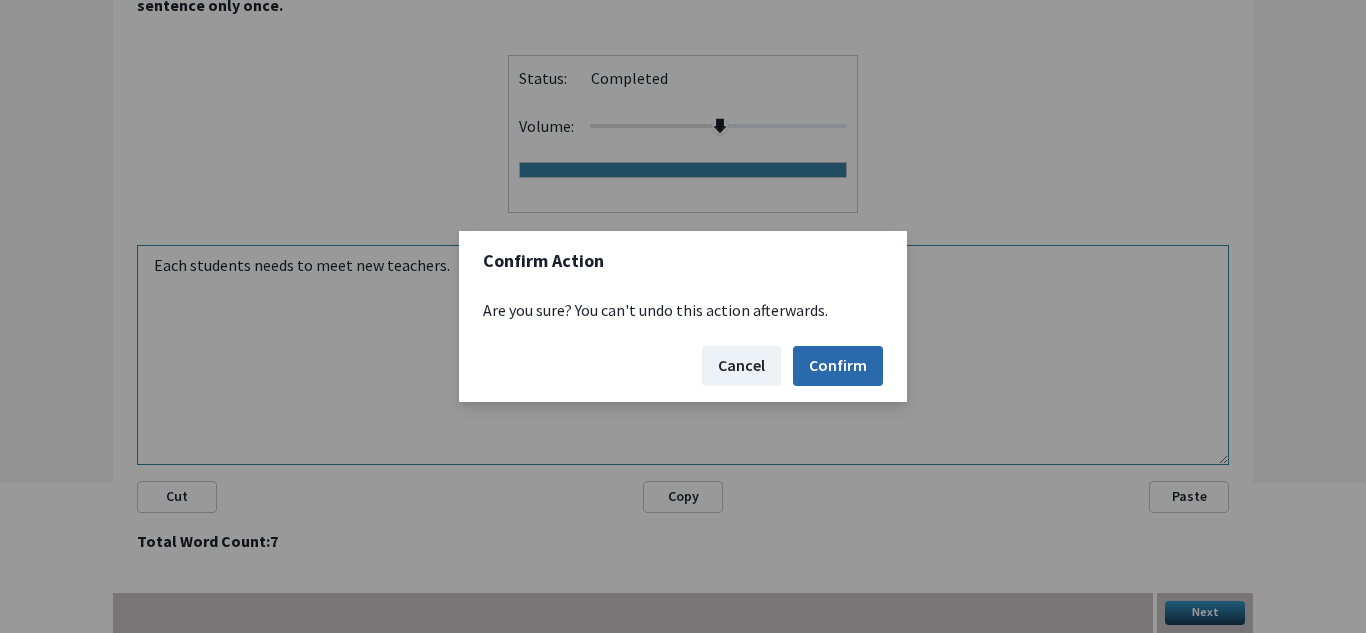 click on "Confirm" at bounding box center (838, 366) 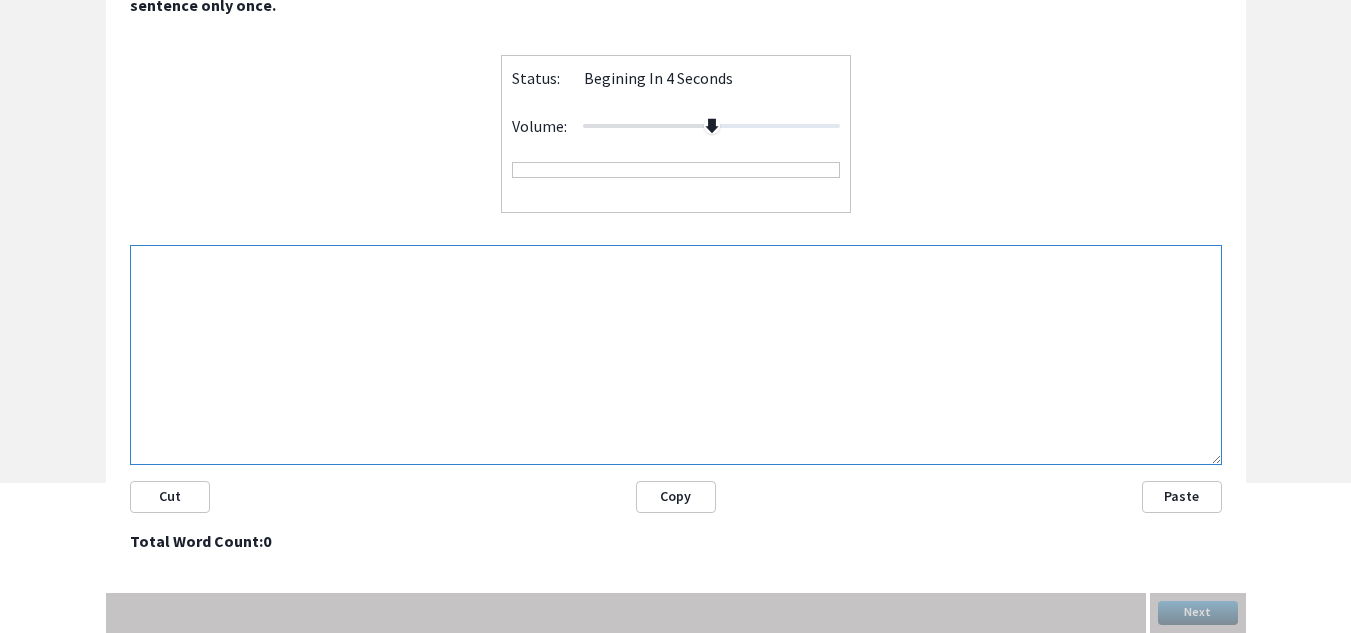 click at bounding box center [676, 355] 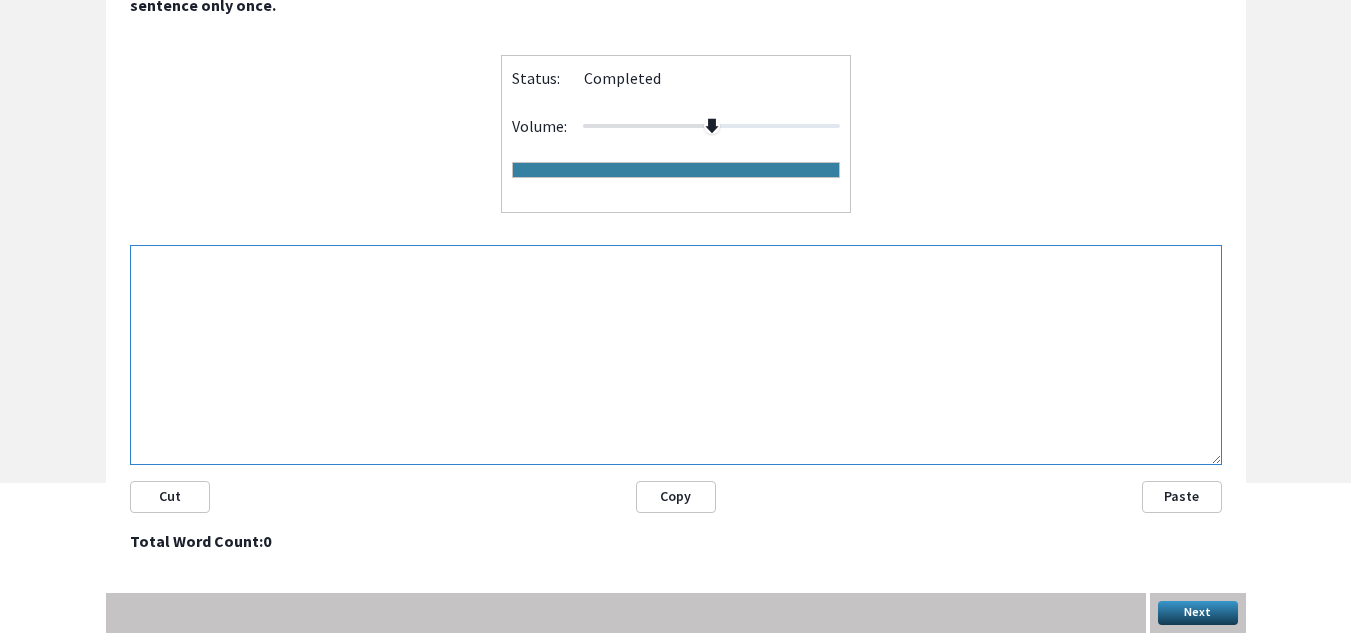click at bounding box center (676, 355) 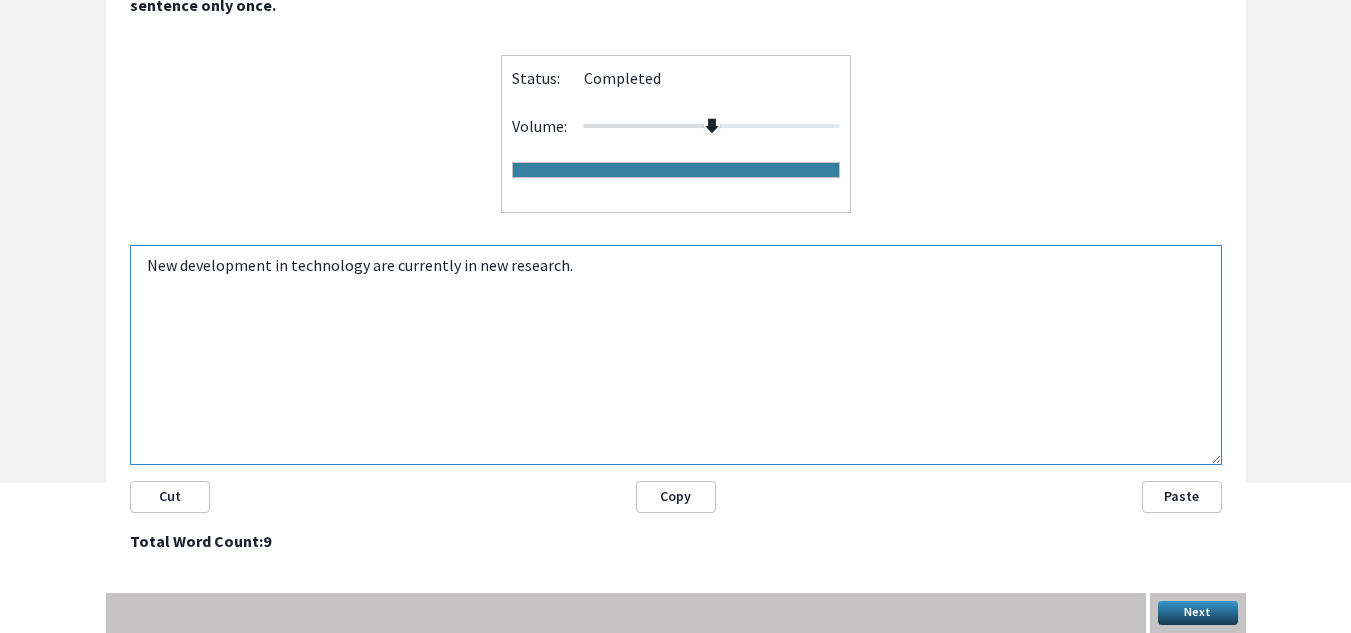 type on "New development in technology are currently in new research." 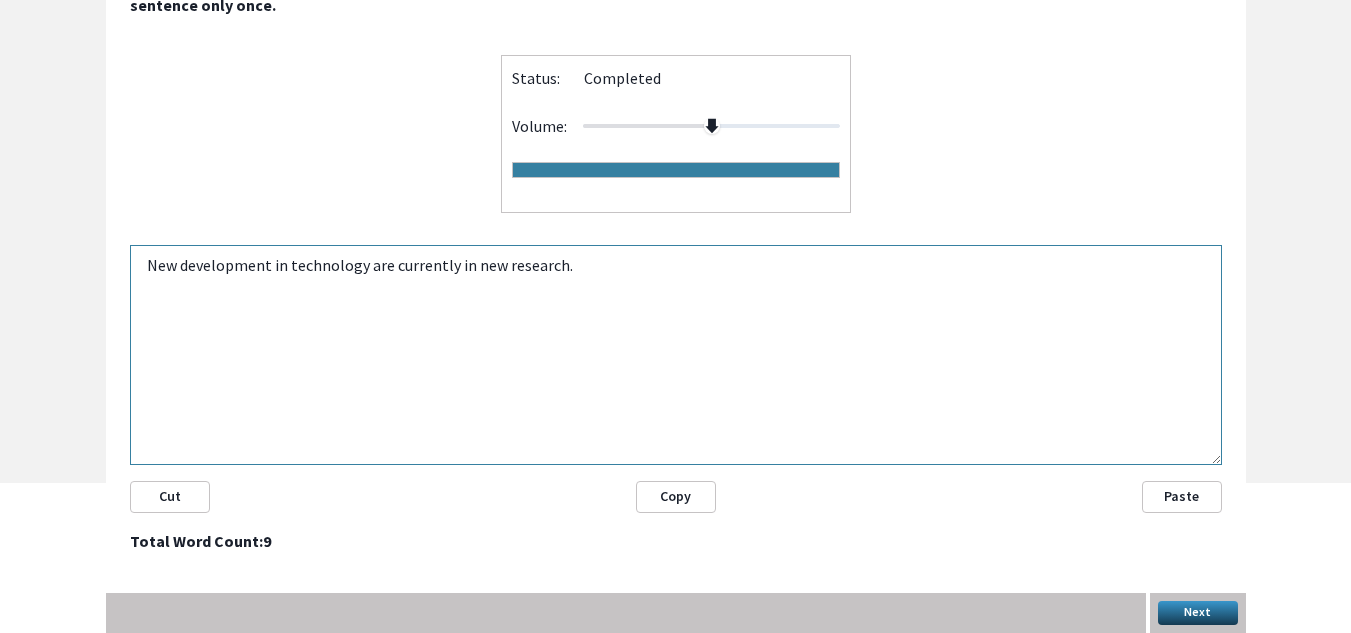 click on "Next" at bounding box center [1198, 613] 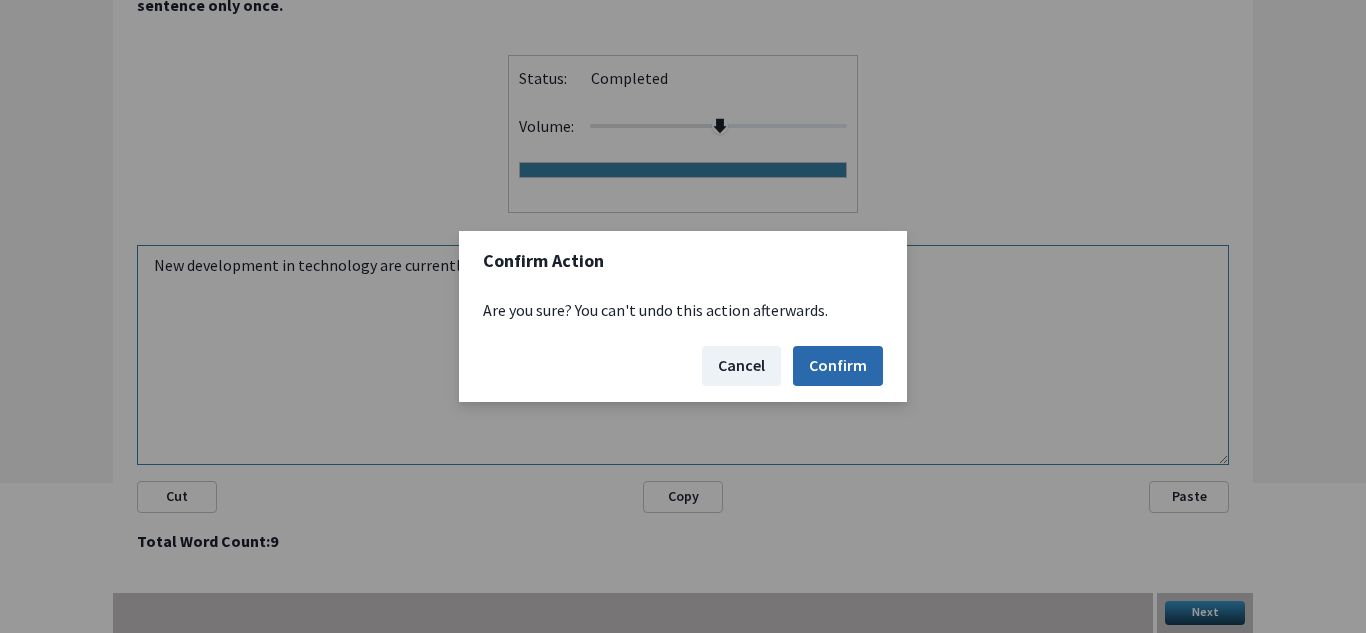 click on "Confirm" at bounding box center [838, 366] 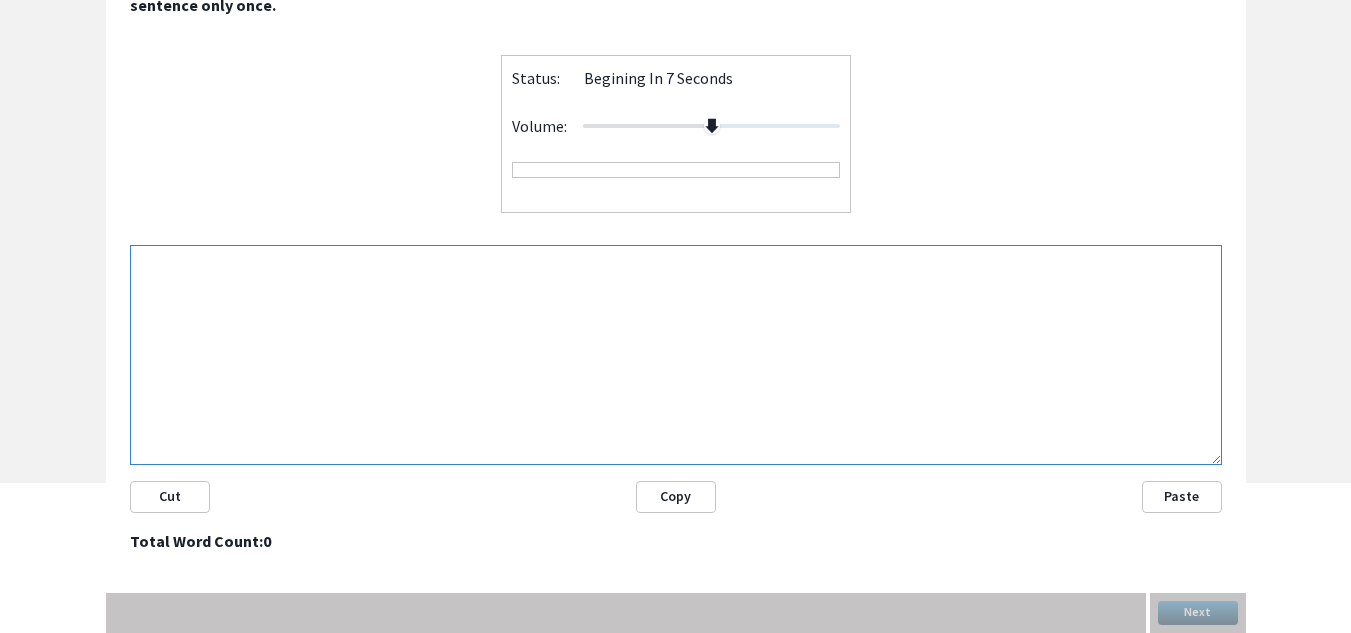 click at bounding box center (676, 355) 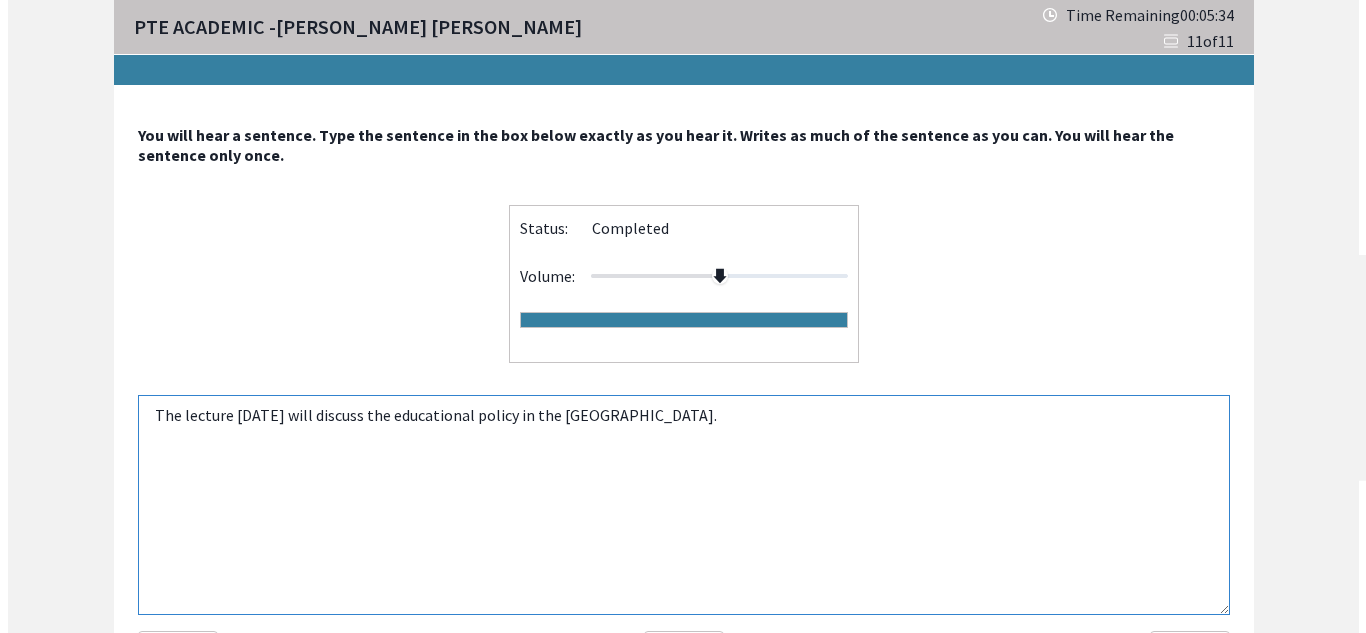 scroll, scrollTop: 150, scrollLeft: 0, axis: vertical 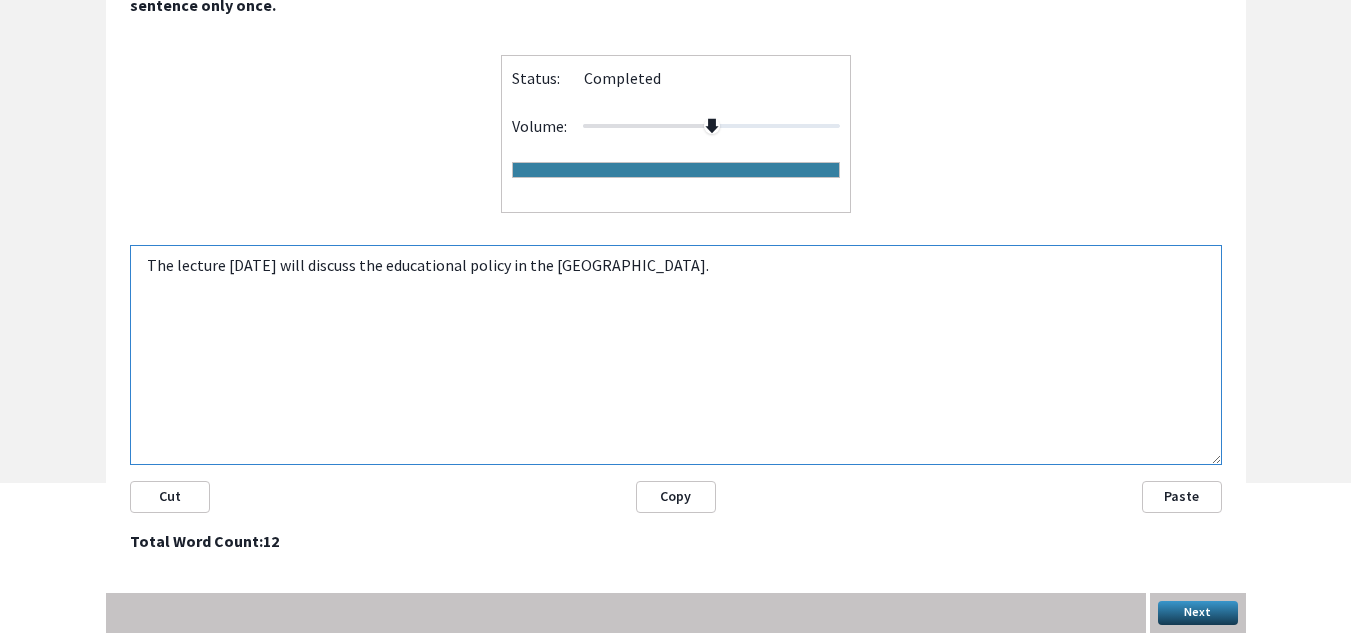 type on "The lecture [DATE] will discuss the educational policy in the [GEOGRAPHIC_DATA]." 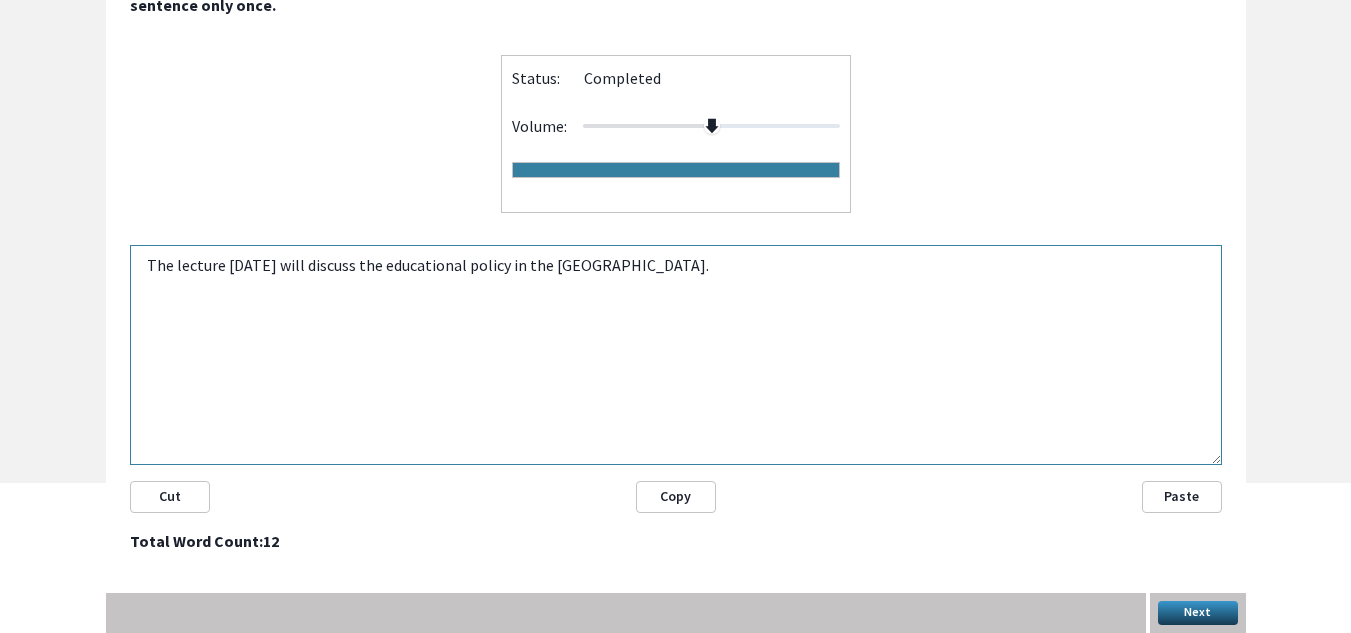 click on "Next" at bounding box center (1198, 613) 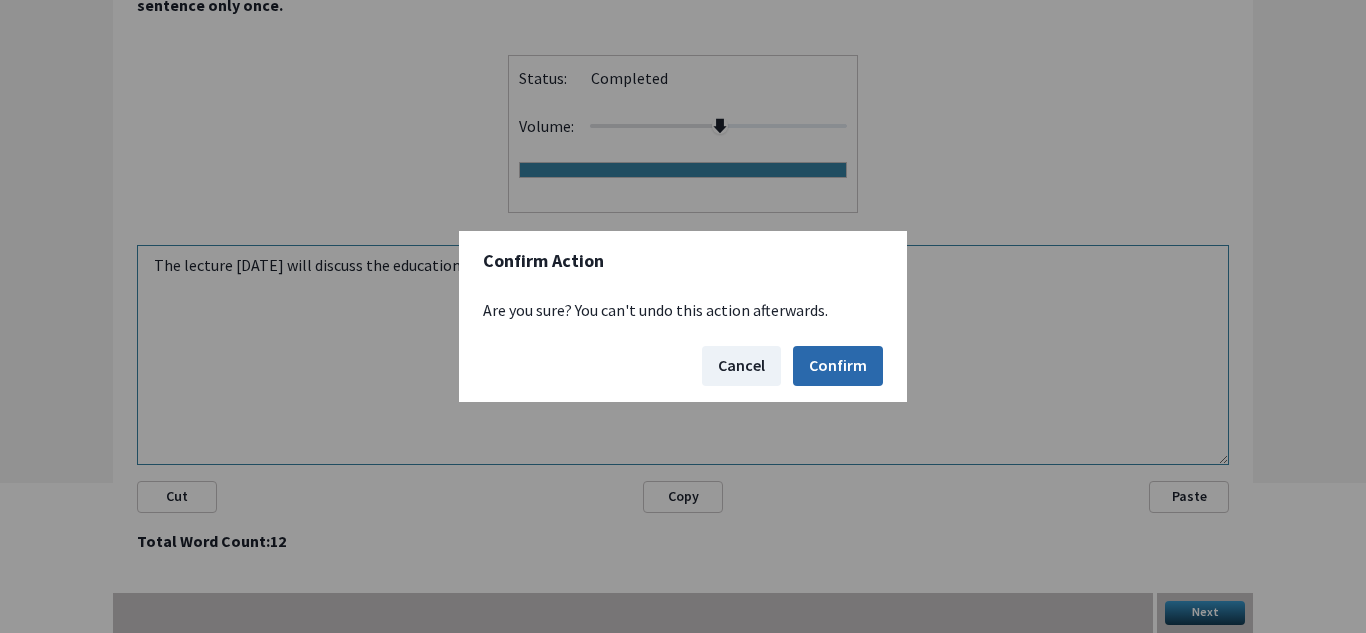 drag, startPoint x: 837, startPoint y: 345, endPoint x: 826, endPoint y: 372, distance: 29.15476 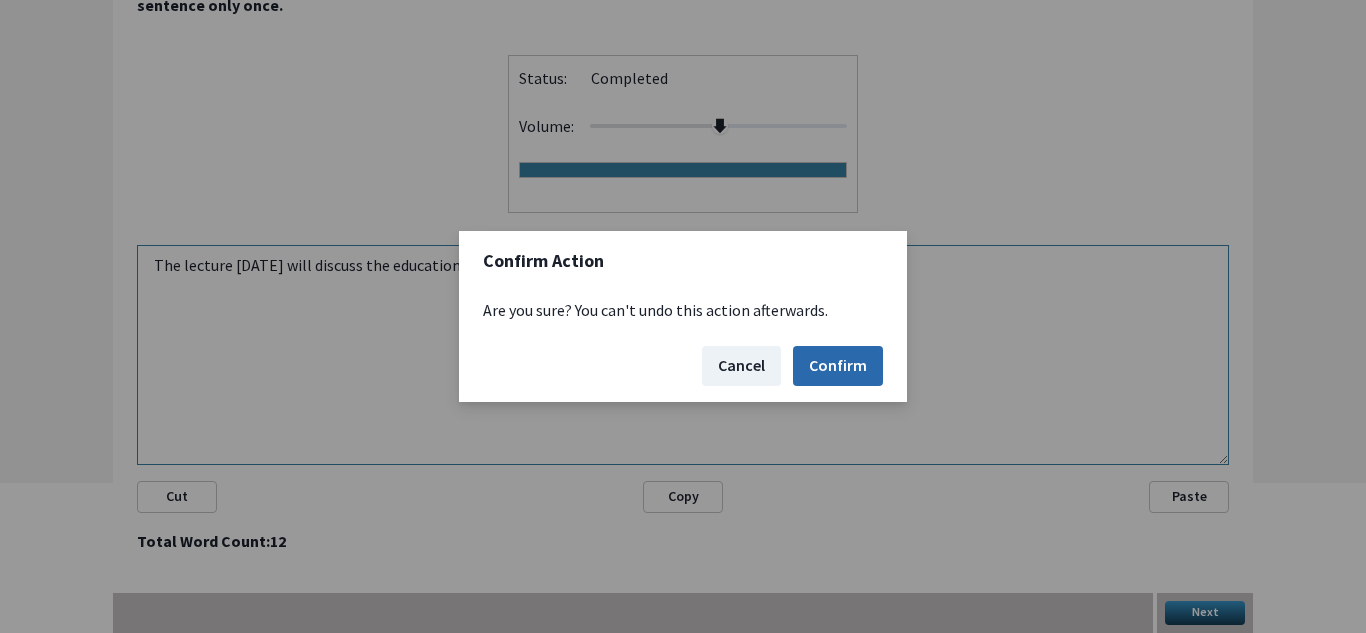 click on "Confirm" at bounding box center (838, 366) 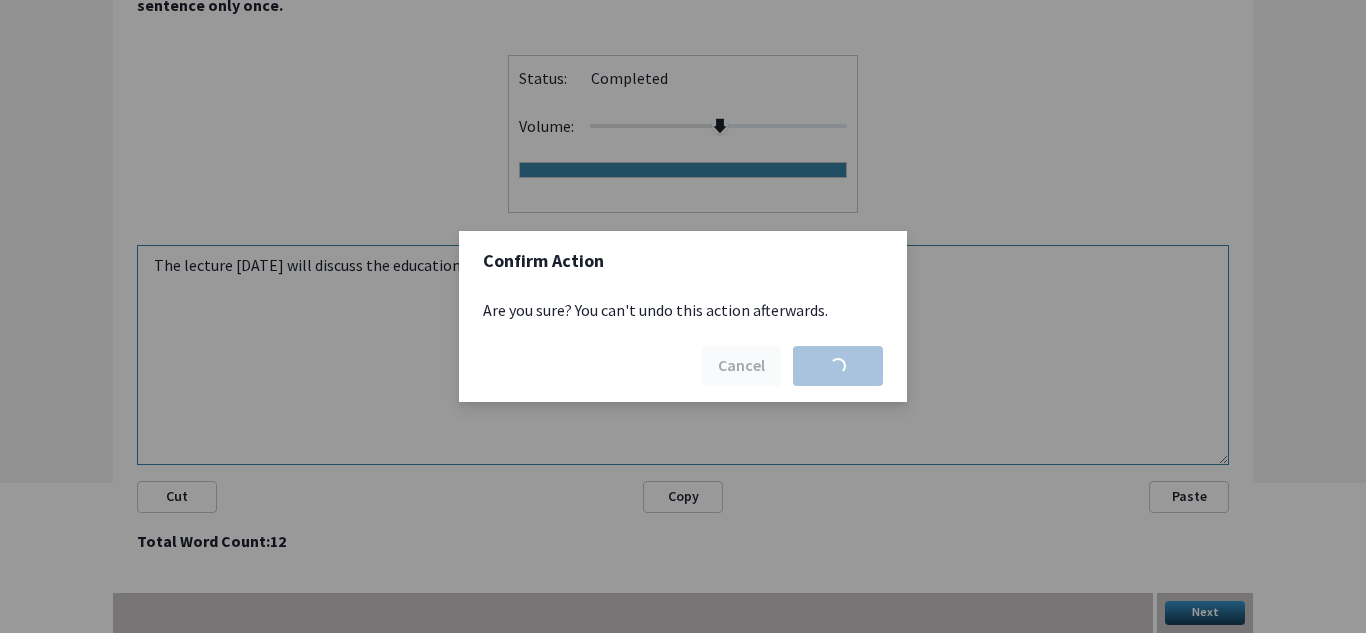 scroll, scrollTop: 0, scrollLeft: 0, axis: both 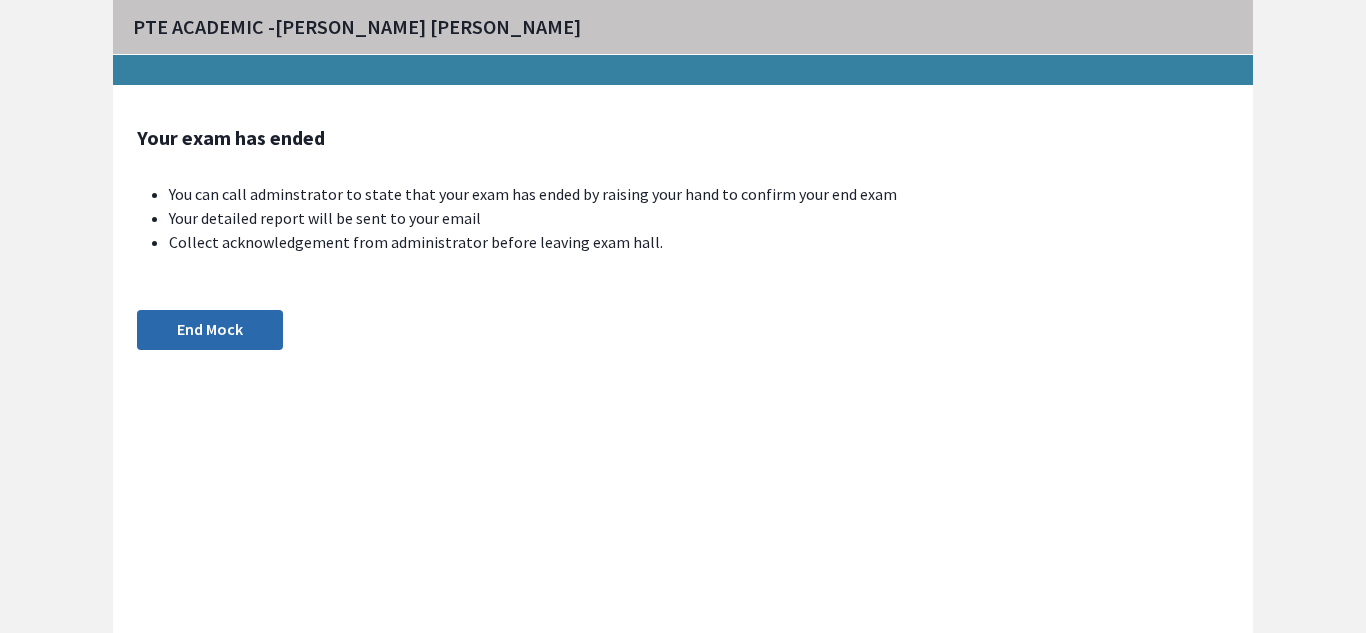 click on "End Mock" at bounding box center (210, 330) 